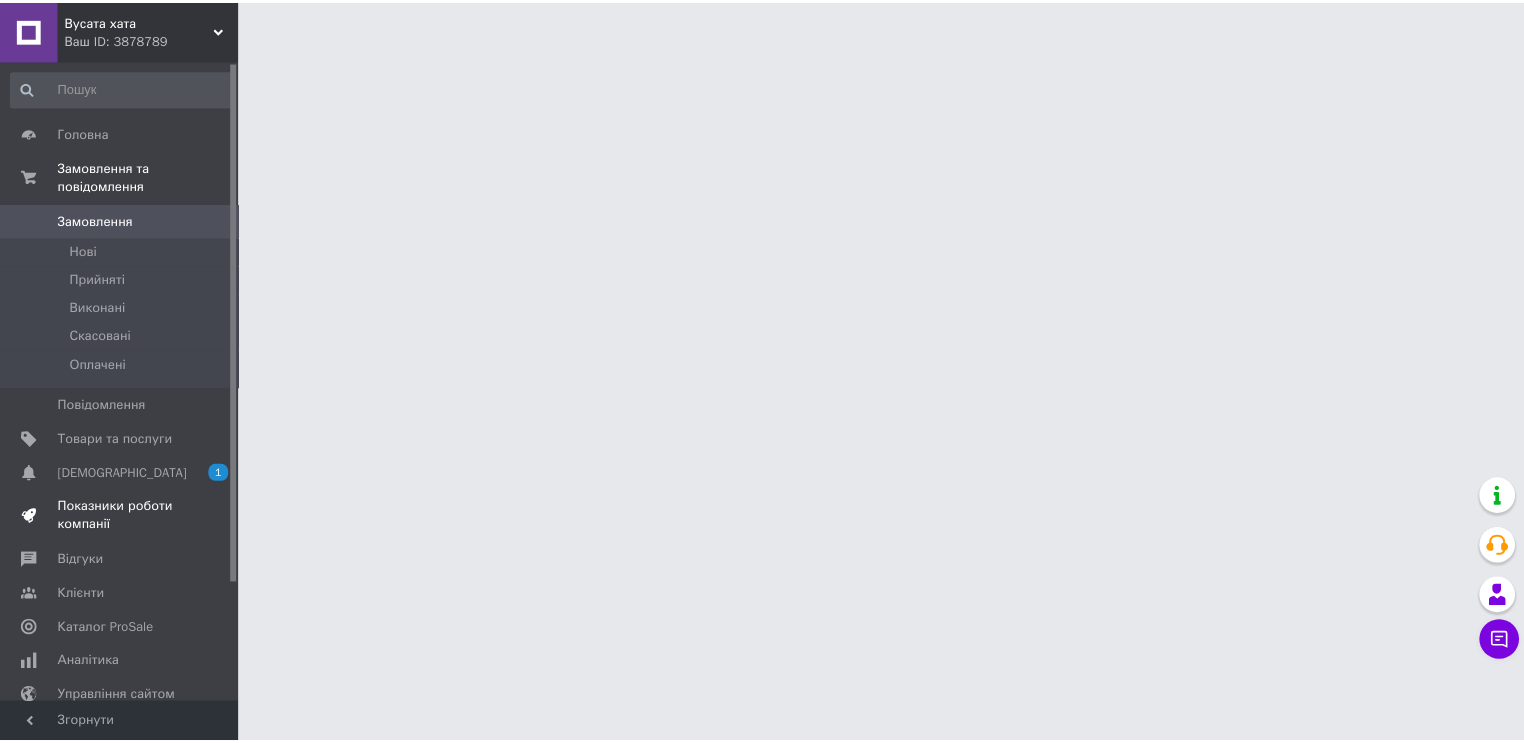 scroll, scrollTop: 0, scrollLeft: 0, axis: both 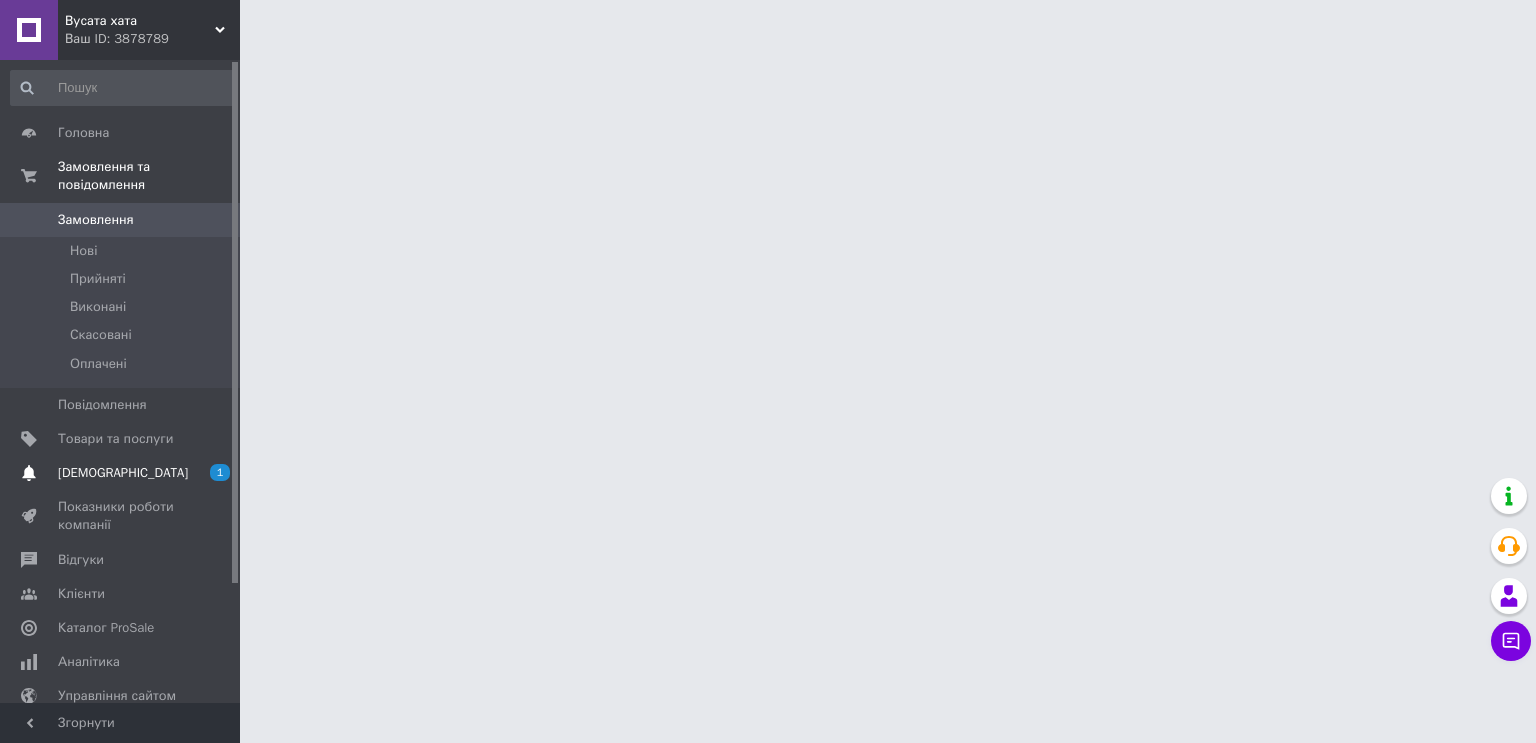click on "[DEMOGRAPHIC_DATA]" at bounding box center (121, 473) 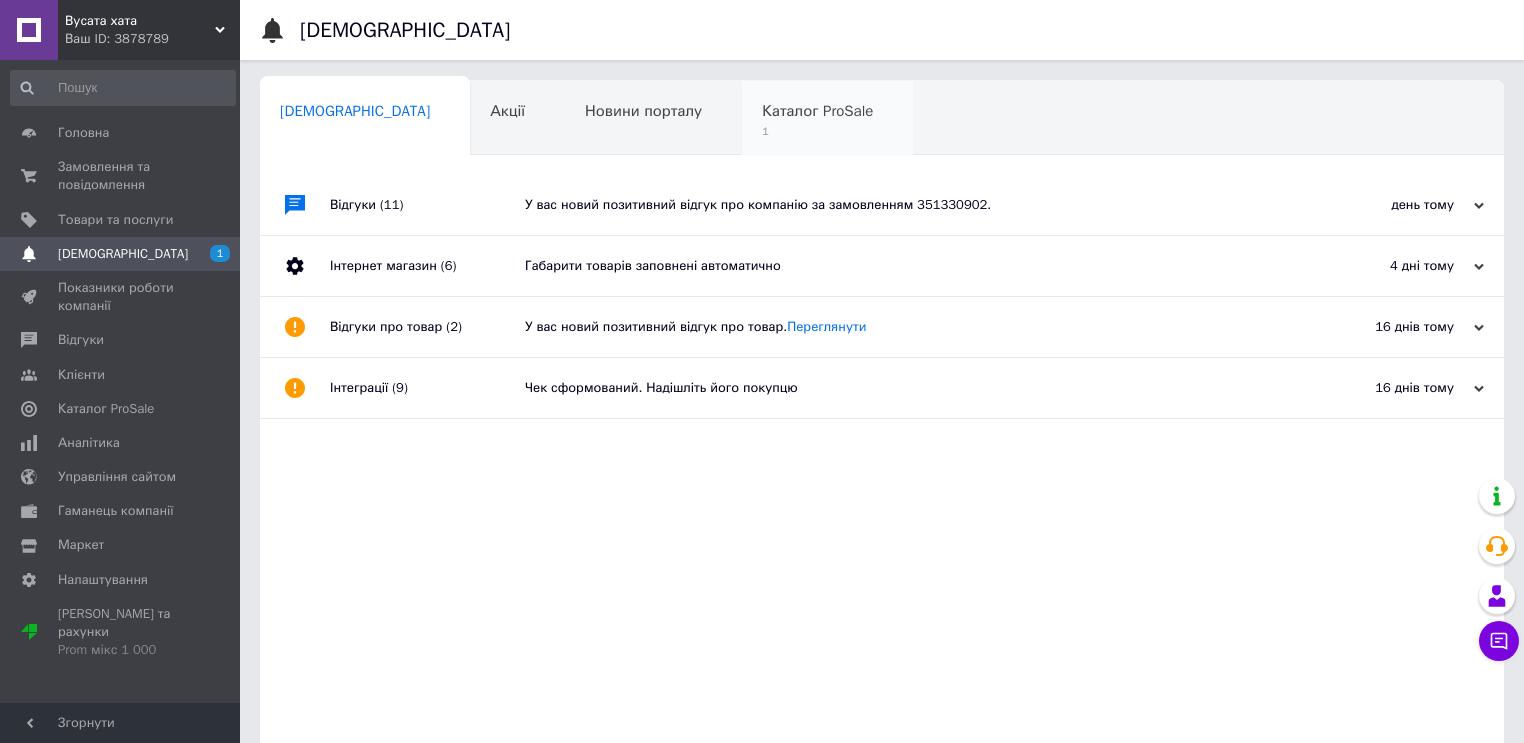 click on "Каталог ProSale" at bounding box center (817, 111) 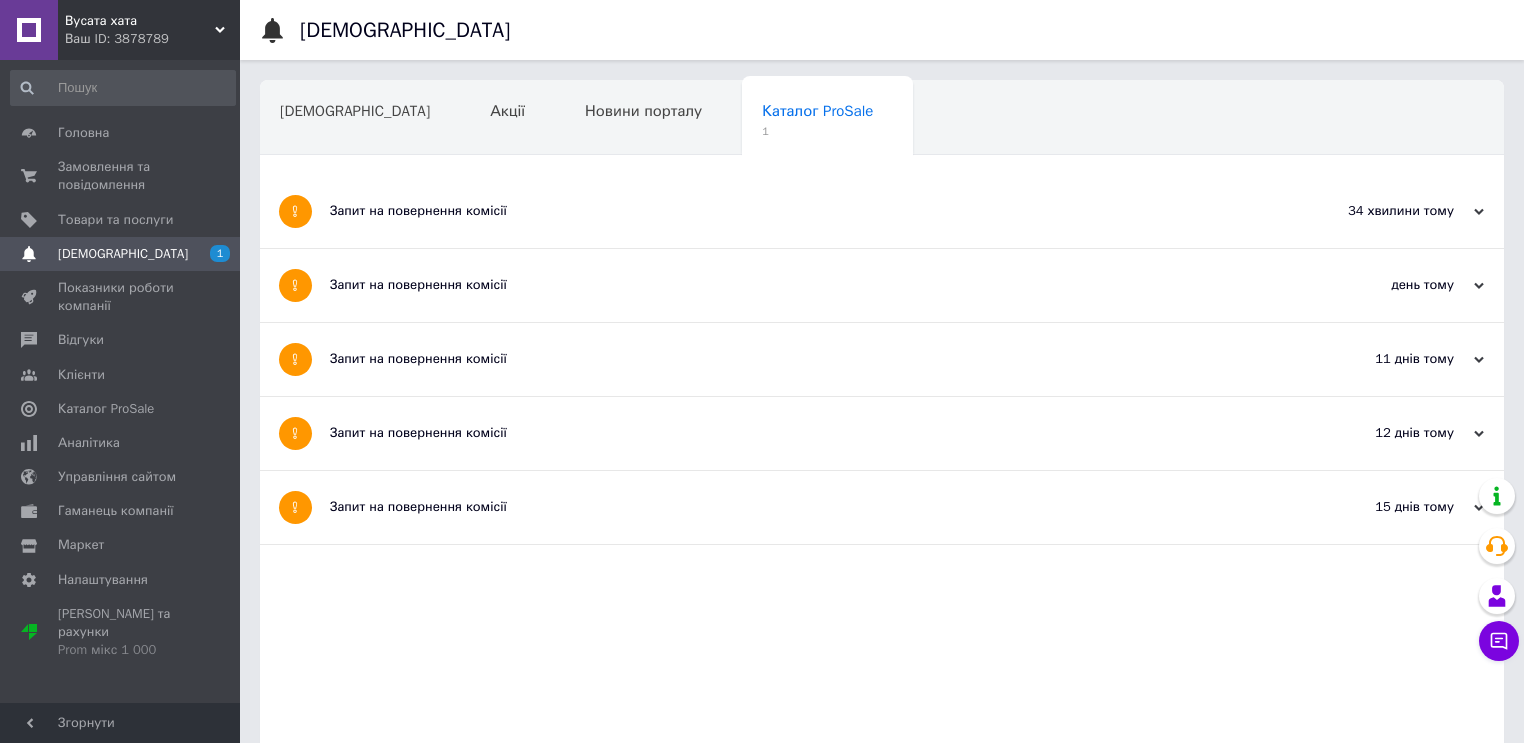 click on "Запит на повернення комісії" at bounding box center [807, 211] 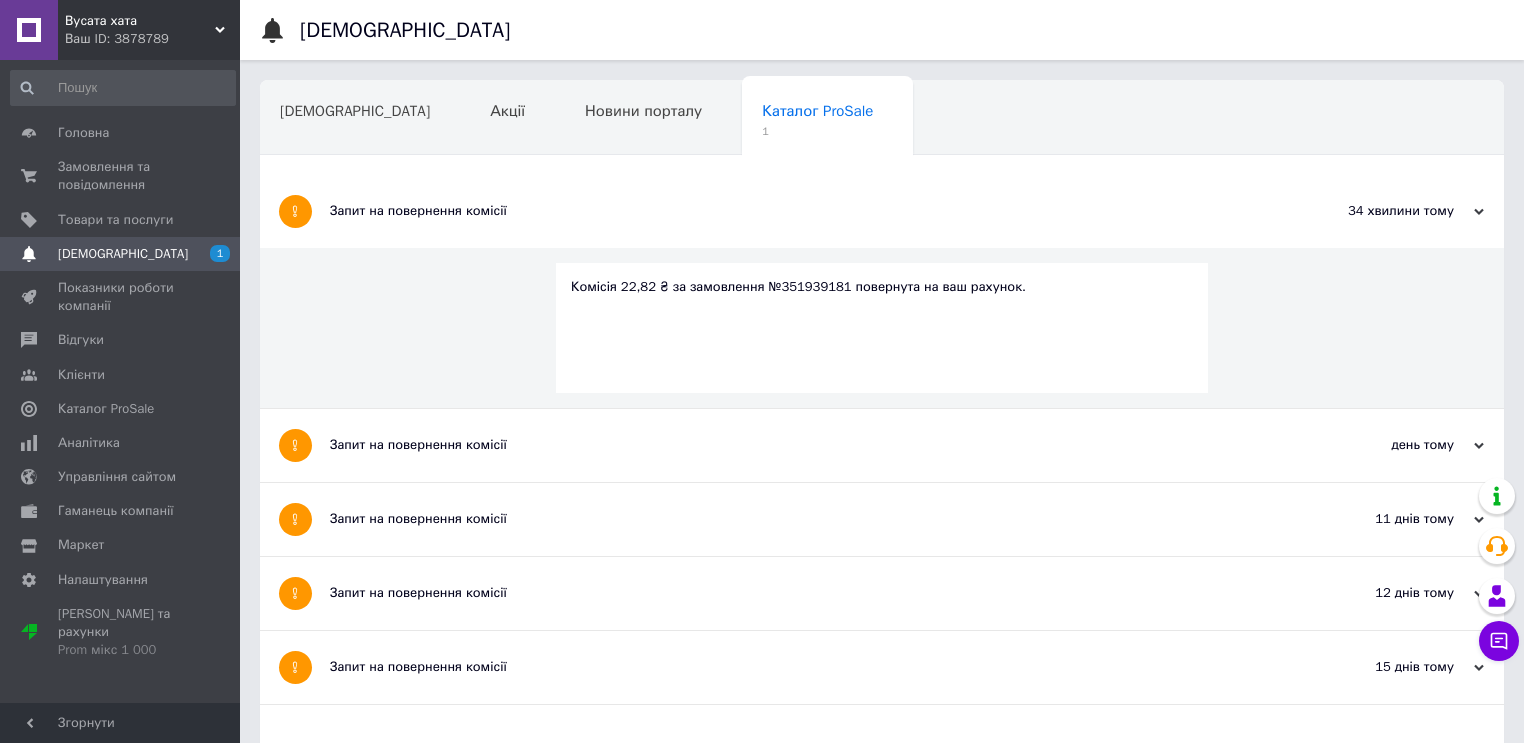 click on "Комісія 22,82 ₴ за замовлення №351939181 повернута на ваш рахунок." at bounding box center (882, 328) 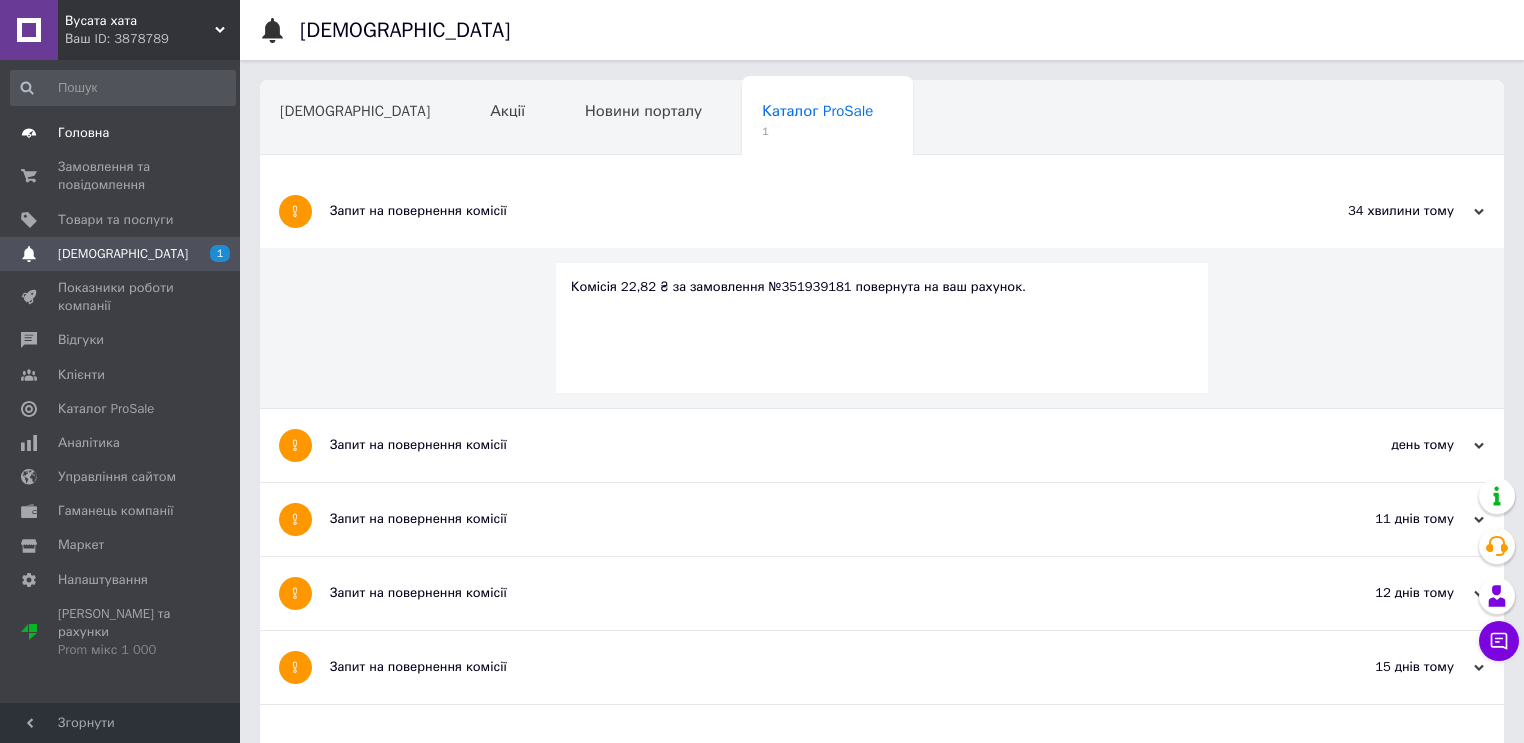 click on "Головна" at bounding box center [83, 133] 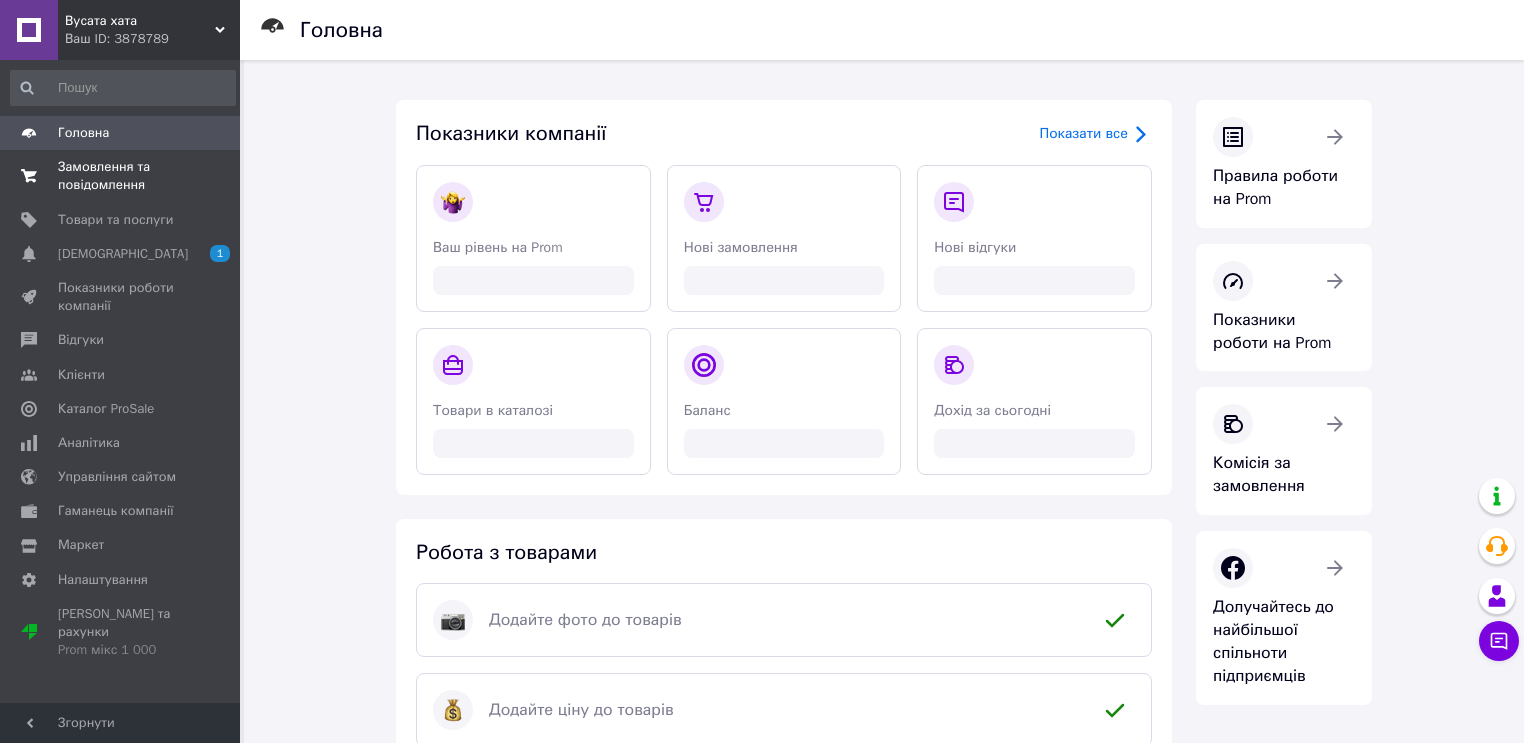 click on "Замовлення та повідомлення" at bounding box center [121, 176] 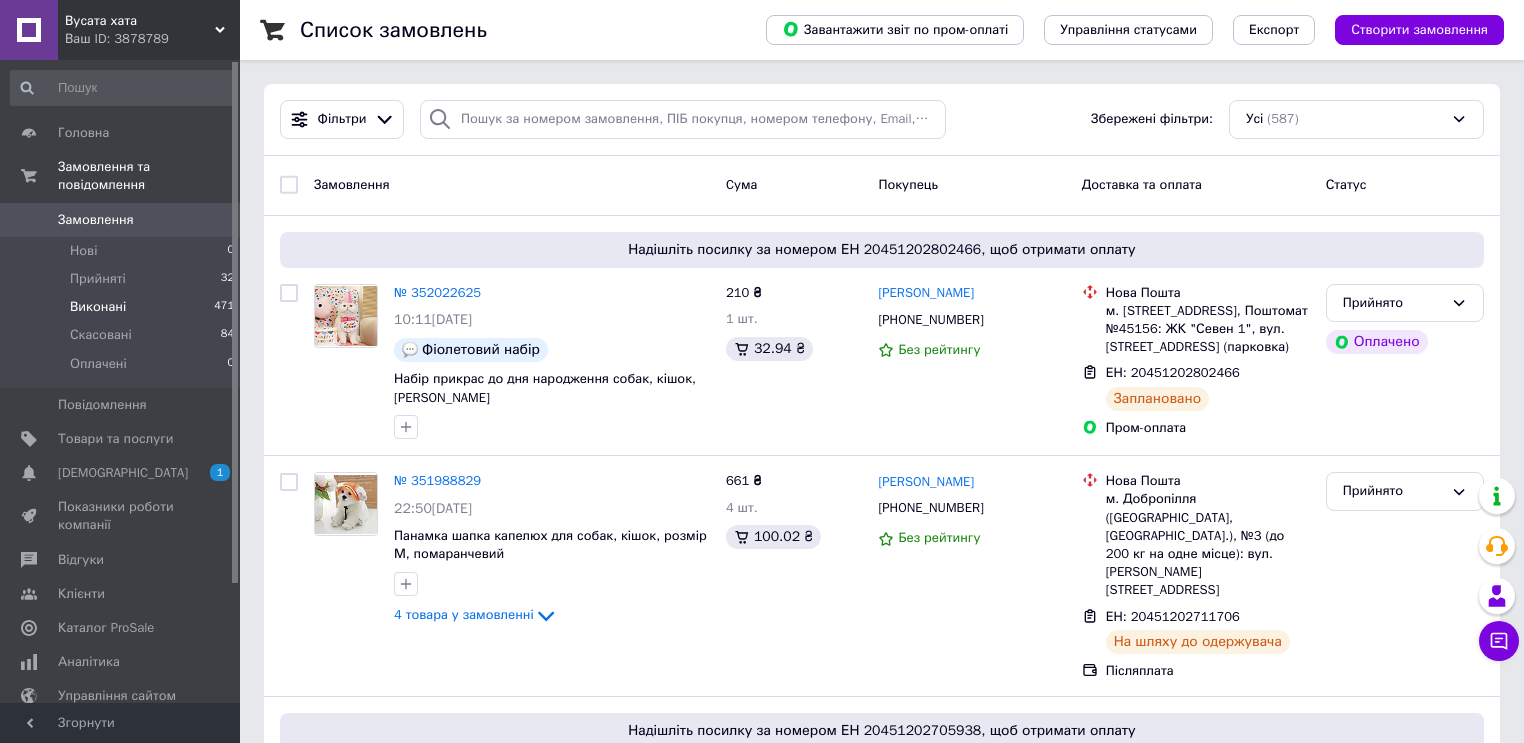 click on "Виконані 471" at bounding box center (123, 307) 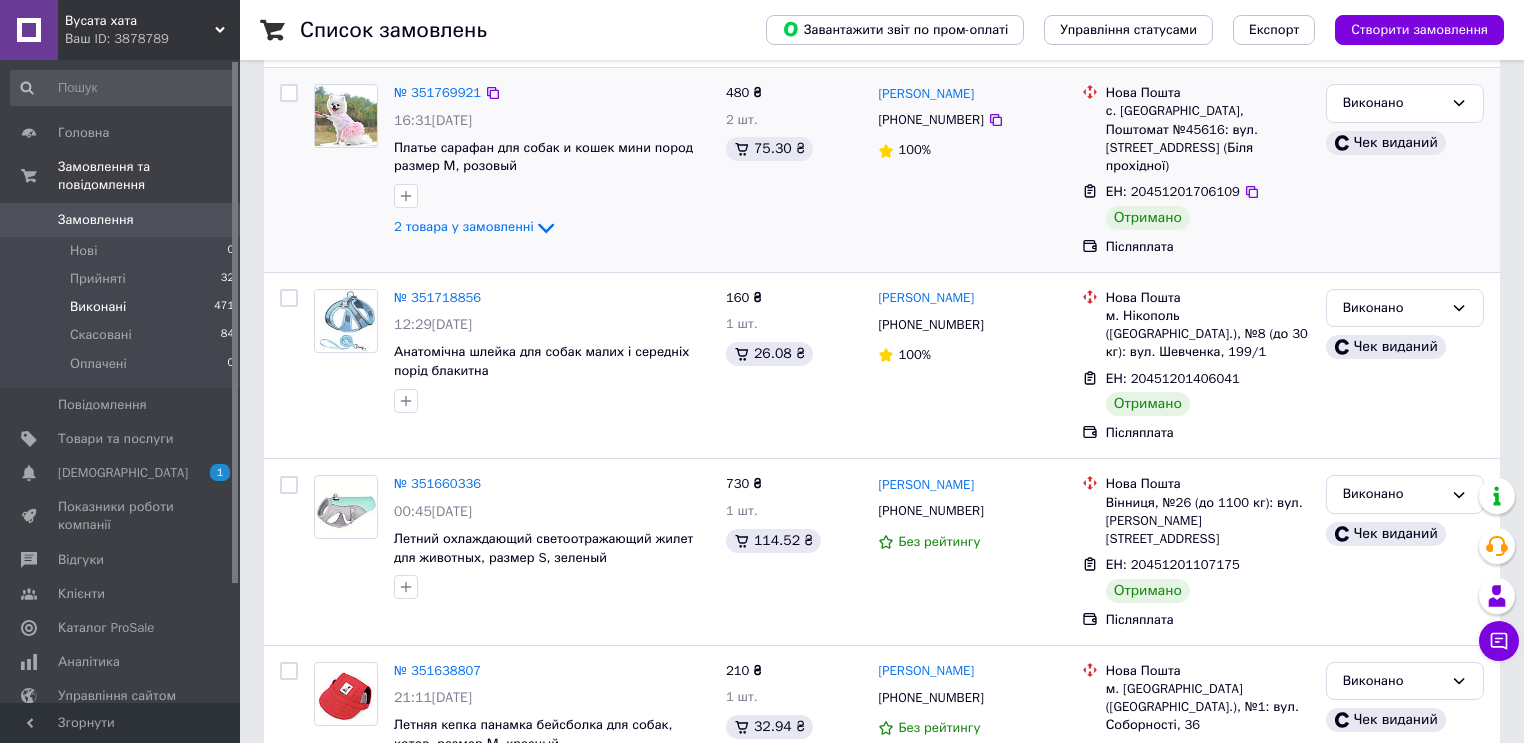 scroll, scrollTop: 240, scrollLeft: 0, axis: vertical 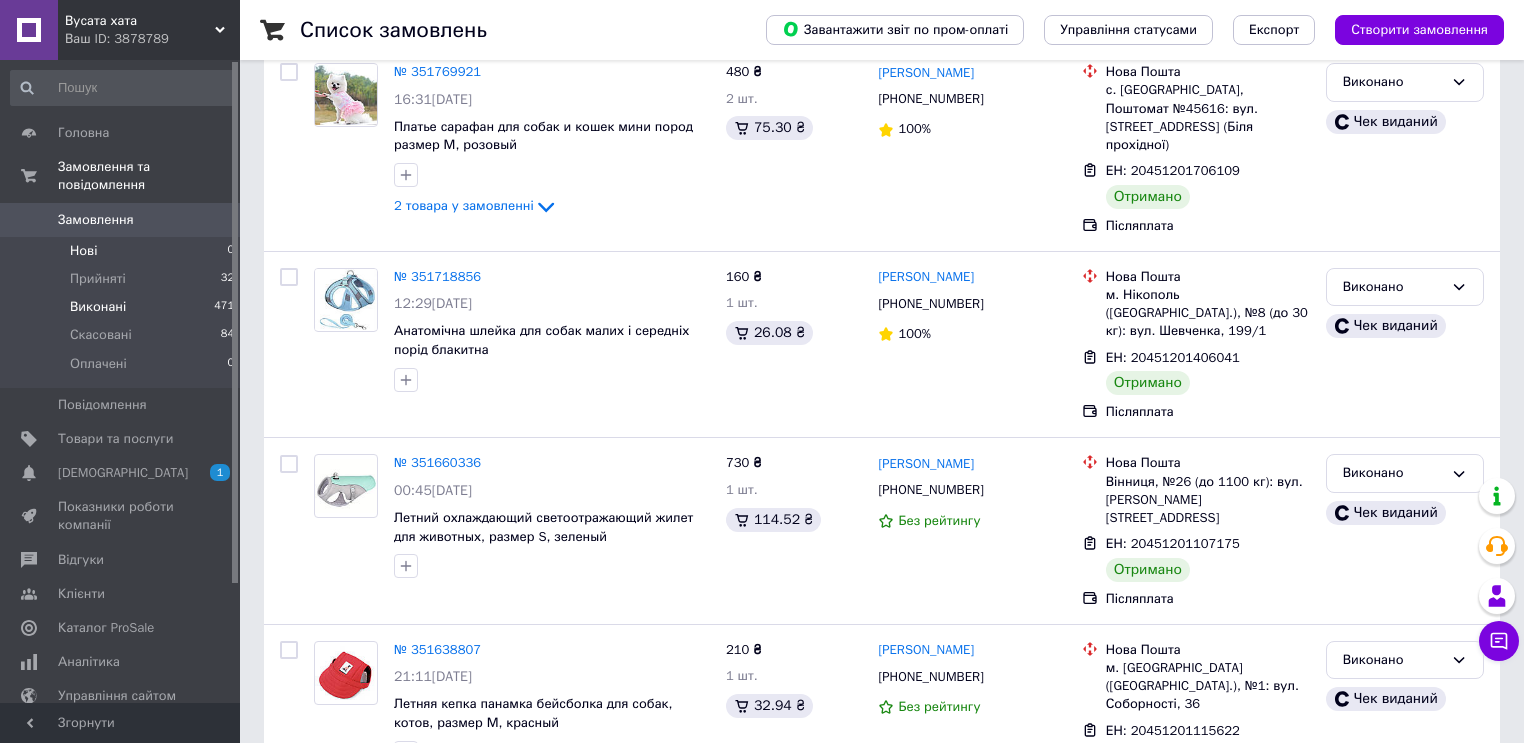 click on "Нові" at bounding box center (83, 251) 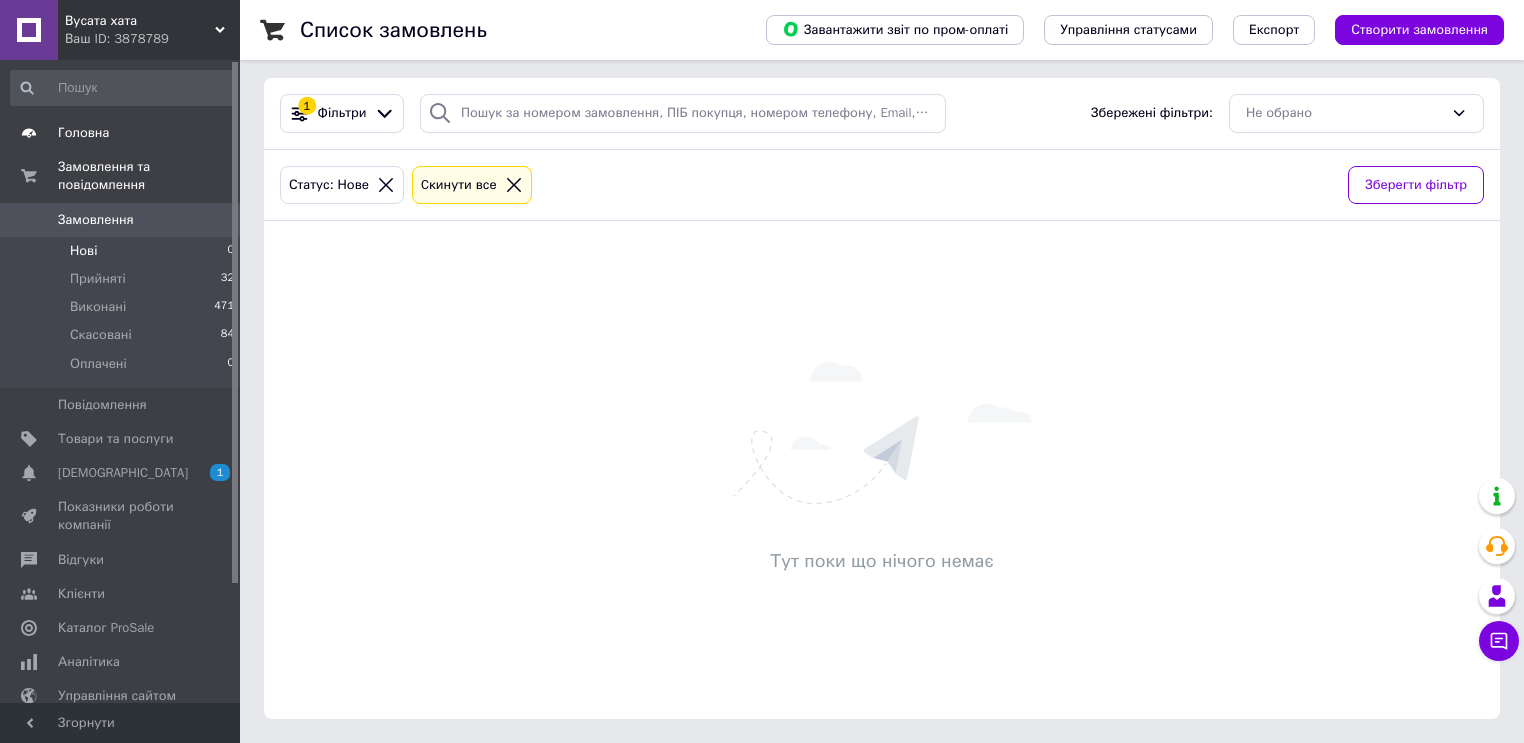 scroll, scrollTop: 0, scrollLeft: 0, axis: both 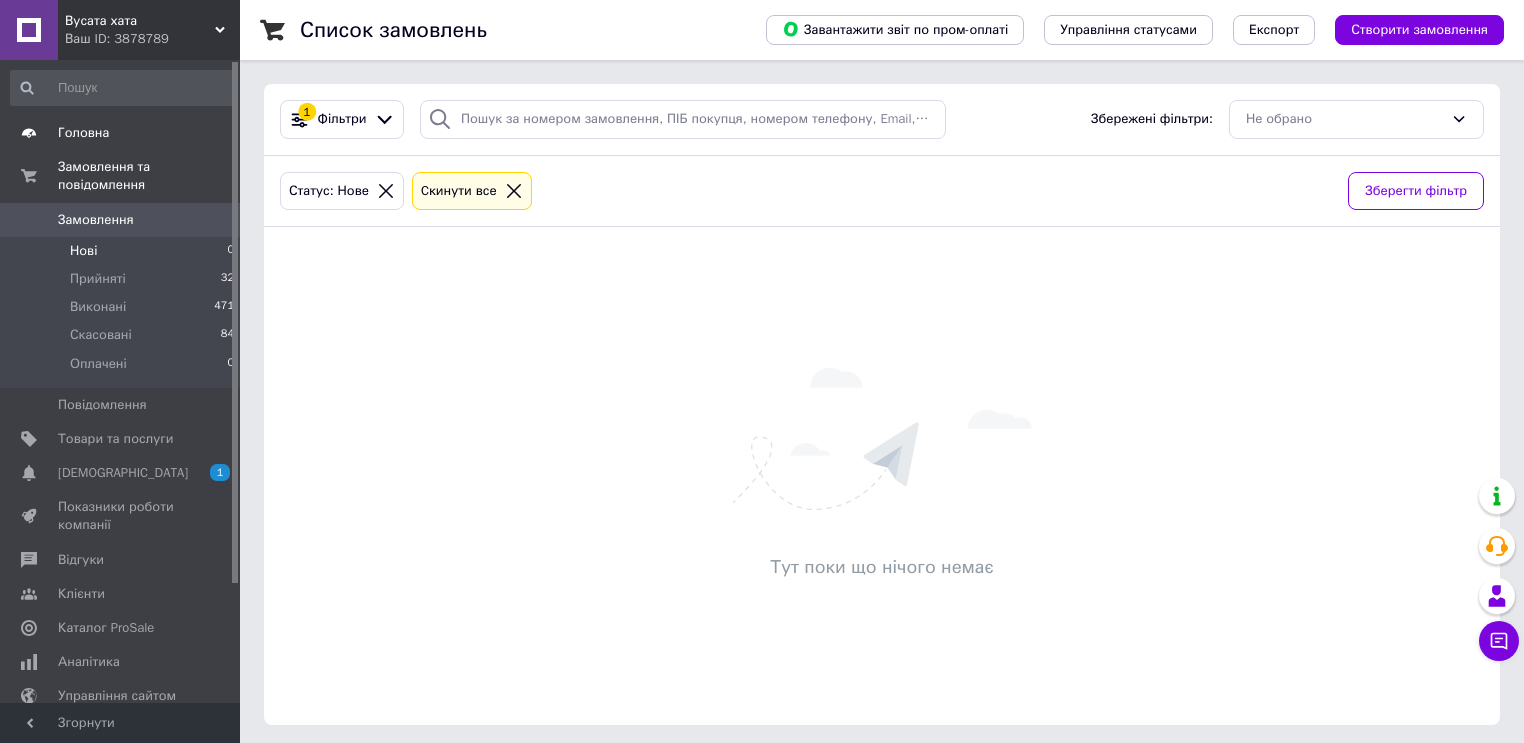 click on "Головна" at bounding box center (83, 133) 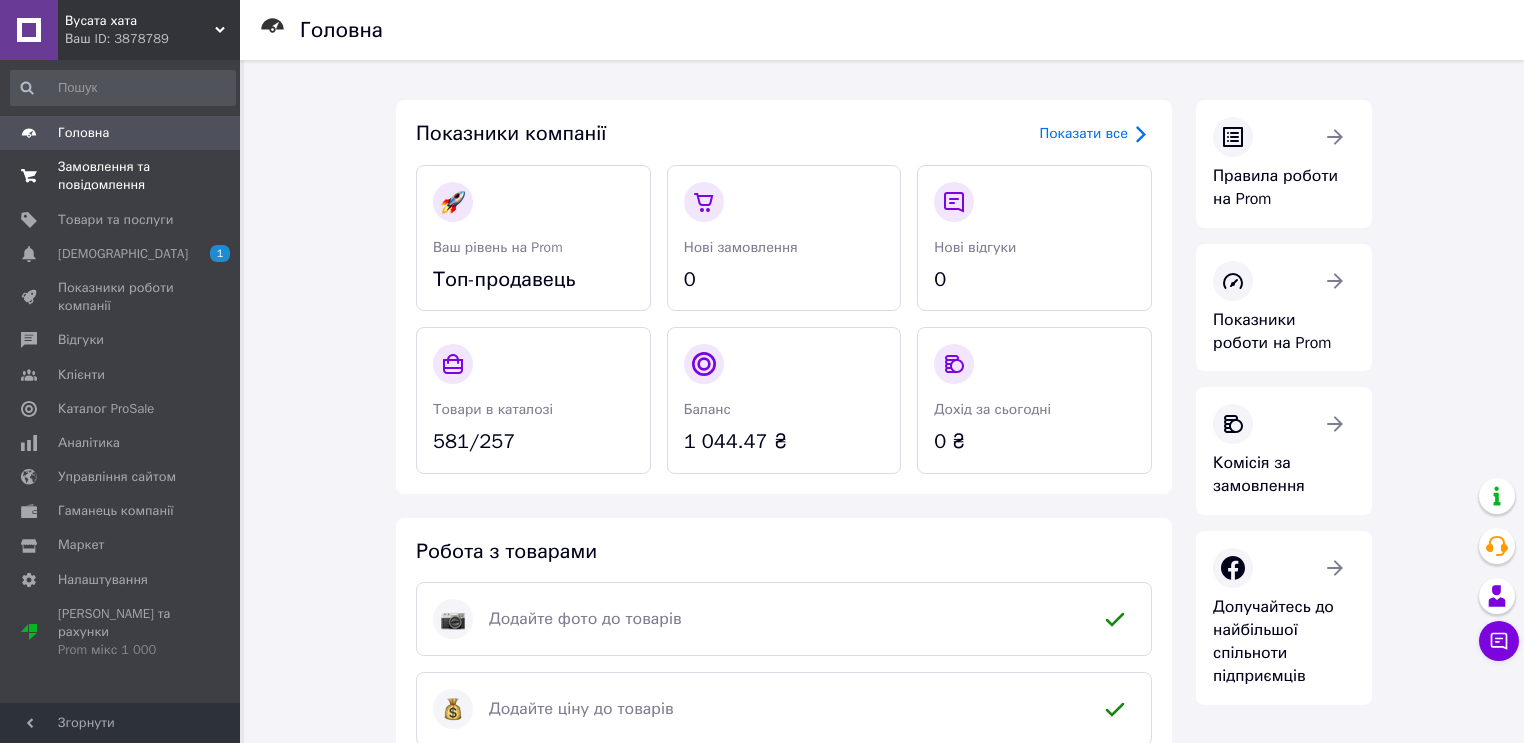 click on "Замовлення та повідомлення" at bounding box center (121, 176) 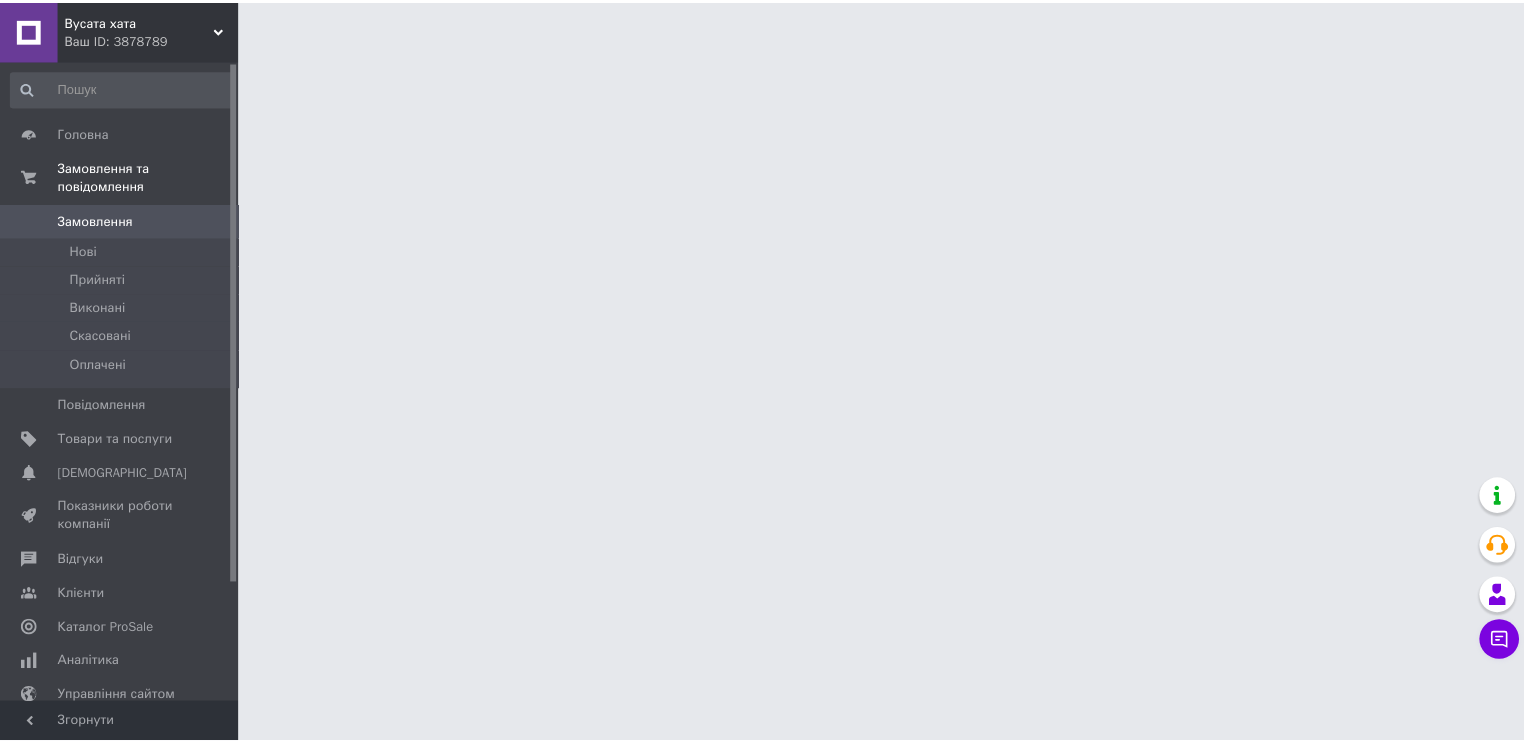 scroll, scrollTop: 0, scrollLeft: 0, axis: both 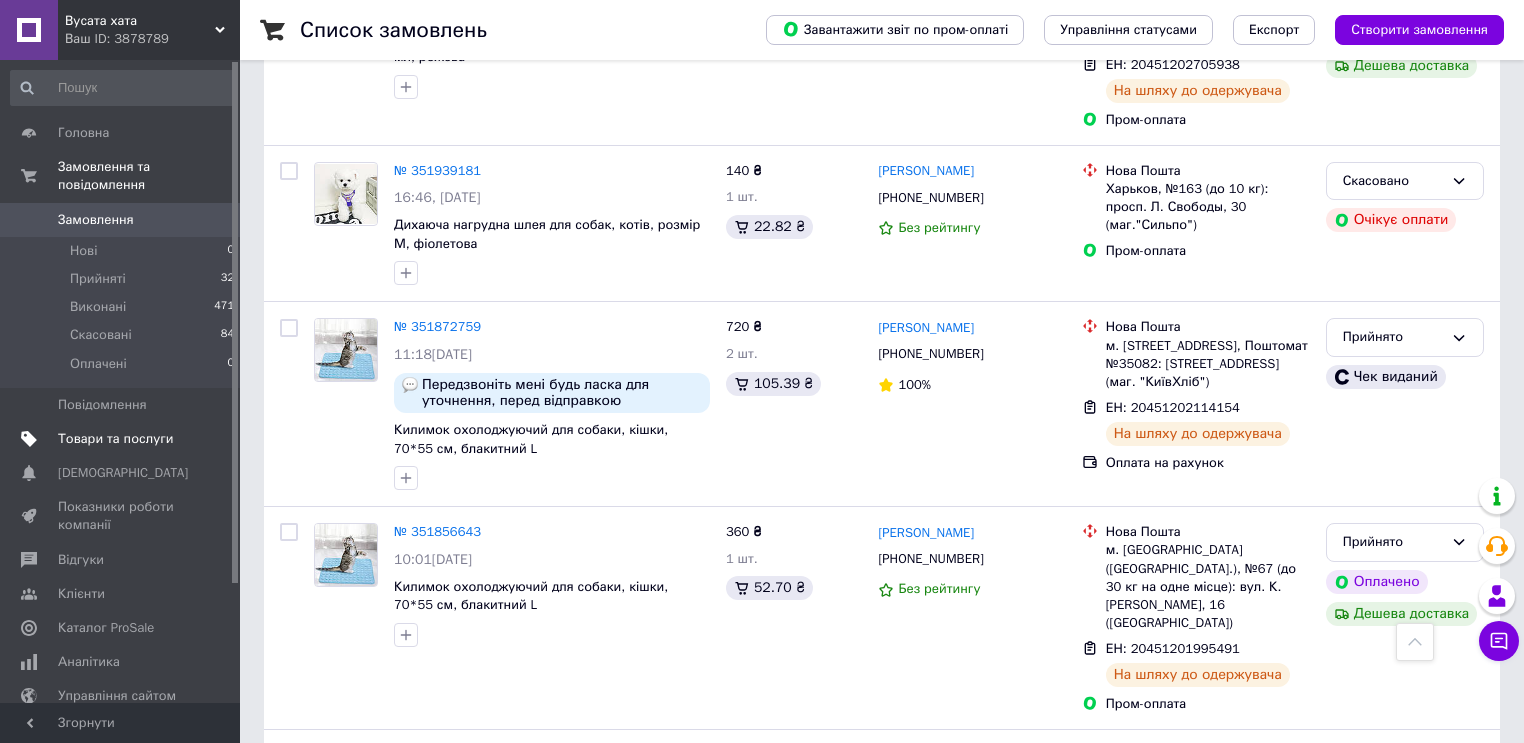 click on "Товари та послуги" at bounding box center (115, 439) 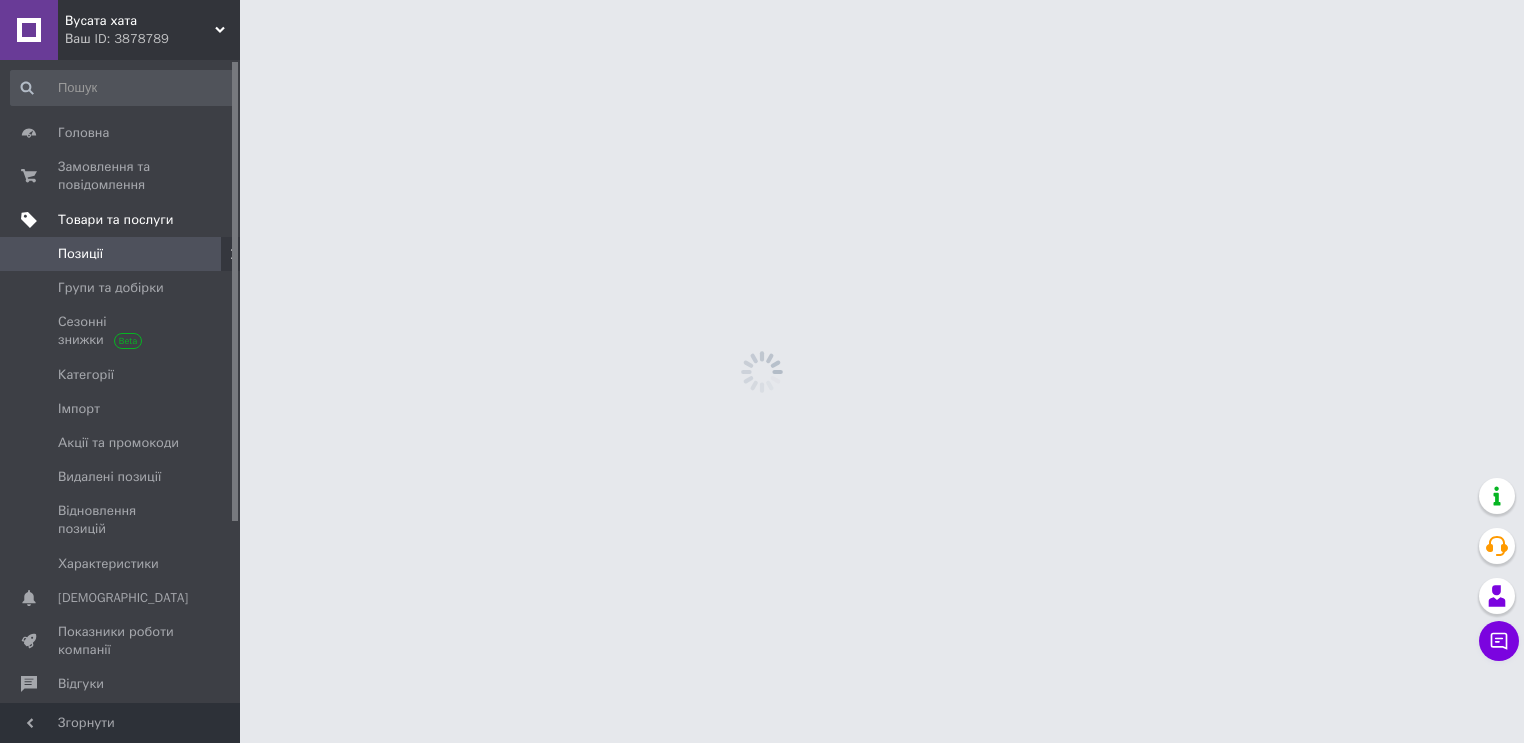 scroll, scrollTop: 0, scrollLeft: 0, axis: both 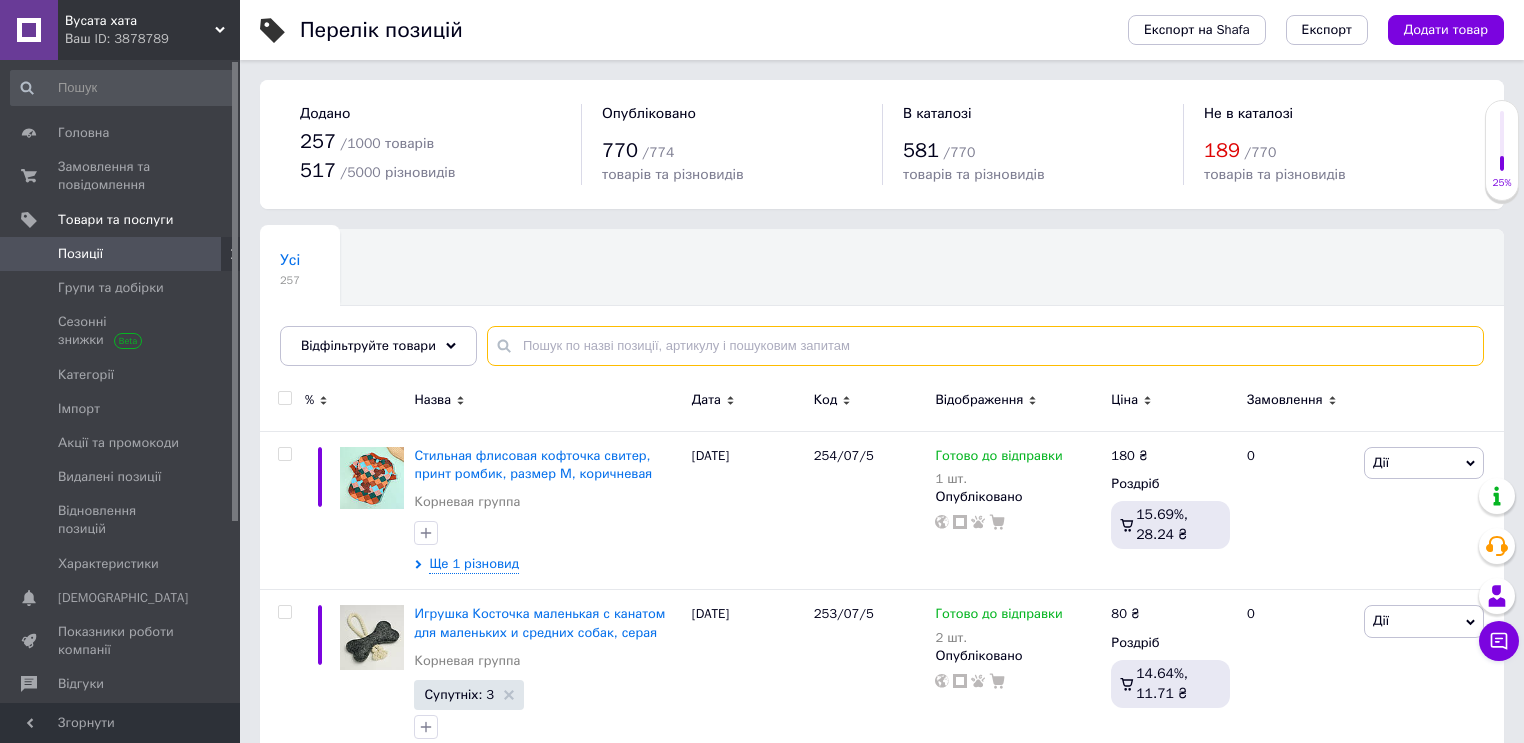 click at bounding box center [985, 346] 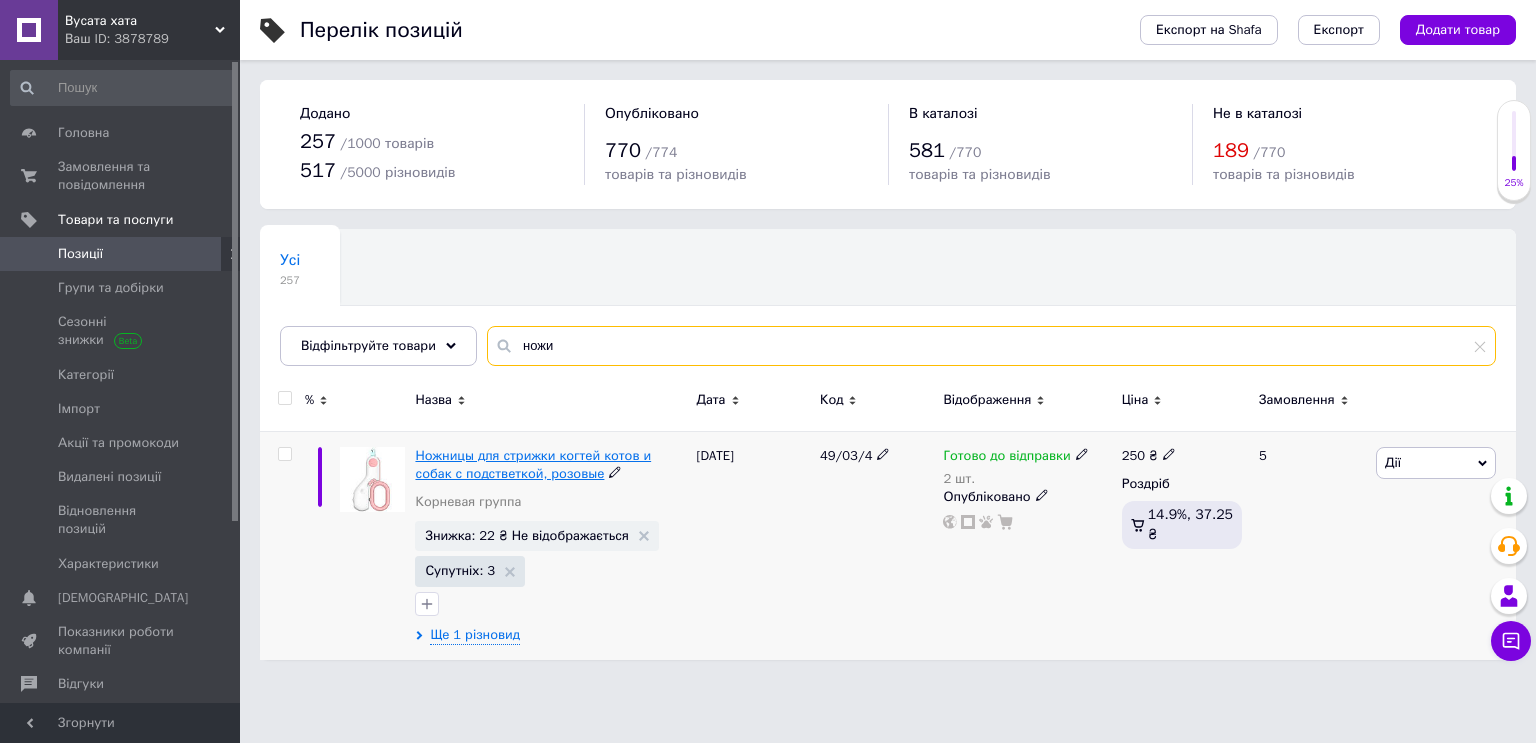 type on "ножи" 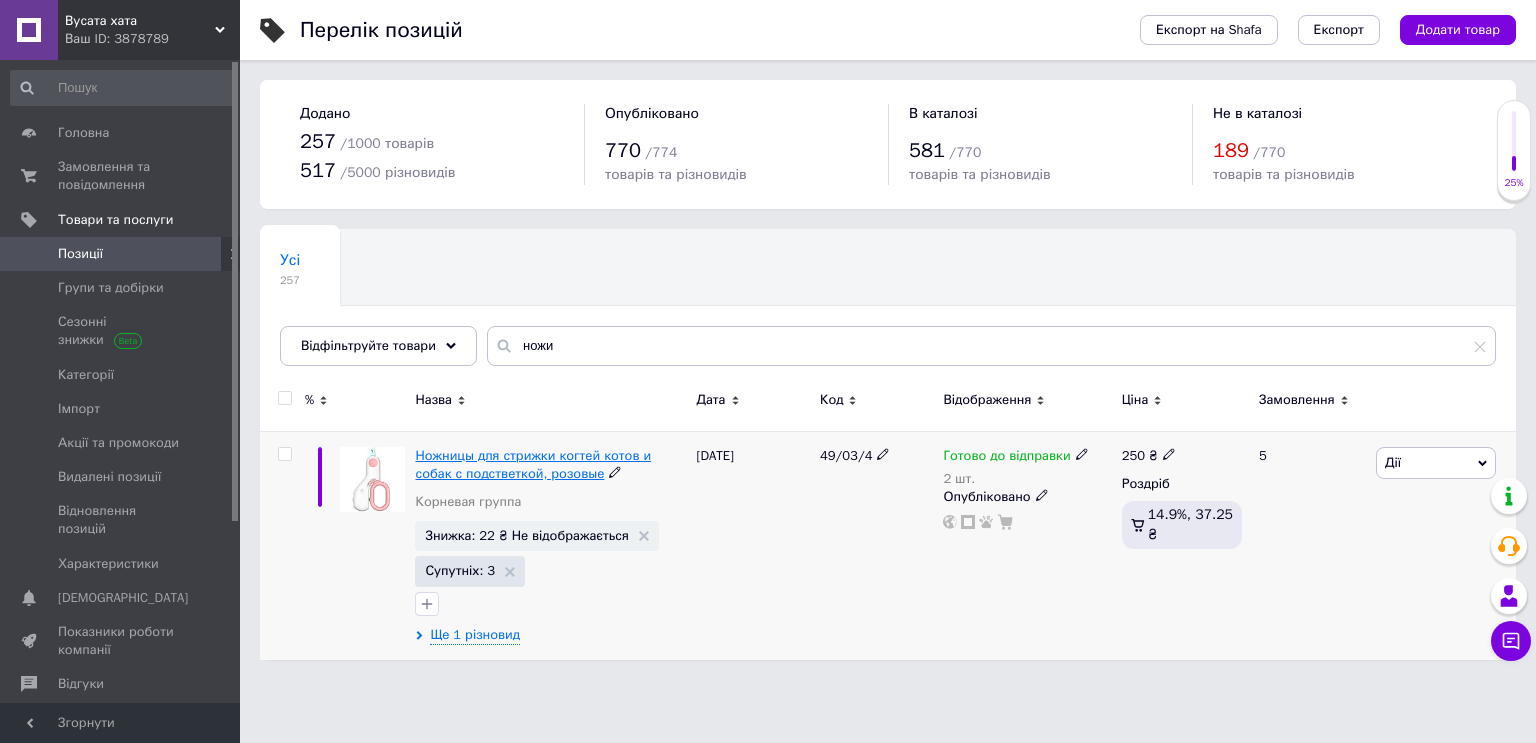 click on "Ножницы для стрижки когтей котов и собак с подстветкой, розовые" at bounding box center [533, 464] 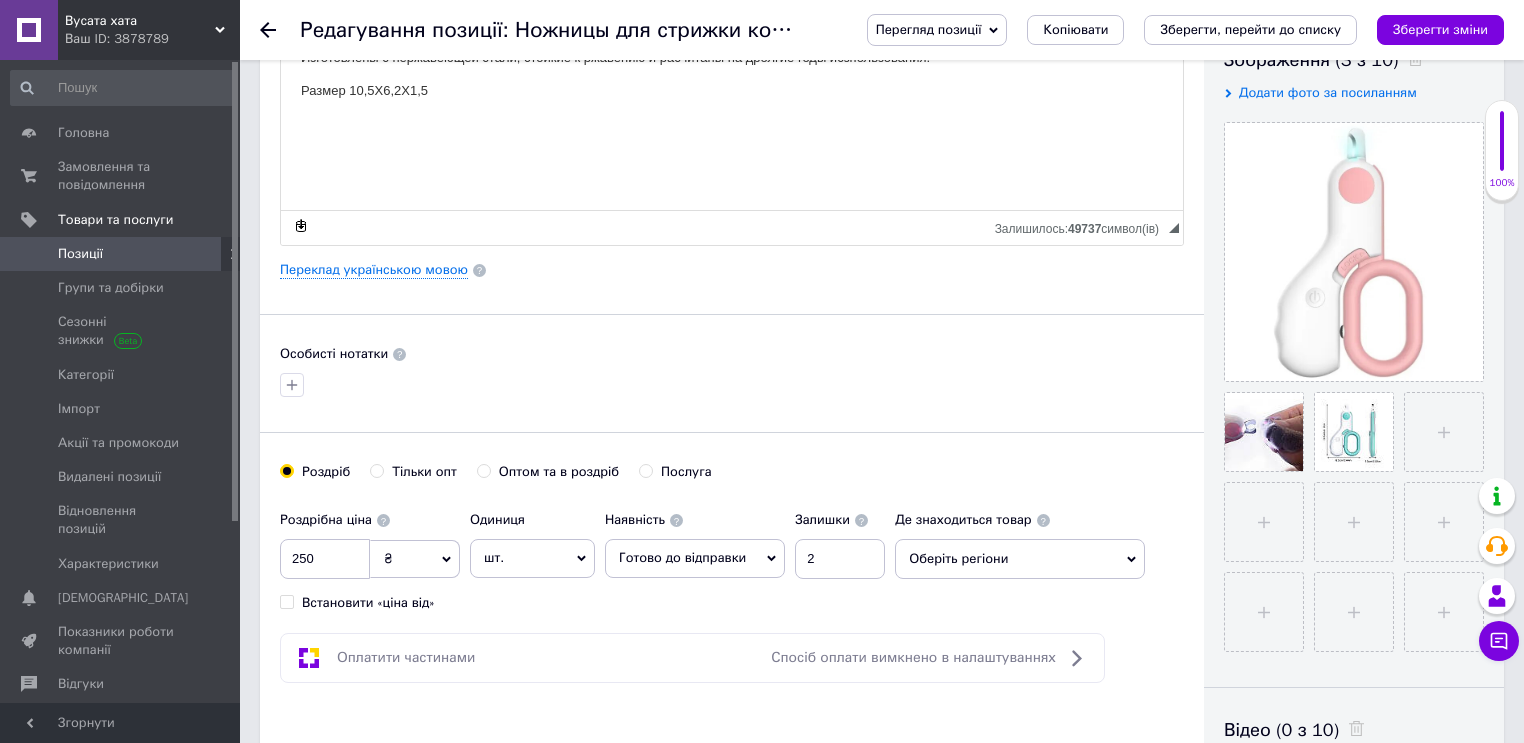 scroll, scrollTop: 0, scrollLeft: 0, axis: both 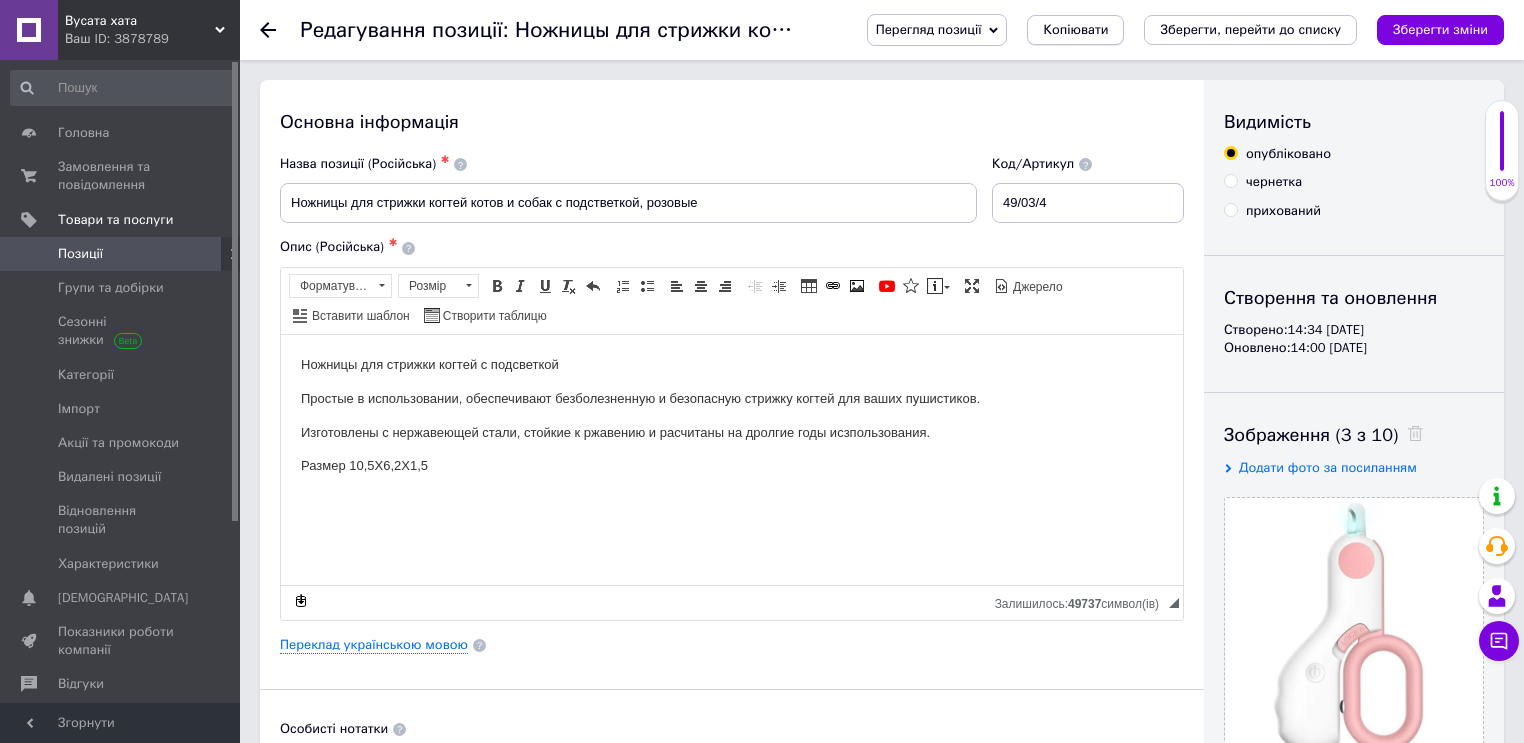 click on "Копіювати" at bounding box center (1075, 30) 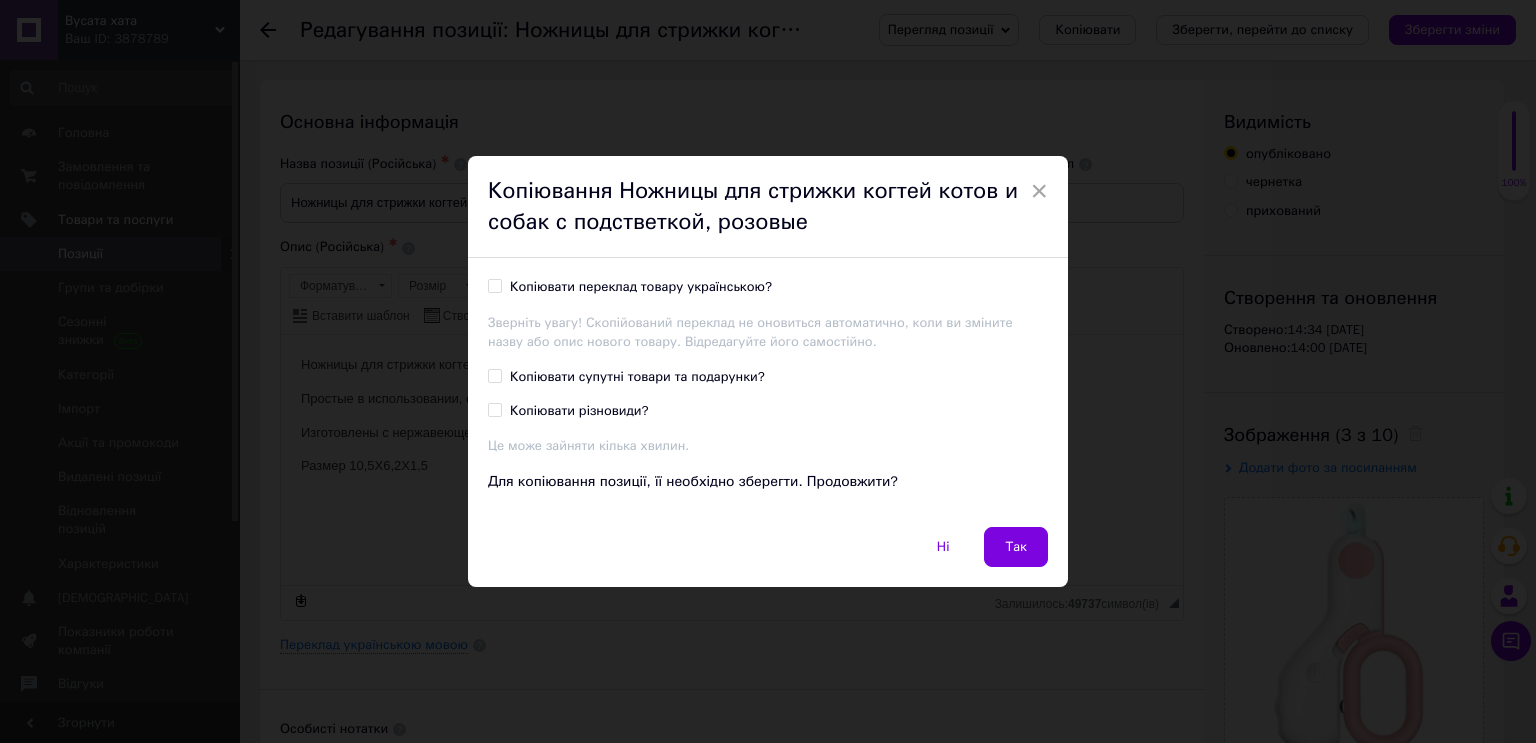 click on "Копіювати переклад товару українською?" at bounding box center (494, 285) 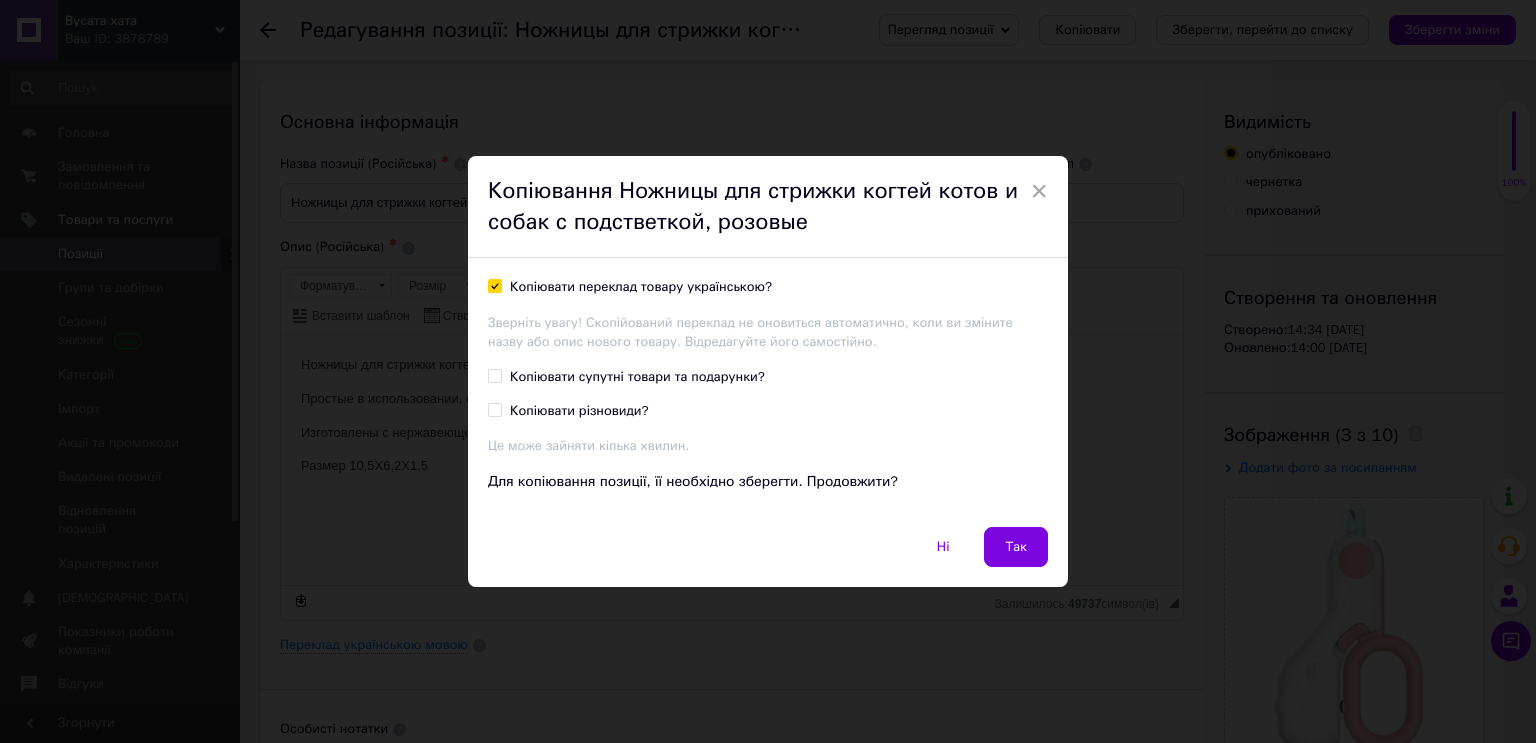 checkbox on "true" 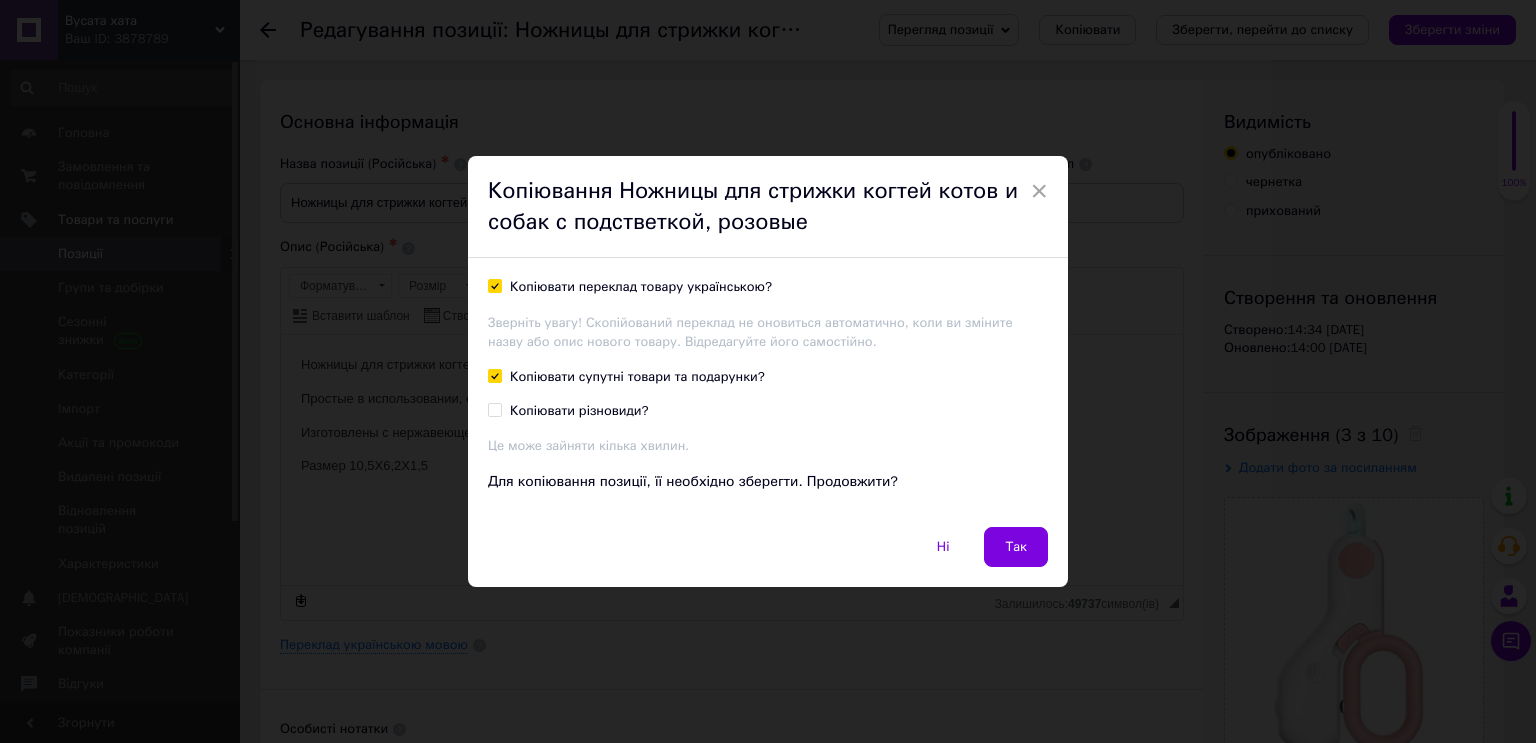 checkbox on "true" 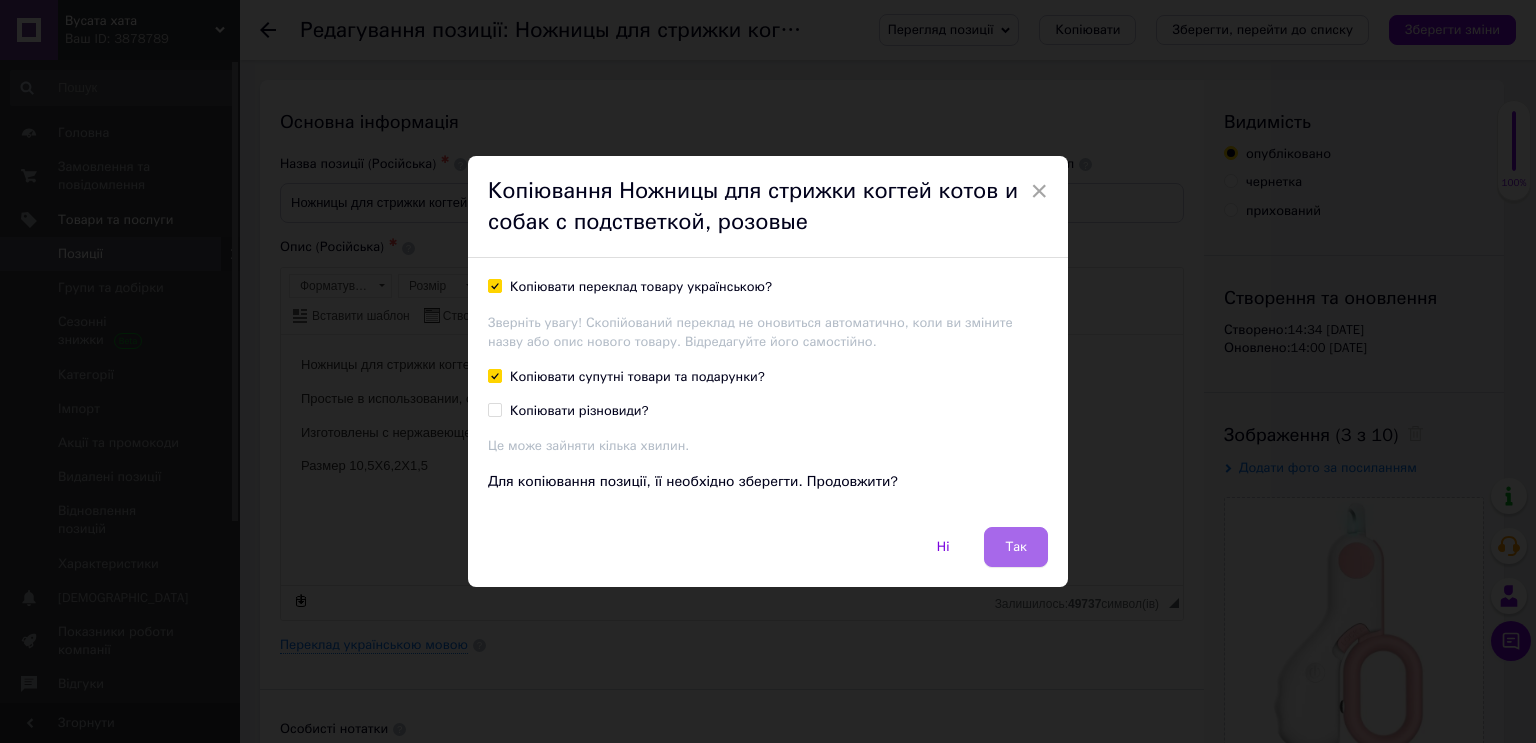 click on "Так" at bounding box center (1016, 547) 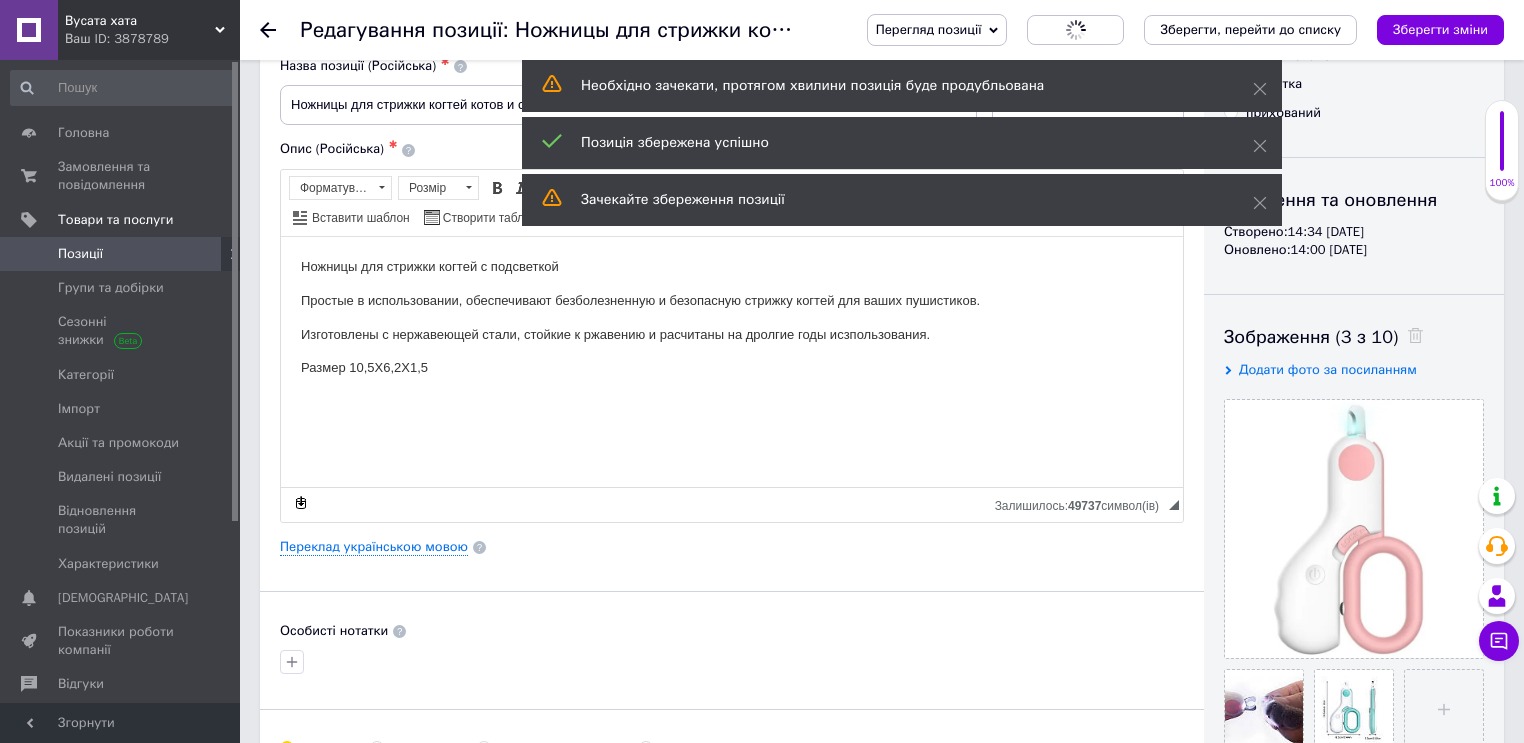 scroll, scrollTop: 0, scrollLeft: 0, axis: both 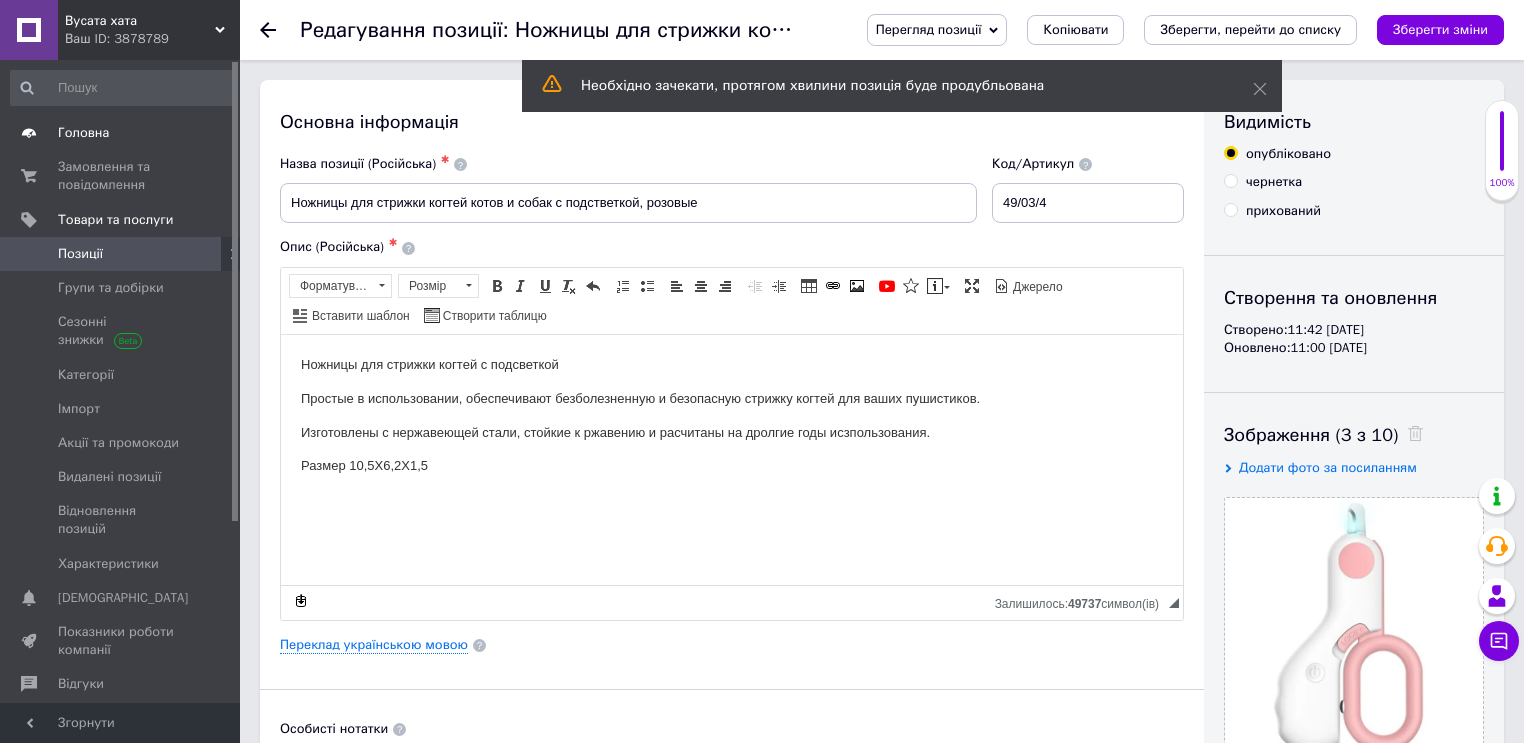 click on "Головна" at bounding box center (83, 133) 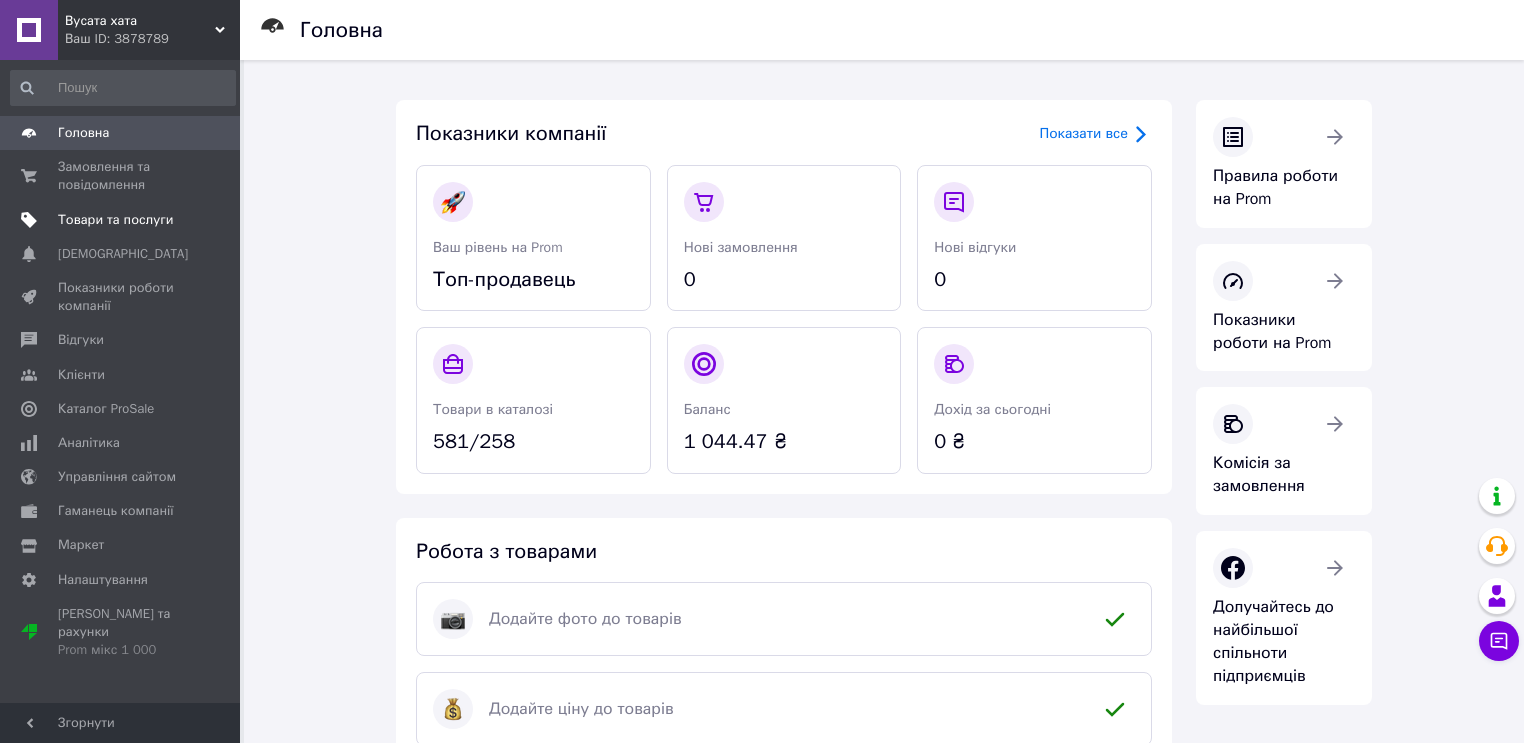 click on "Товари та послуги" at bounding box center [115, 220] 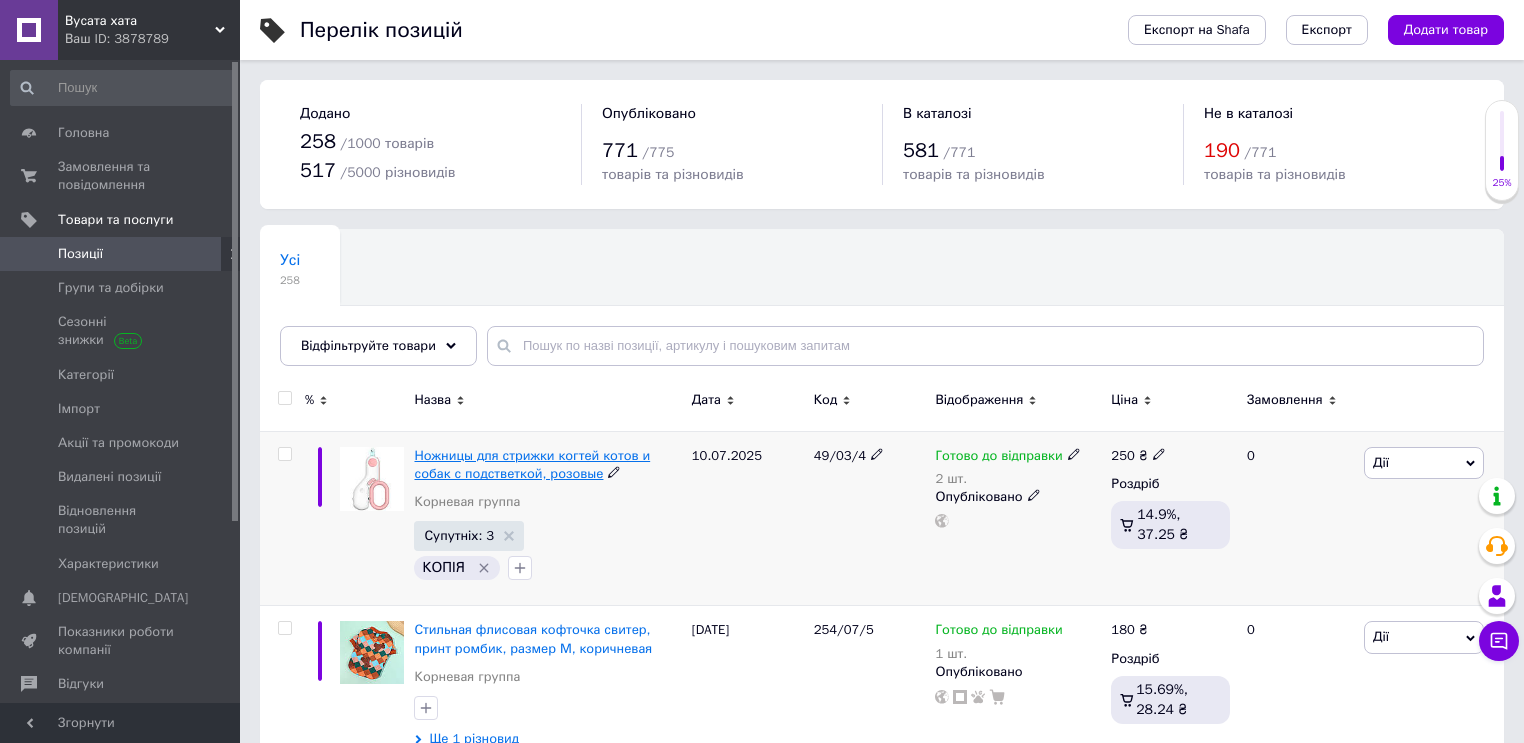 click on "Ножницы для стрижки когтей котов и собак с подстветкой, розовые" at bounding box center (532, 464) 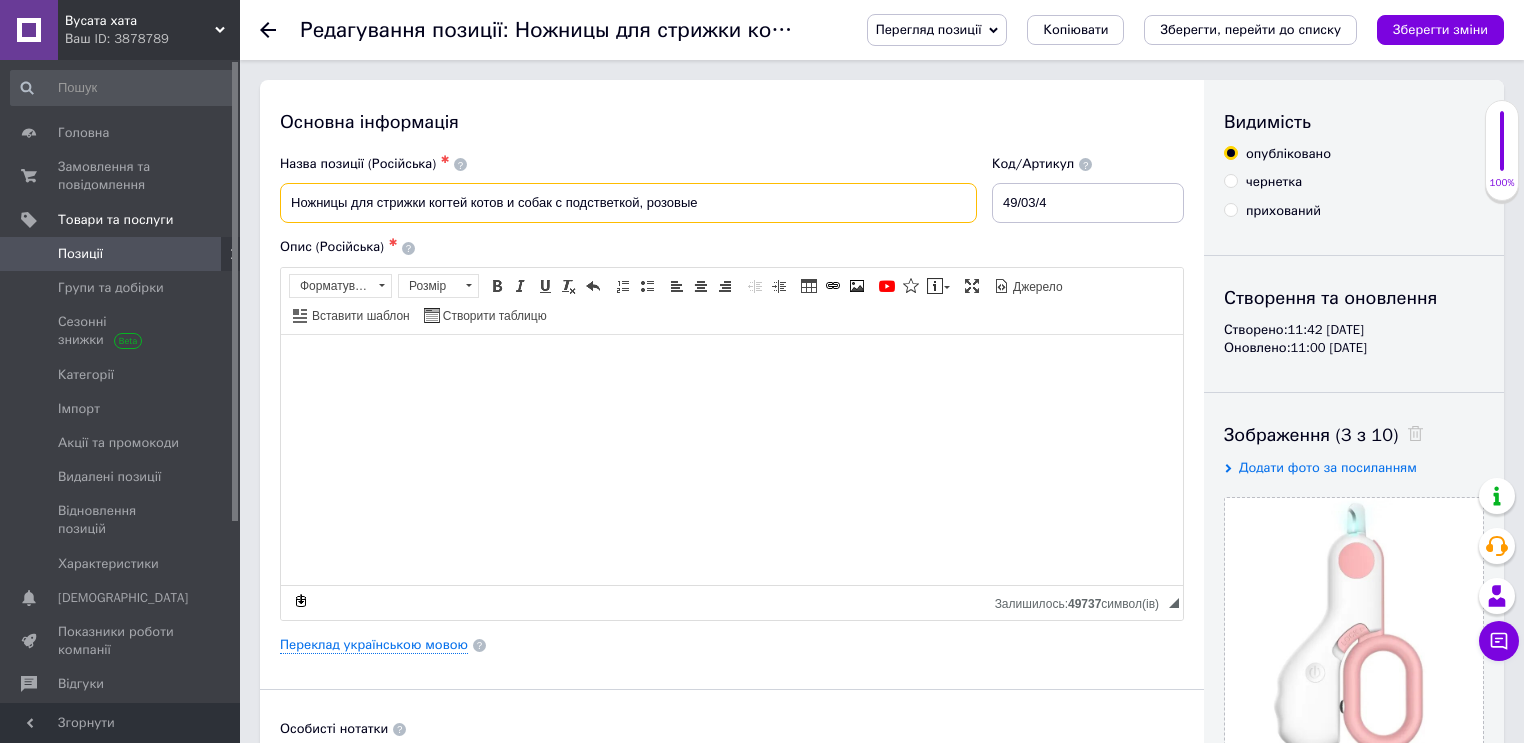 drag, startPoint x: 286, startPoint y: 198, endPoint x: 347, endPoint y: 211, distance: 62.369865 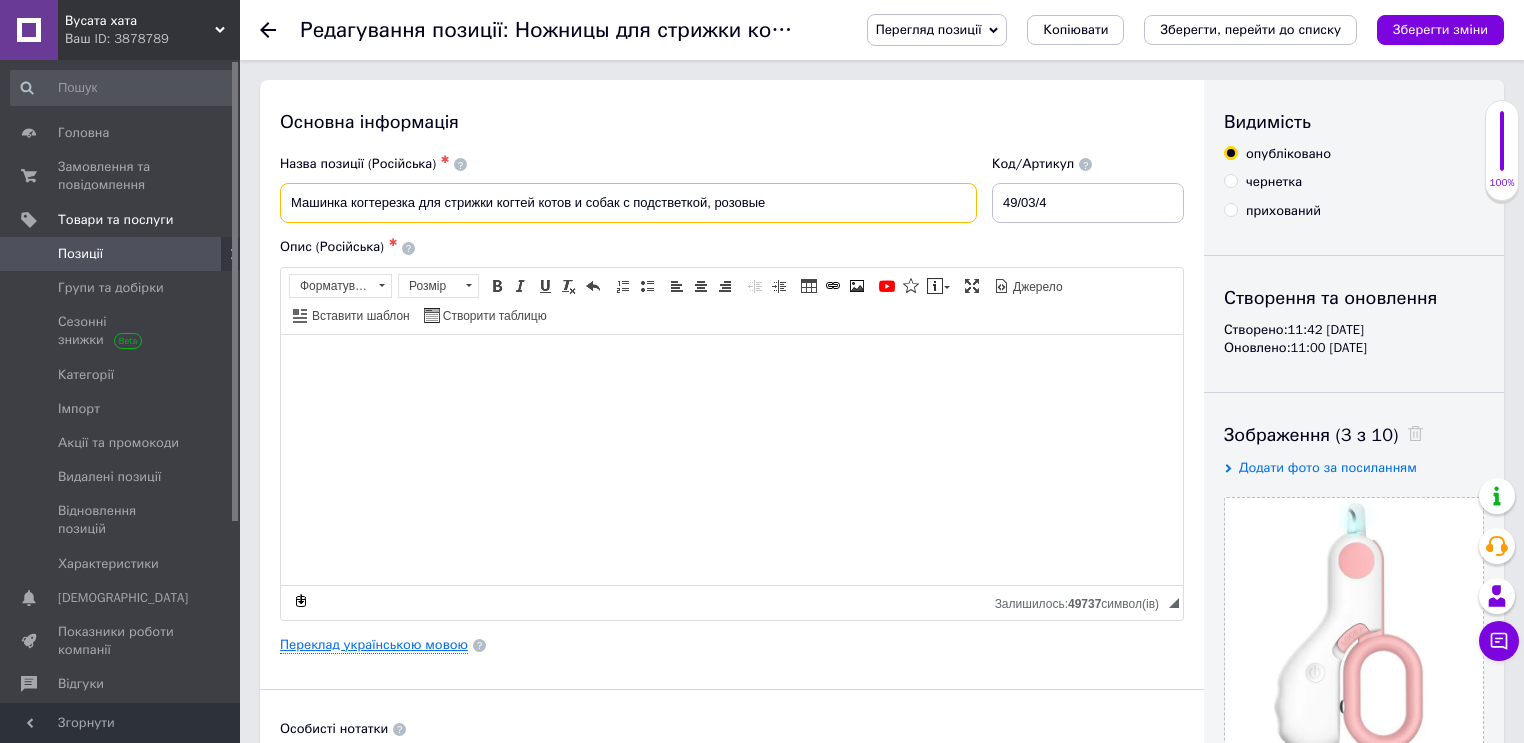 type on "Машинка когтерезка для стрижки когтей котов и собак с подстветкой, розовые" 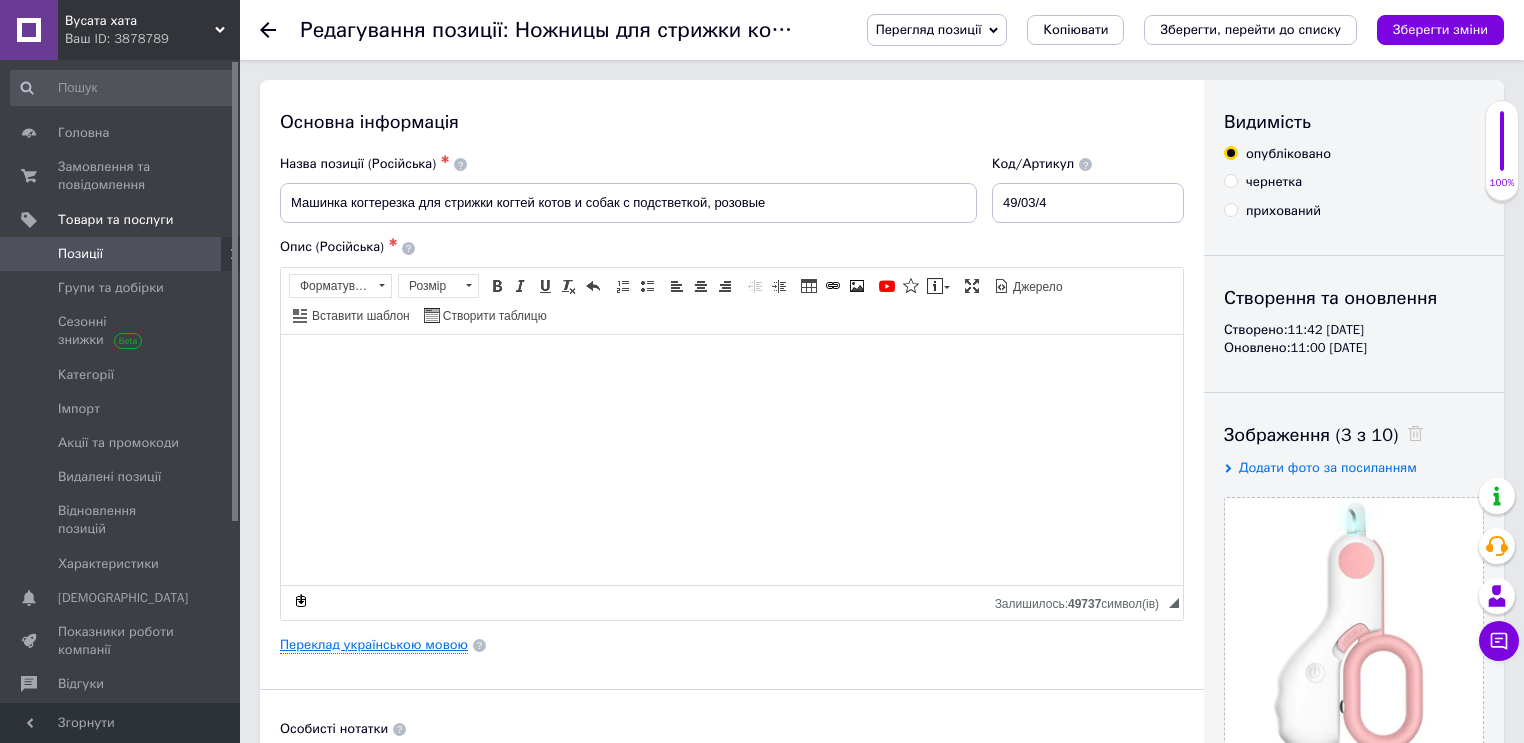 click on "Переклад українською мовою" at bounding box center (374, 645) 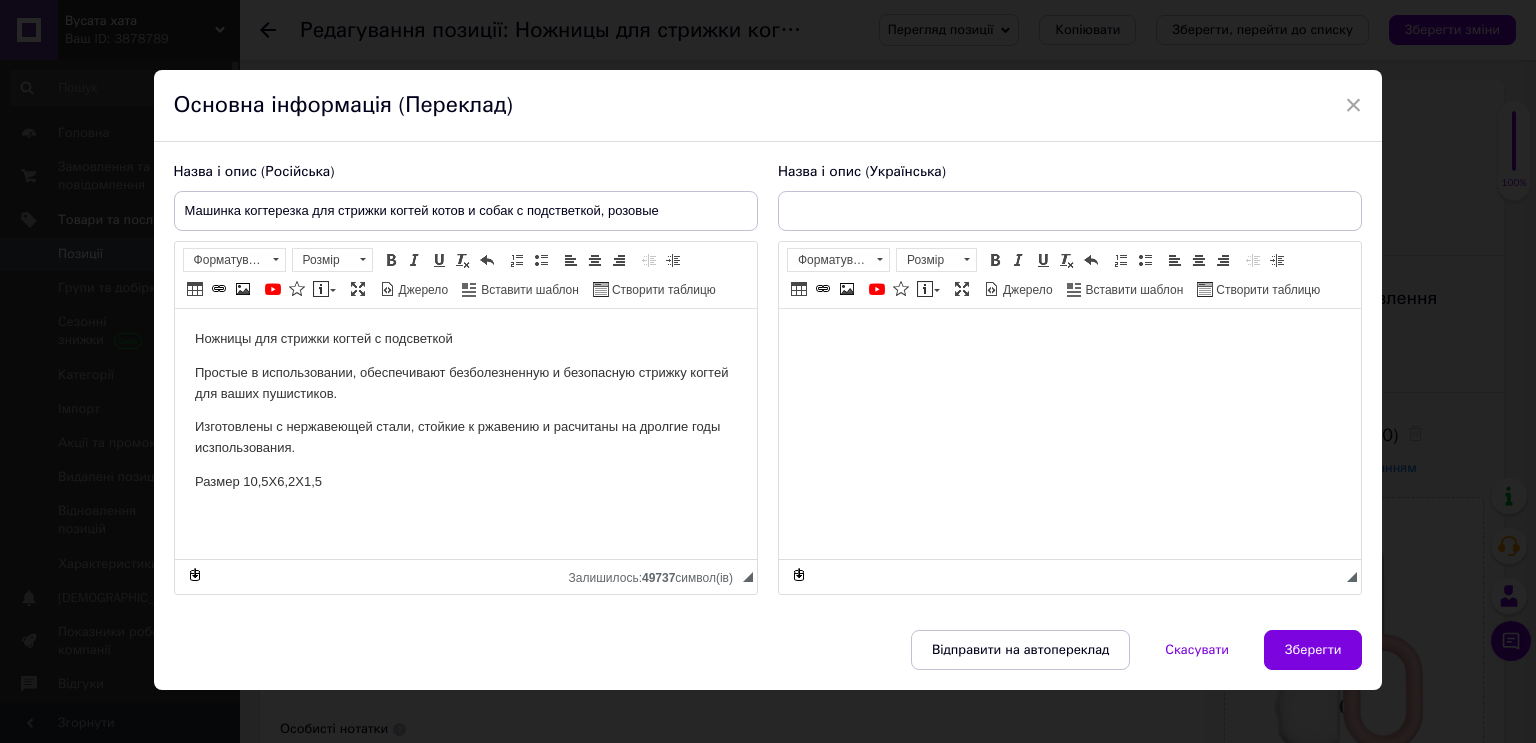 scroll, scrollTop: 0, scrollLeft: 0, axis: both 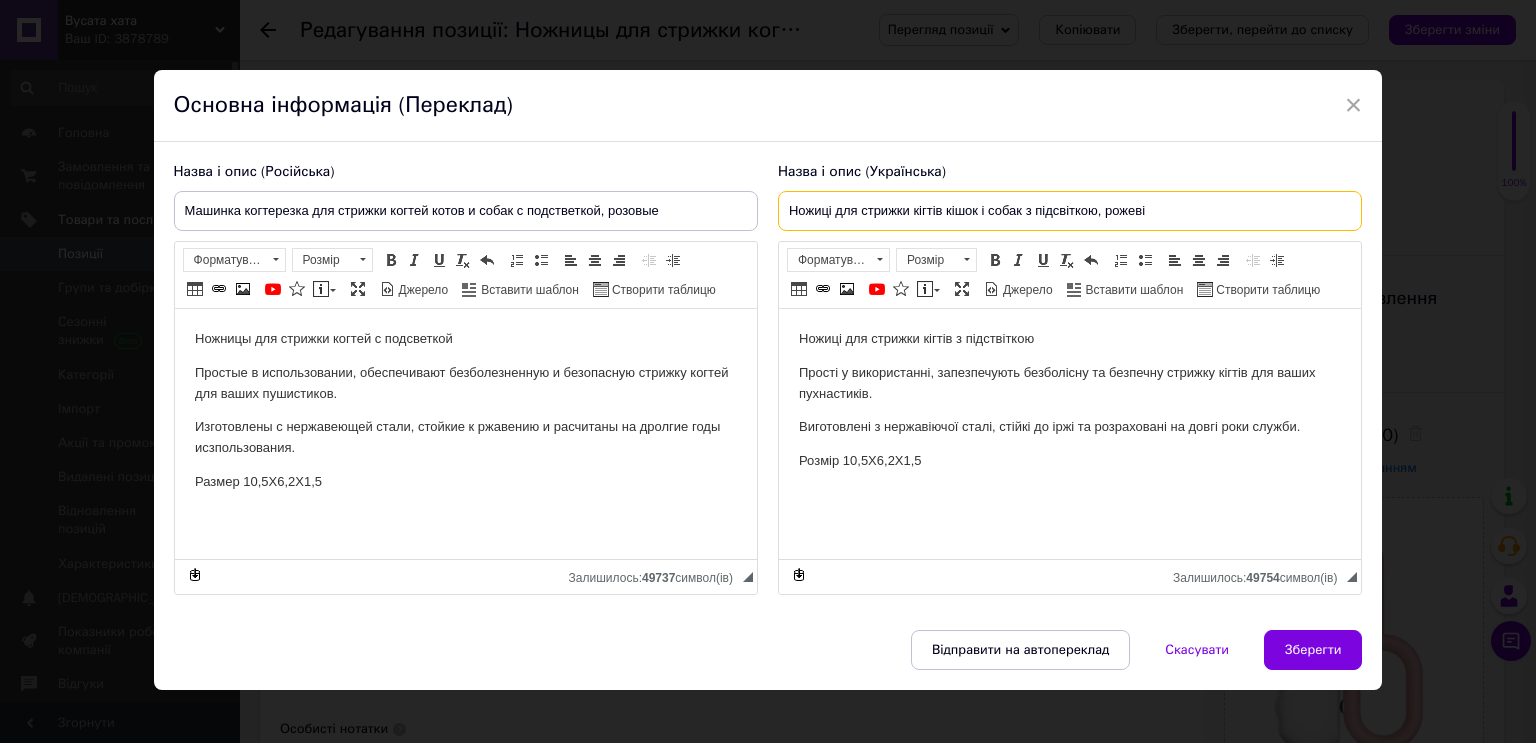 drag, startPoint x: 788, startPoint y: 212, endPoint x: 828, endPoint y: 204, distance: 40.792156 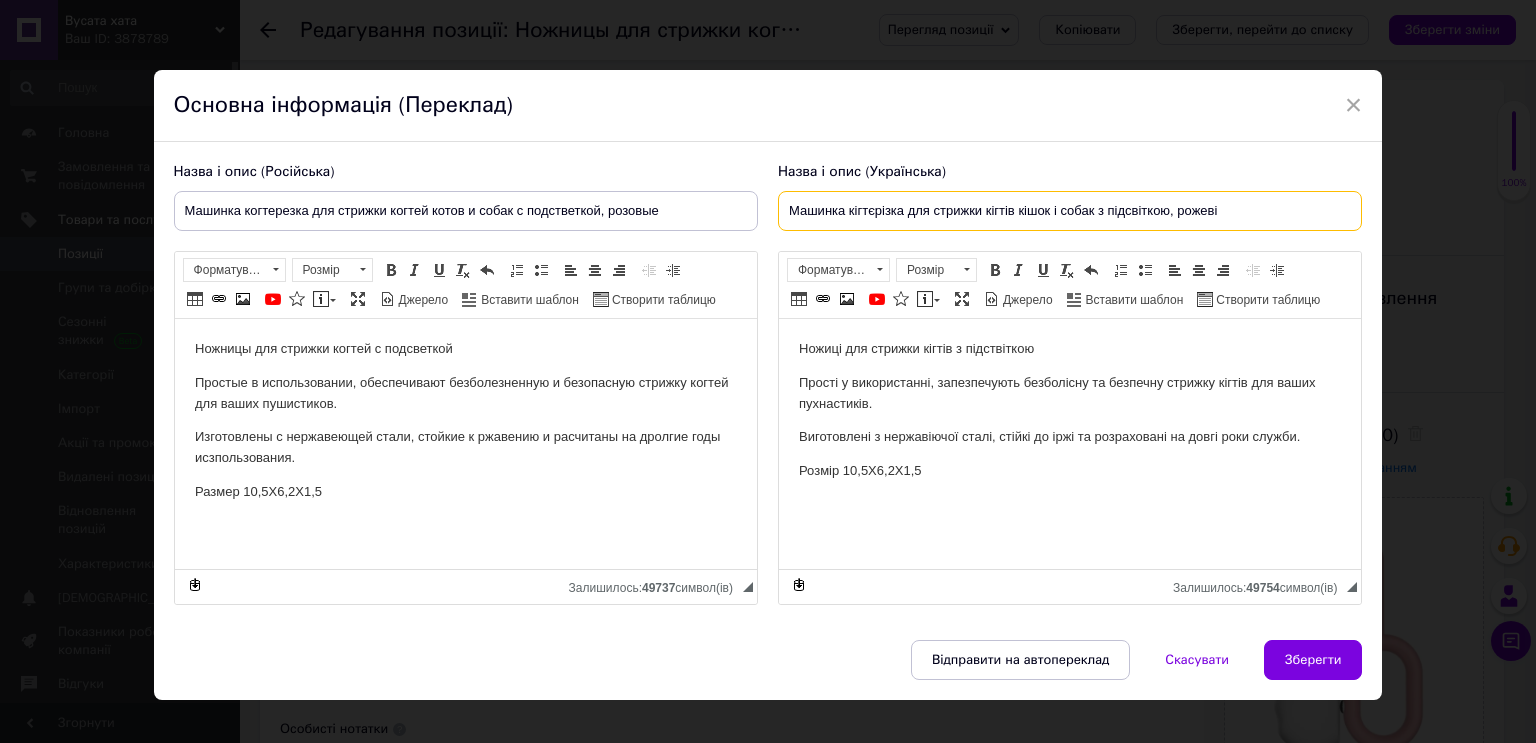 drag, startPoint x: 1096, startPoint y: 213, endPoint x: 1165, endPoint y: 214, distance: 69.00725 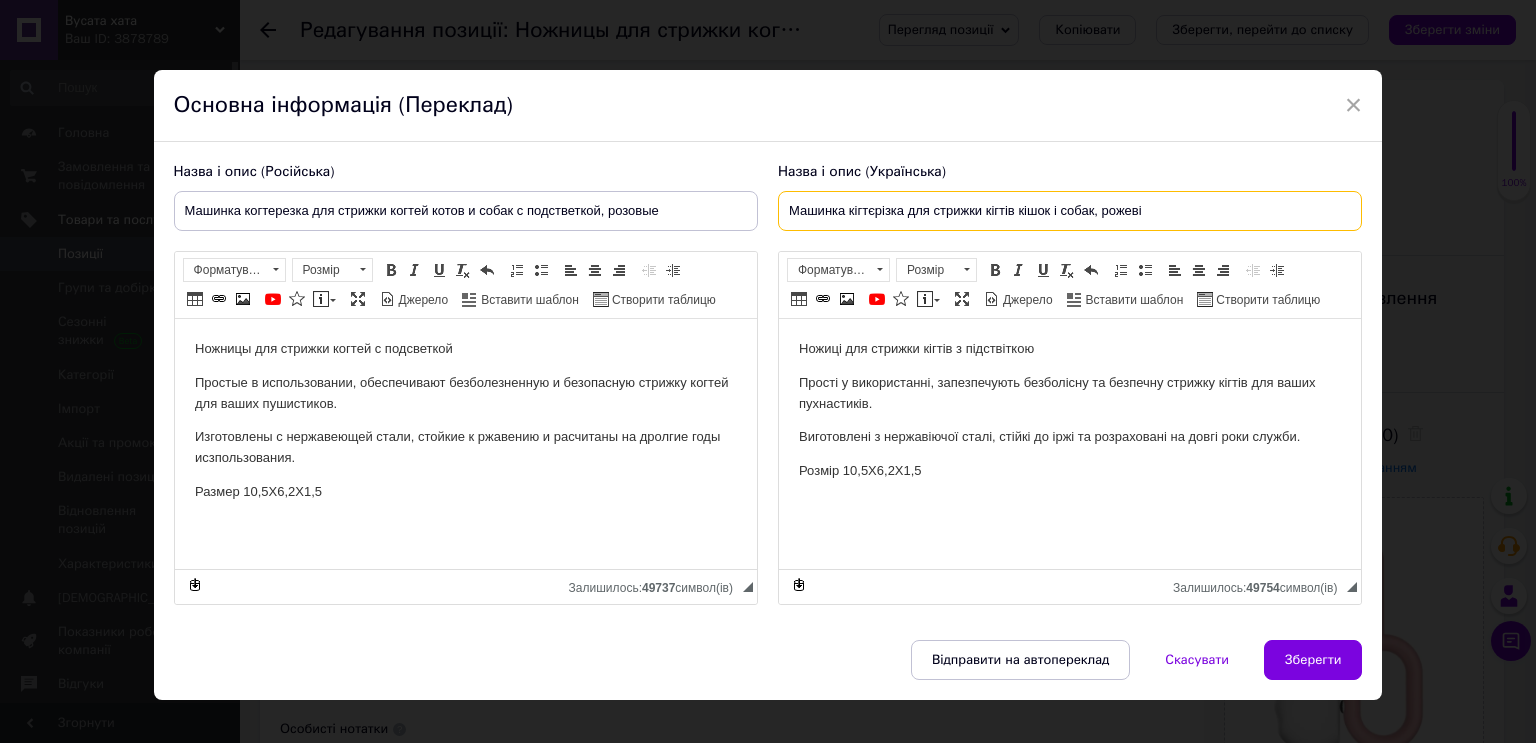 click on "Машинка кігтєрізка для стрижки кігтів кішок і собак, рожеві" at bounding box center (1070, 211) 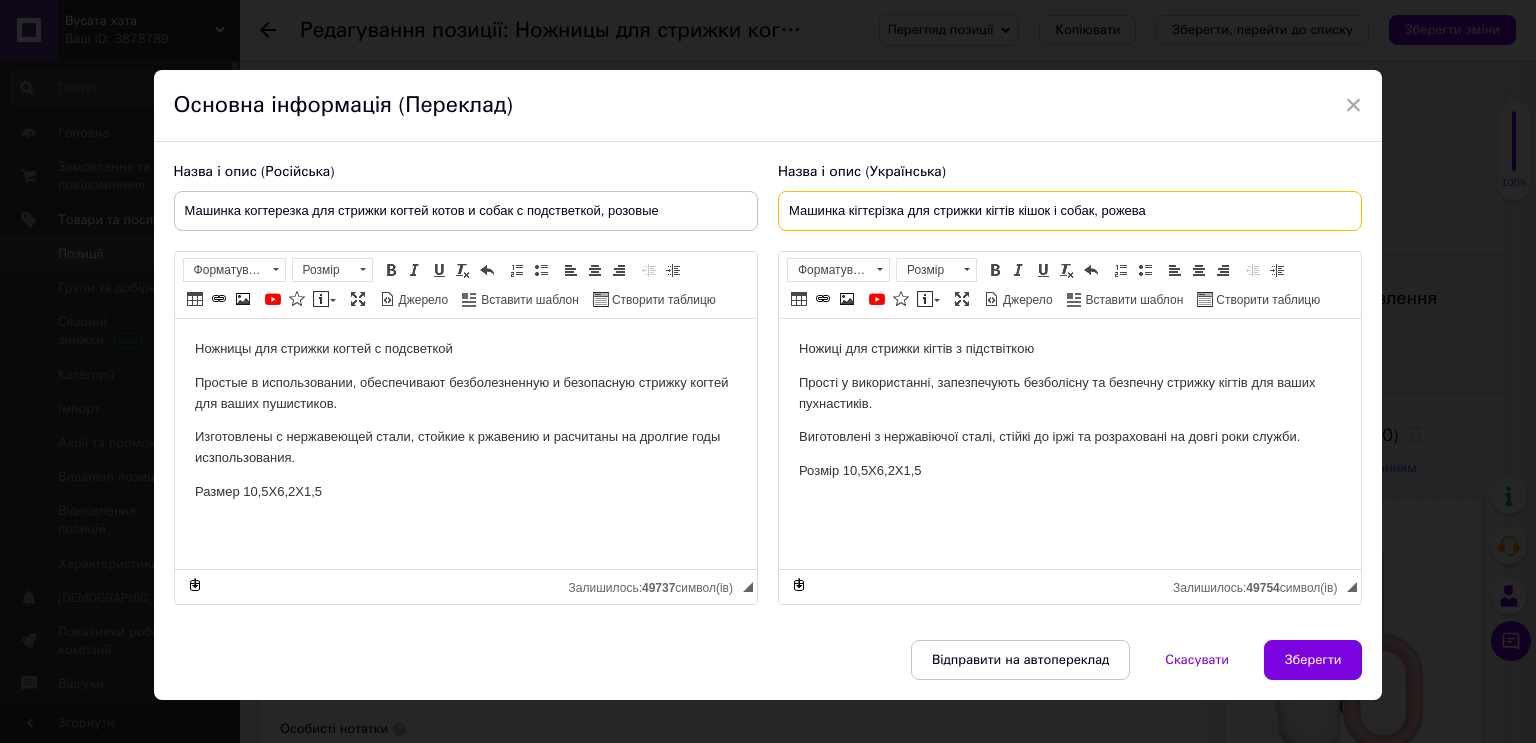 type on "Машинка кігтєрізка для стрижки кігтів кішок і собак, рожева" 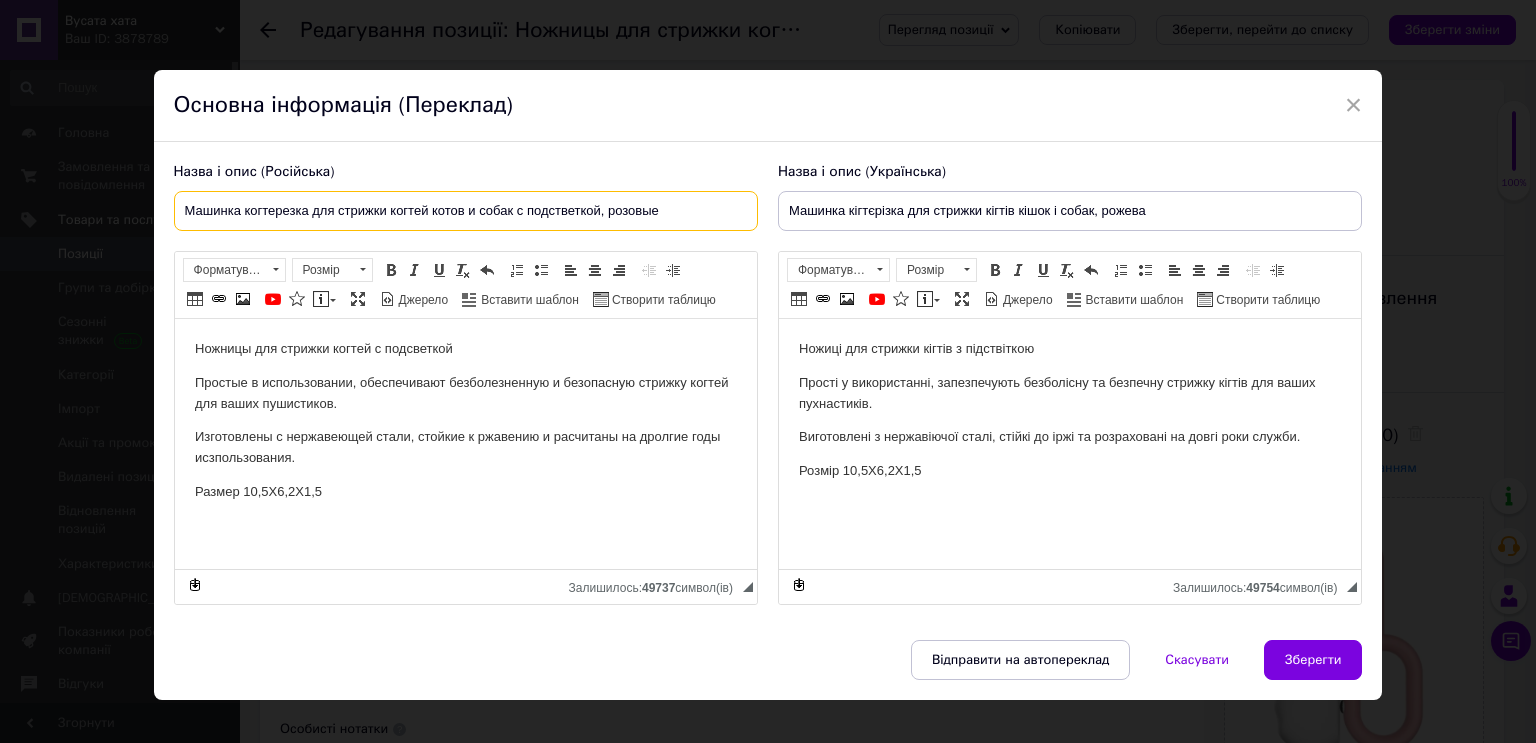 drag, startPoint x: 688, startPoint y: 208, endPoint x: 641, endPoint y: 220, distance: 48.507732 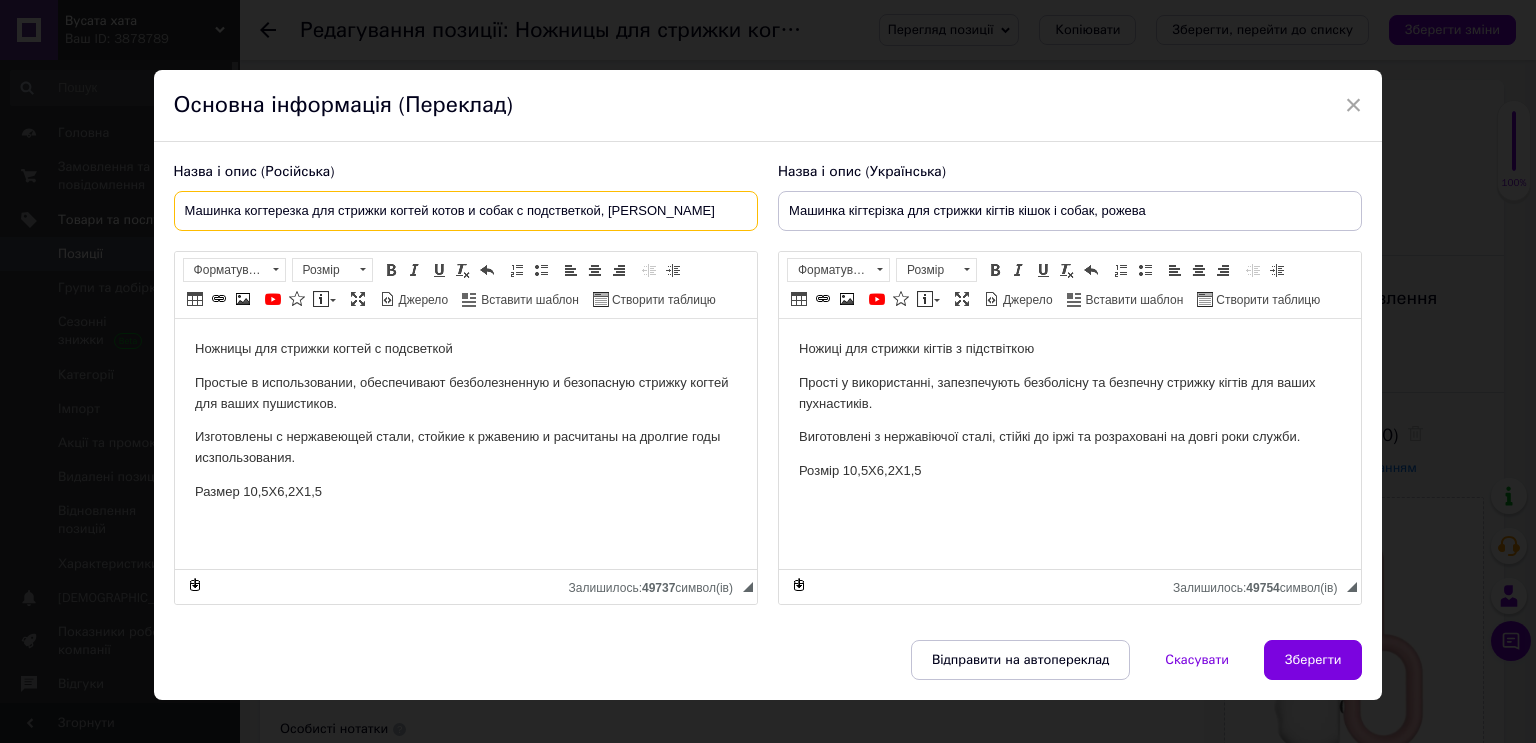 type on "Машинка когтерезка для стрижки когтей котов и собак с подстветкой, [PERSON_NAME]" 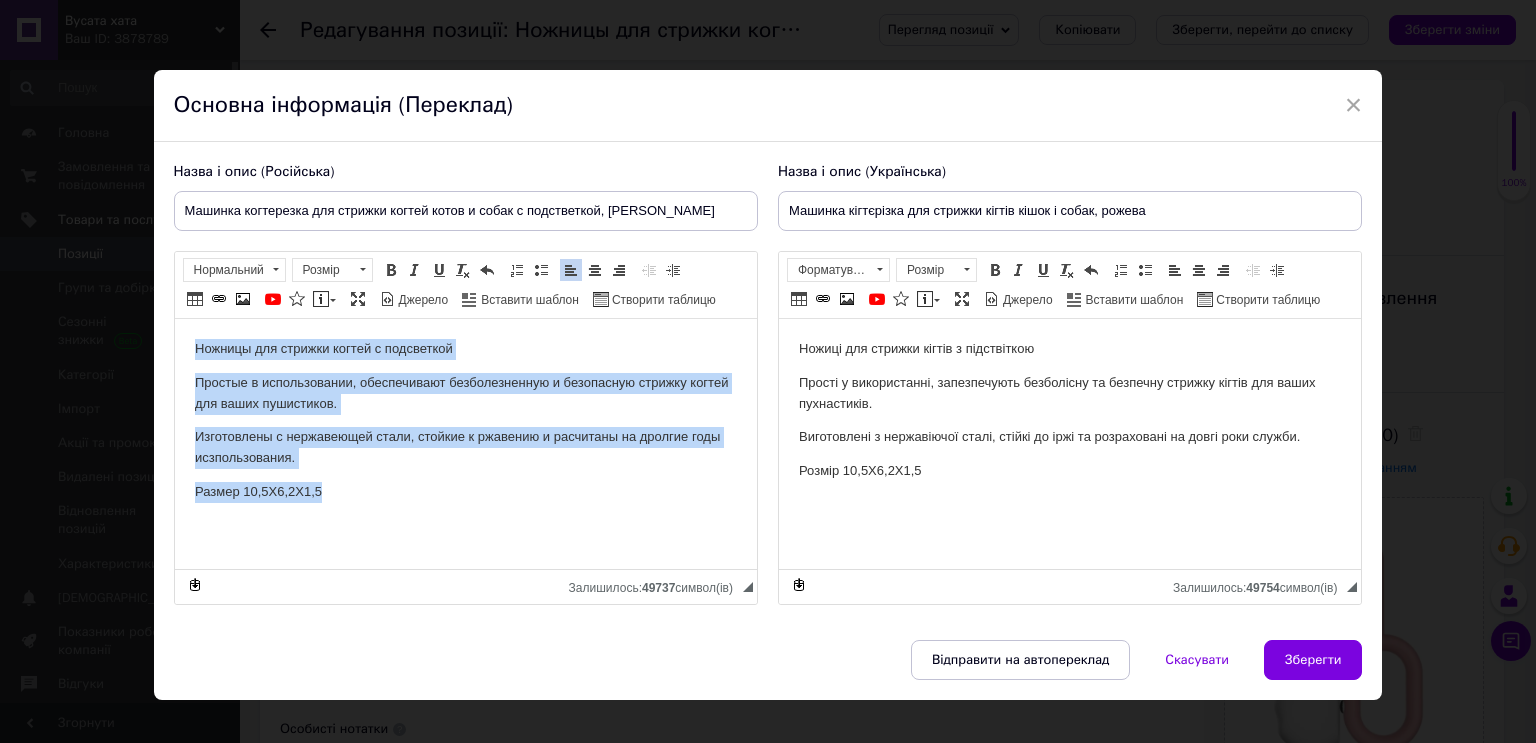 drag, startPoint x: 192, startPoint y: 347, endPoint x: 432, endPoint y: 527, distance: 300 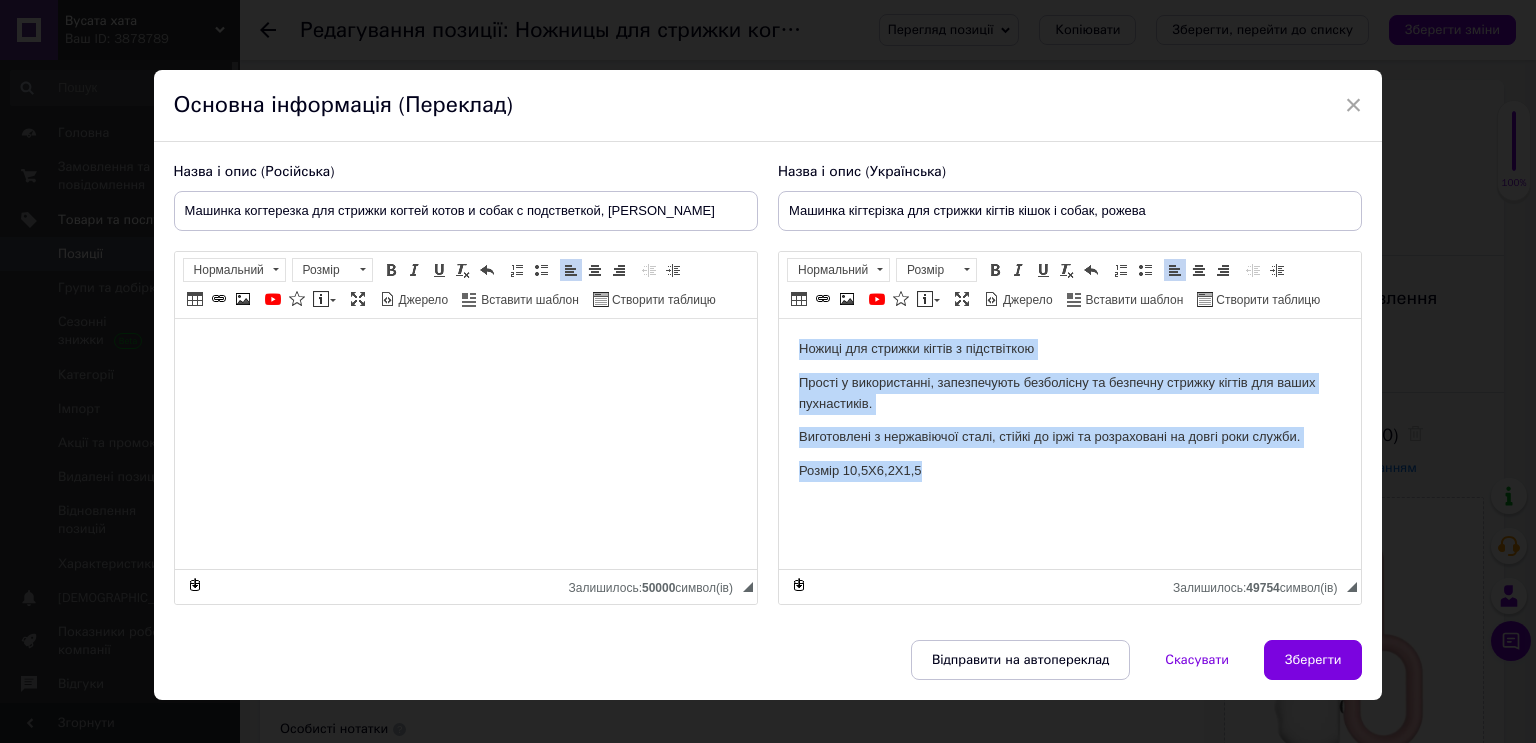 drag, startPoint x: 798, startPoint y: 350, endPoint x: 1109, endPoint y: 539, distance: 363.9258 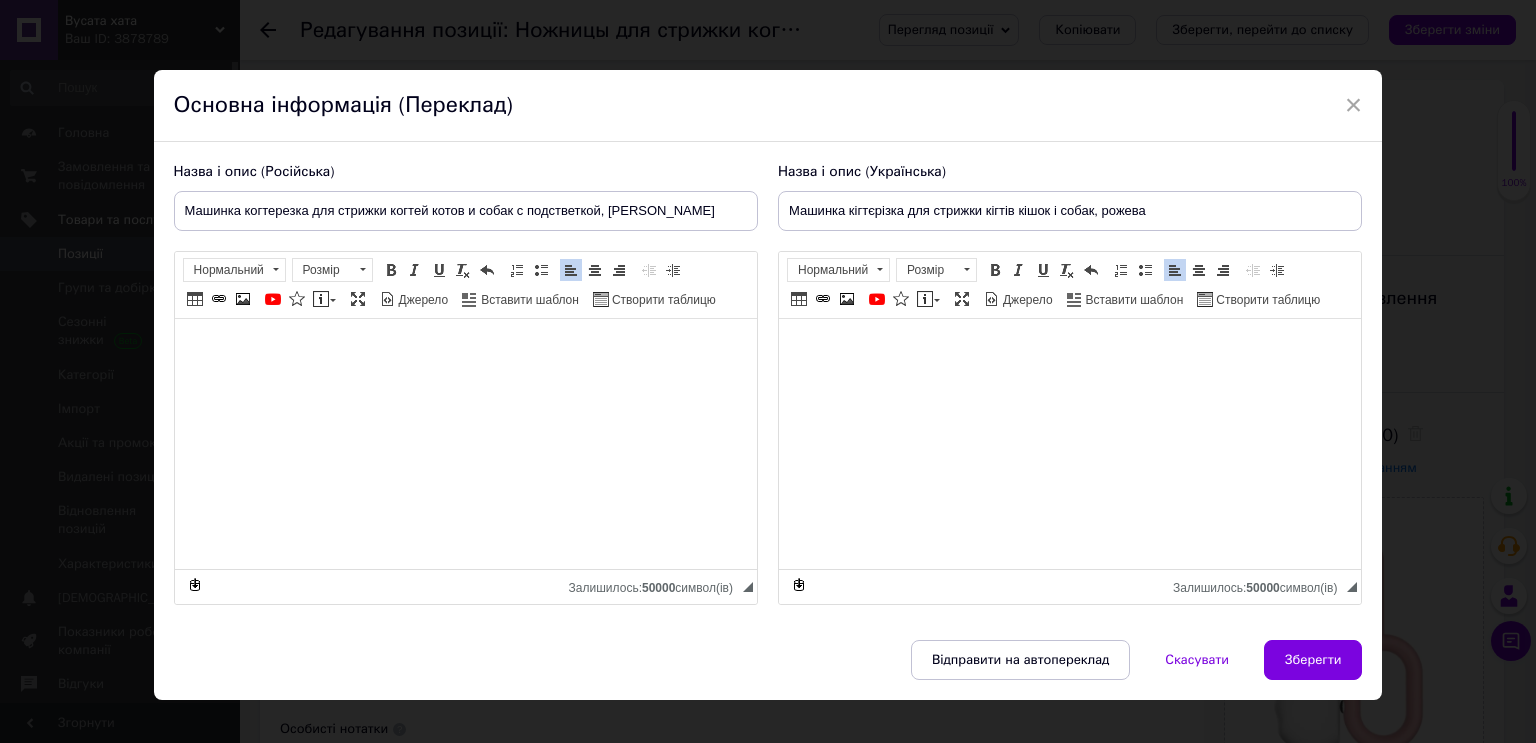 click at bounding box center [465, 349] 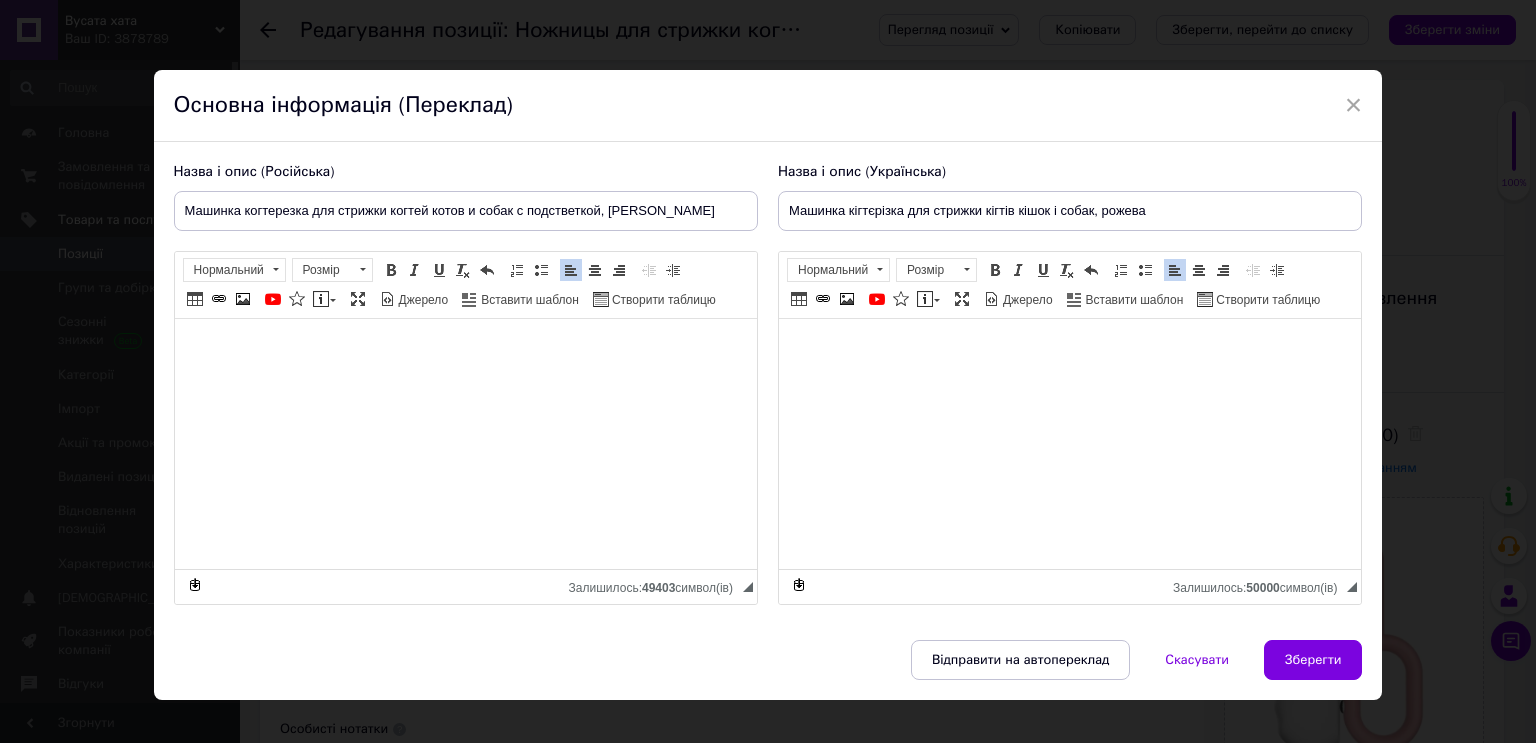 scroll, scrollTop: 0, scrollLeft: 0, axis: both 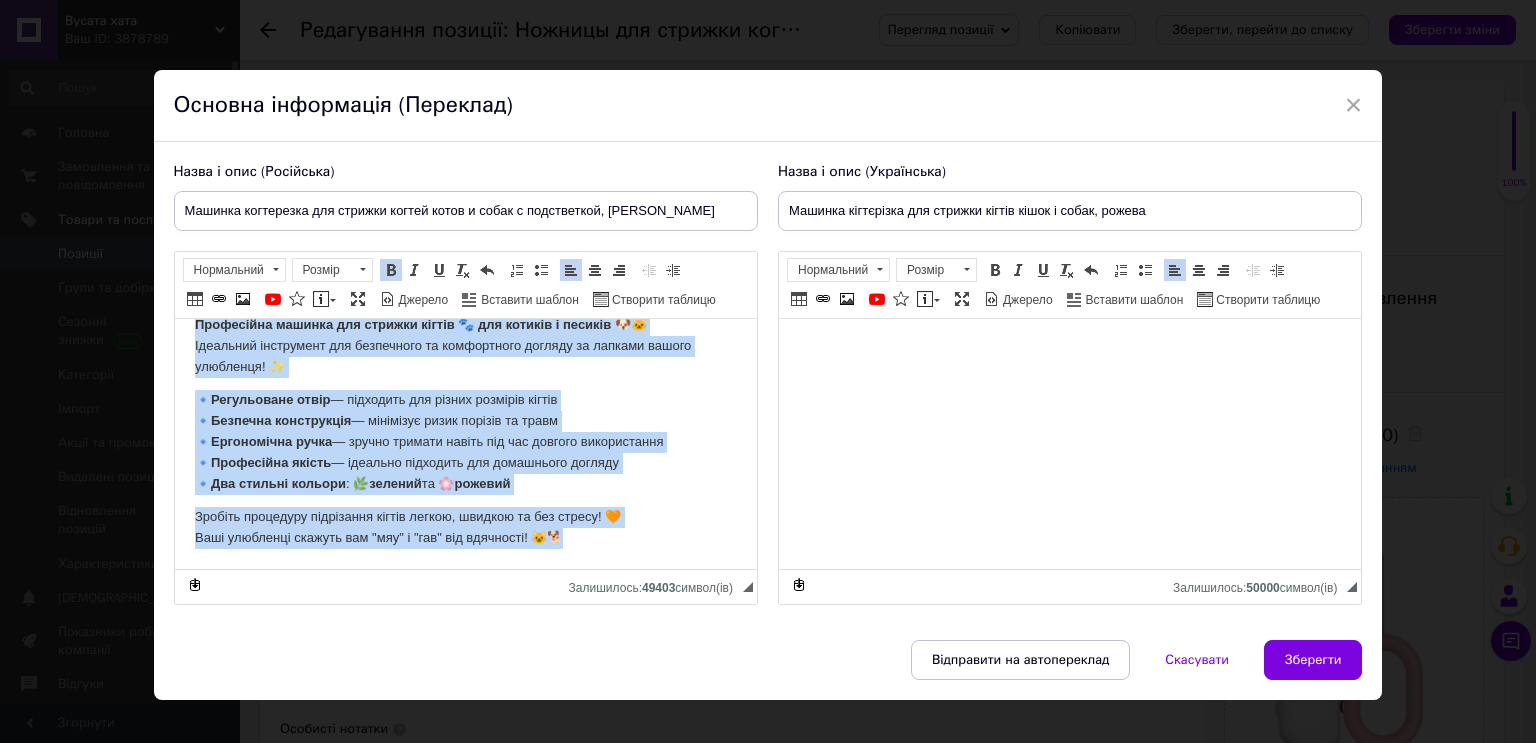 drag, startPoint x: 207, startPoint y: 355, endPoint x: 721, endPoint y: 587, distance: 563.9326 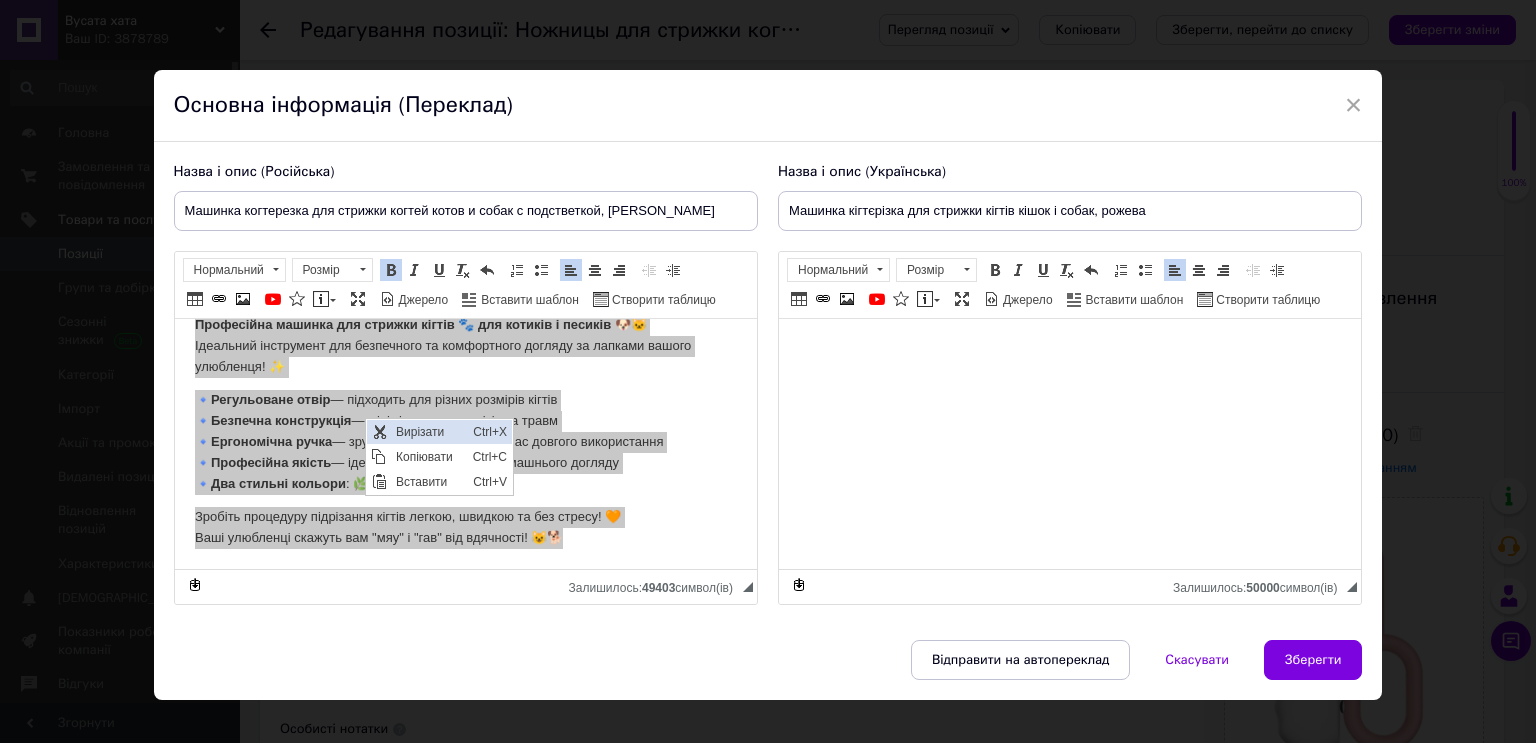 scroll, scrollTop: 0, scrollLeft: 0, axis: both 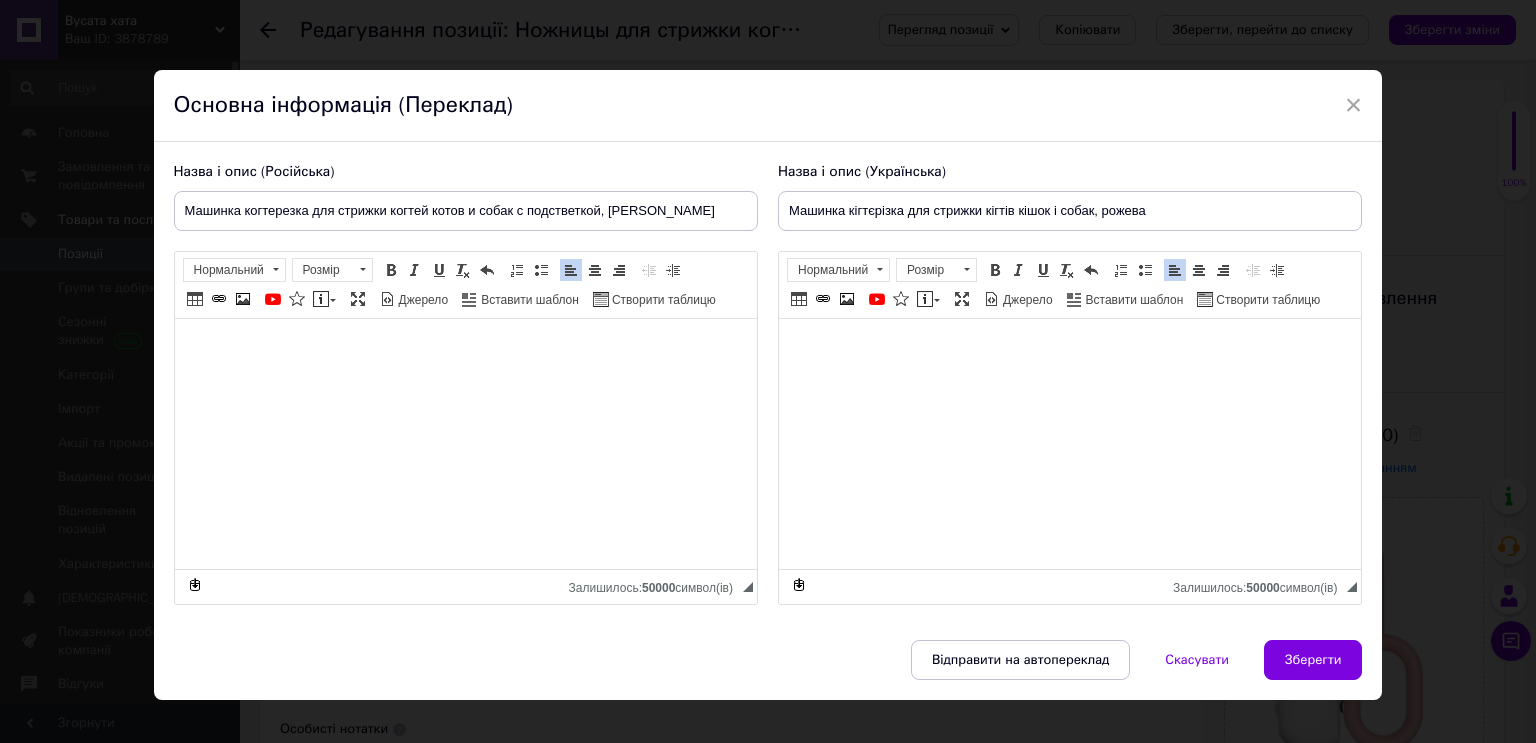 click at bounding box center [1069, 349] 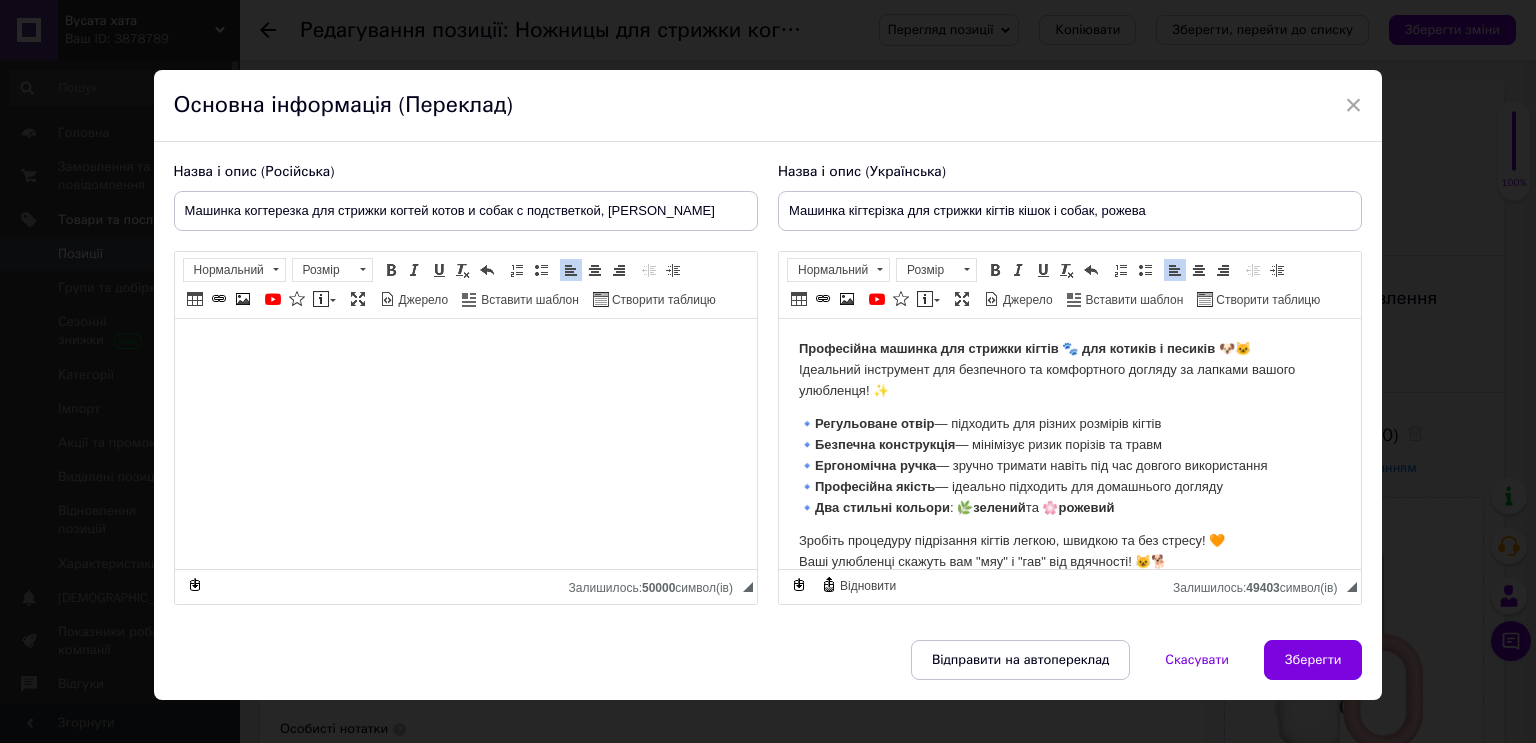 click at bounding box center (465, 349) 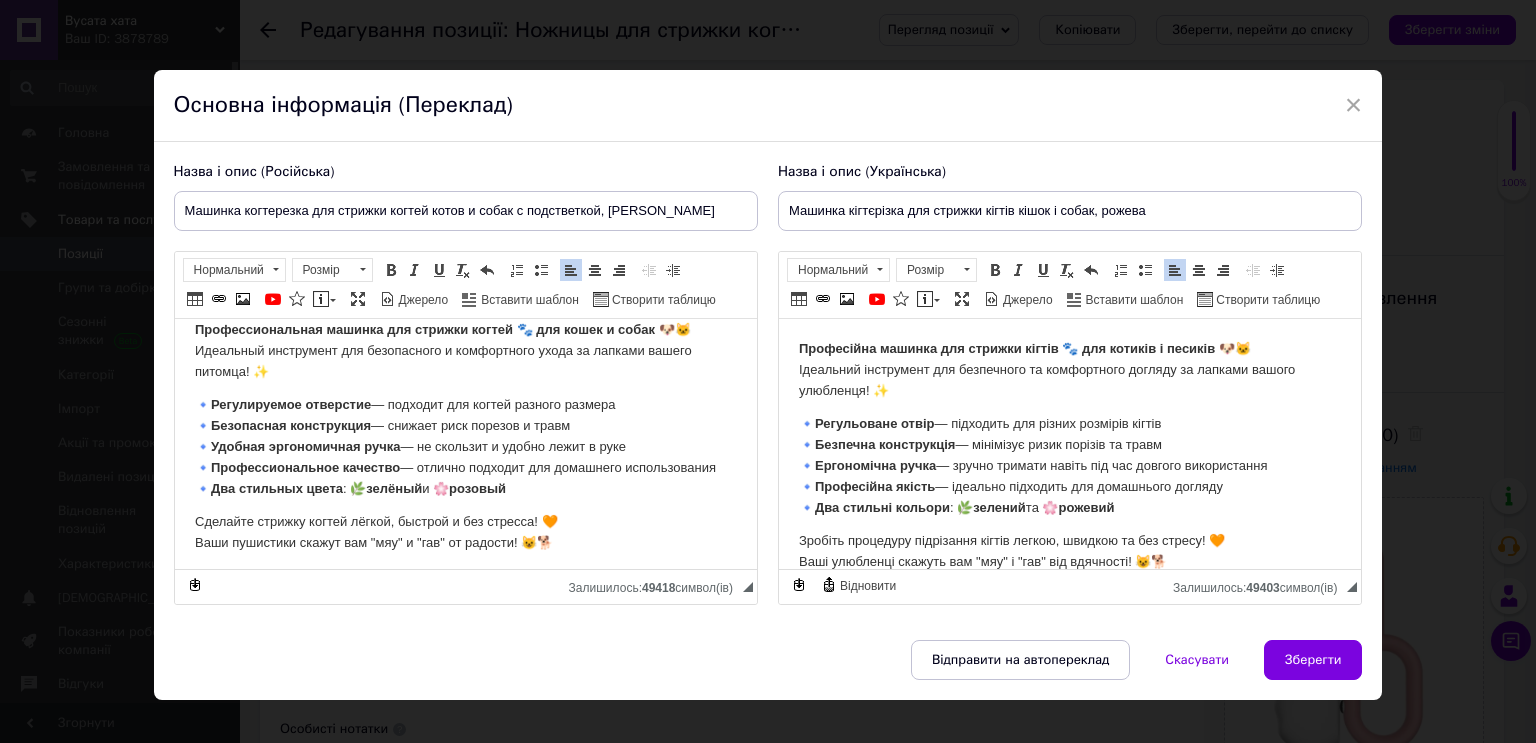 scroll, scrollTop: 24, scrollLeft: 0, axis: vertical 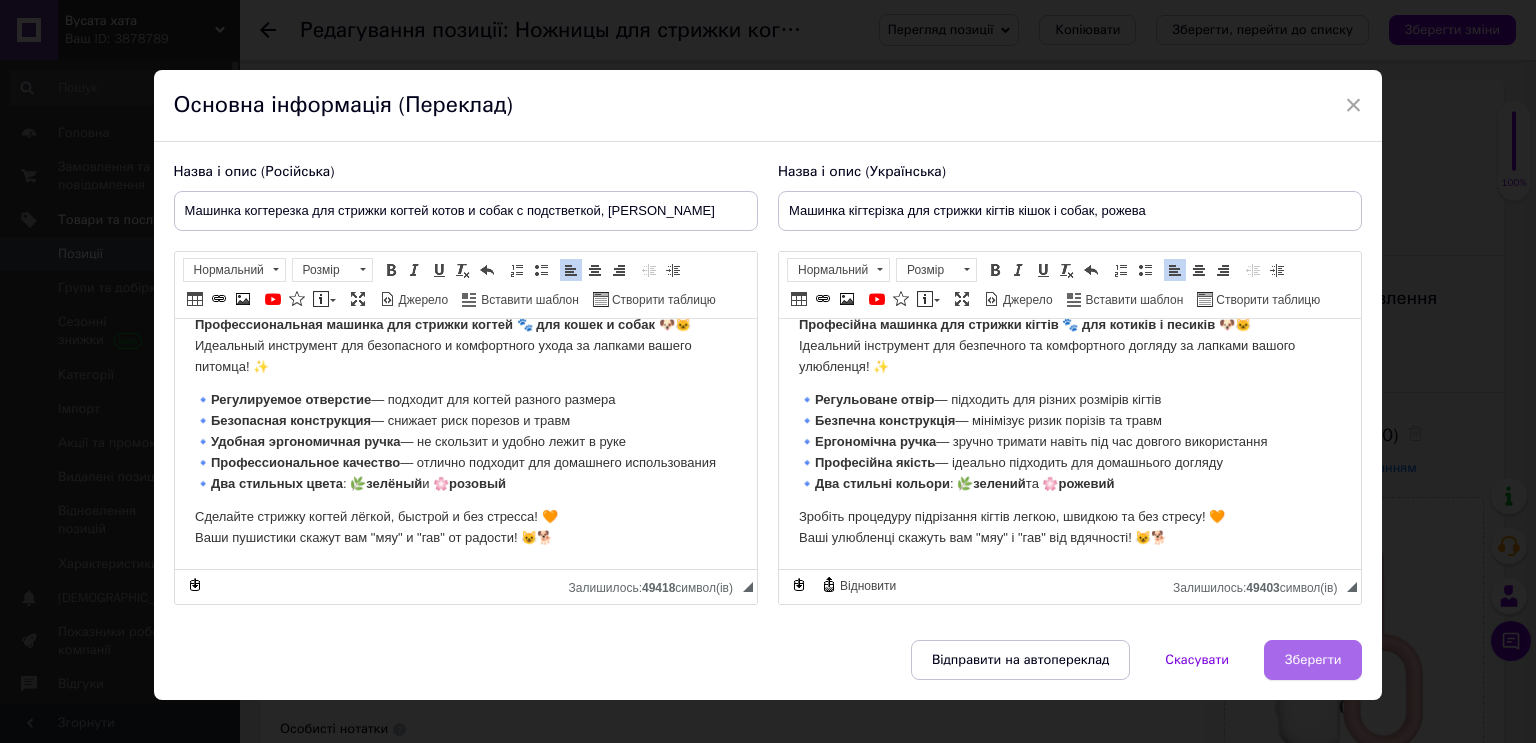 click on "Зберегти" at bounding box center (1313, 660) 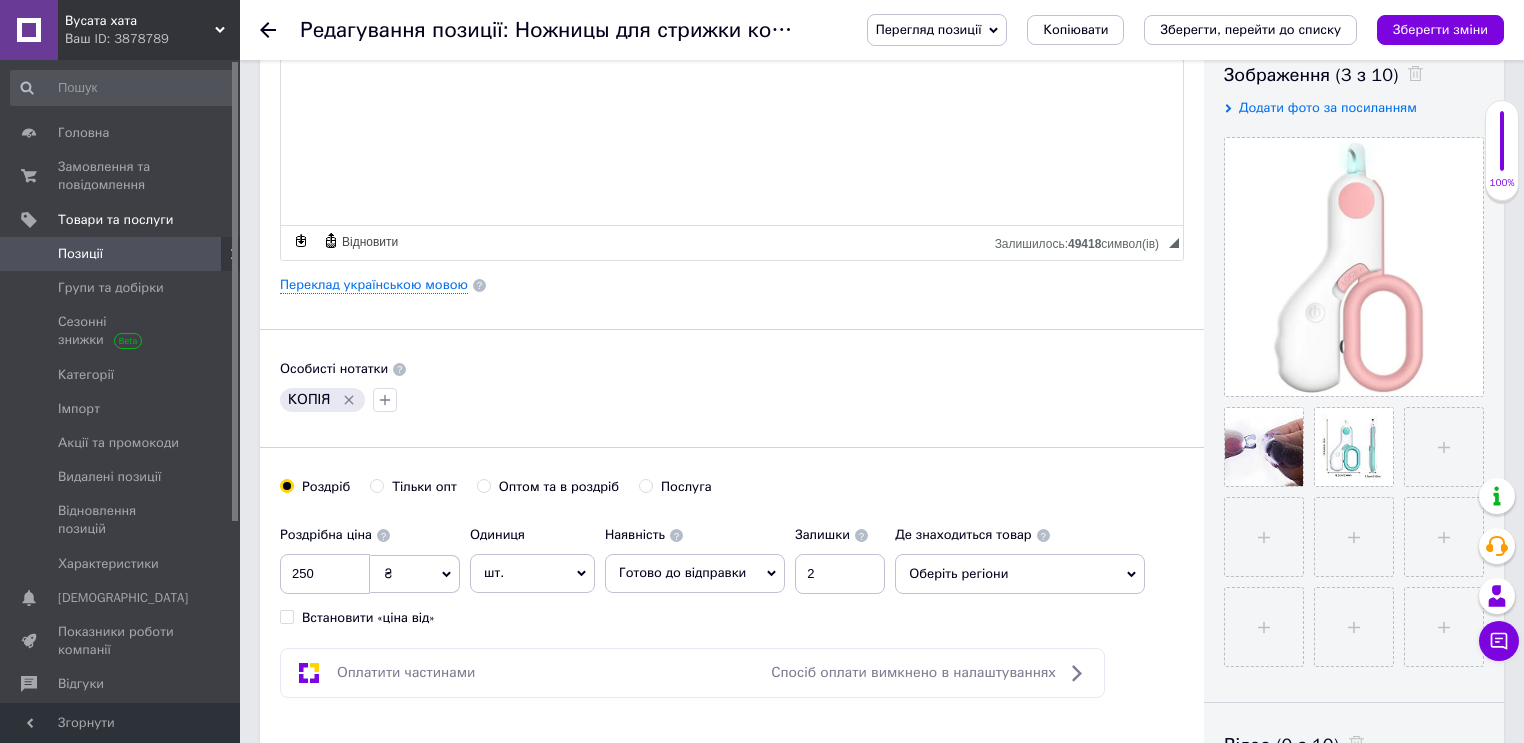 scroll, scrollTop: 400, scrollLeft: 0, axis: vertical 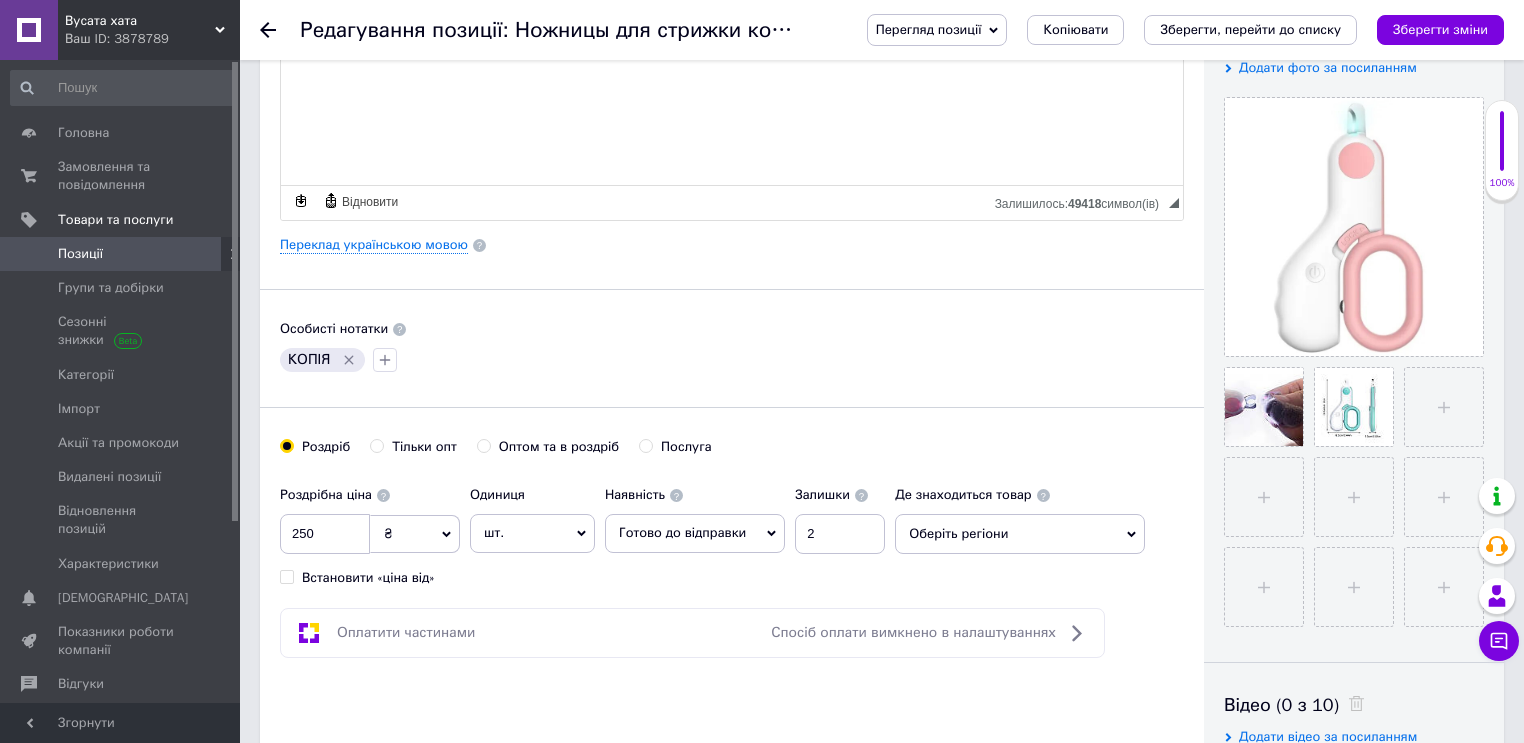click 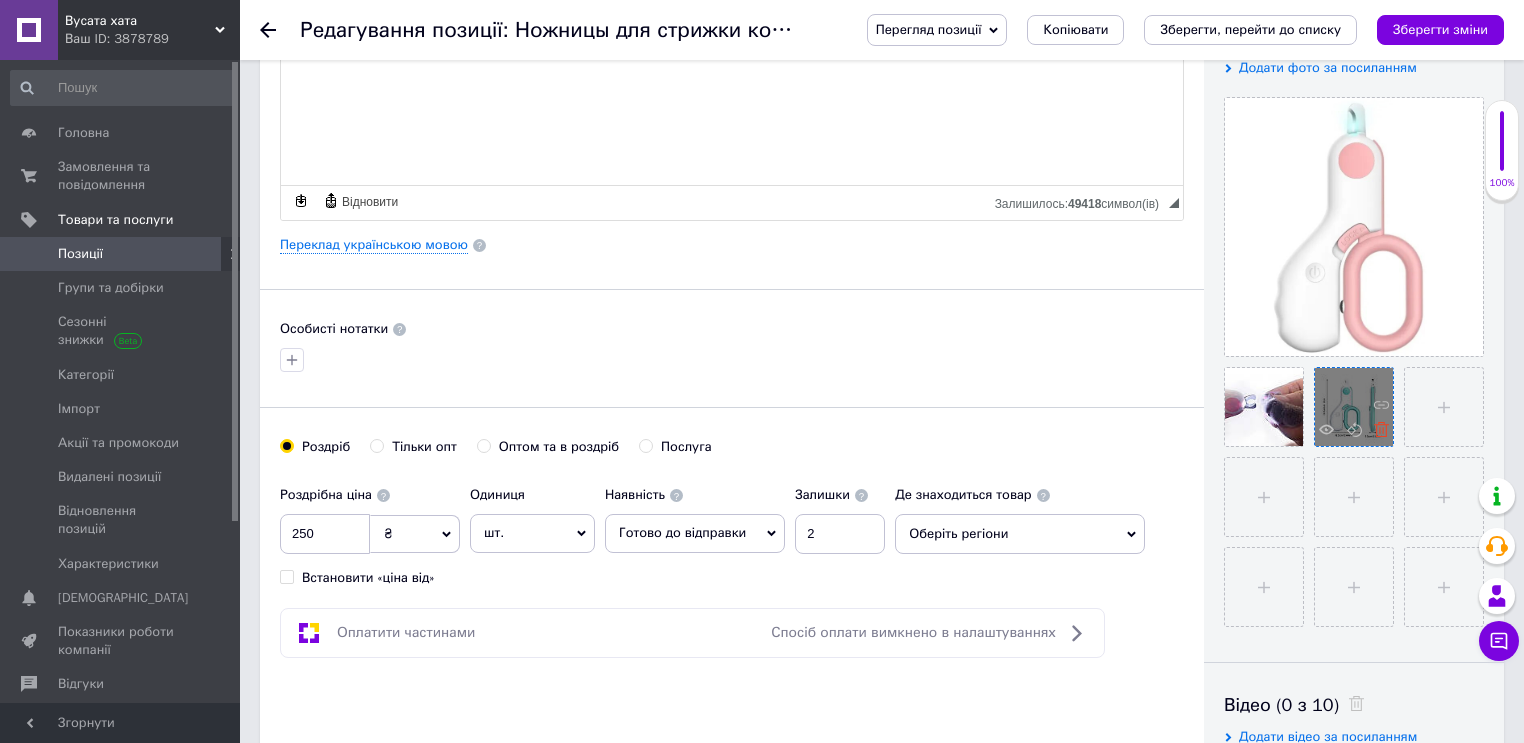 click 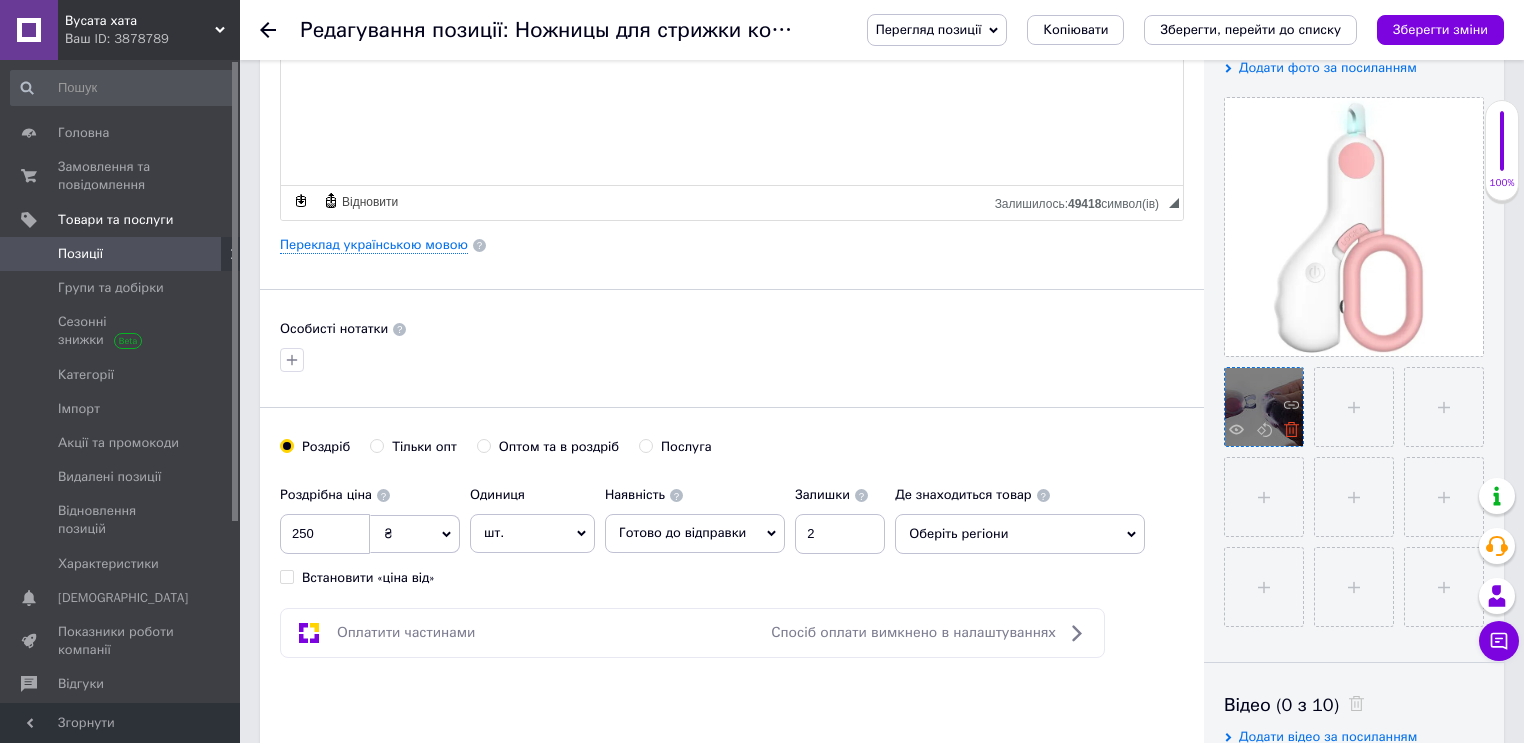 click 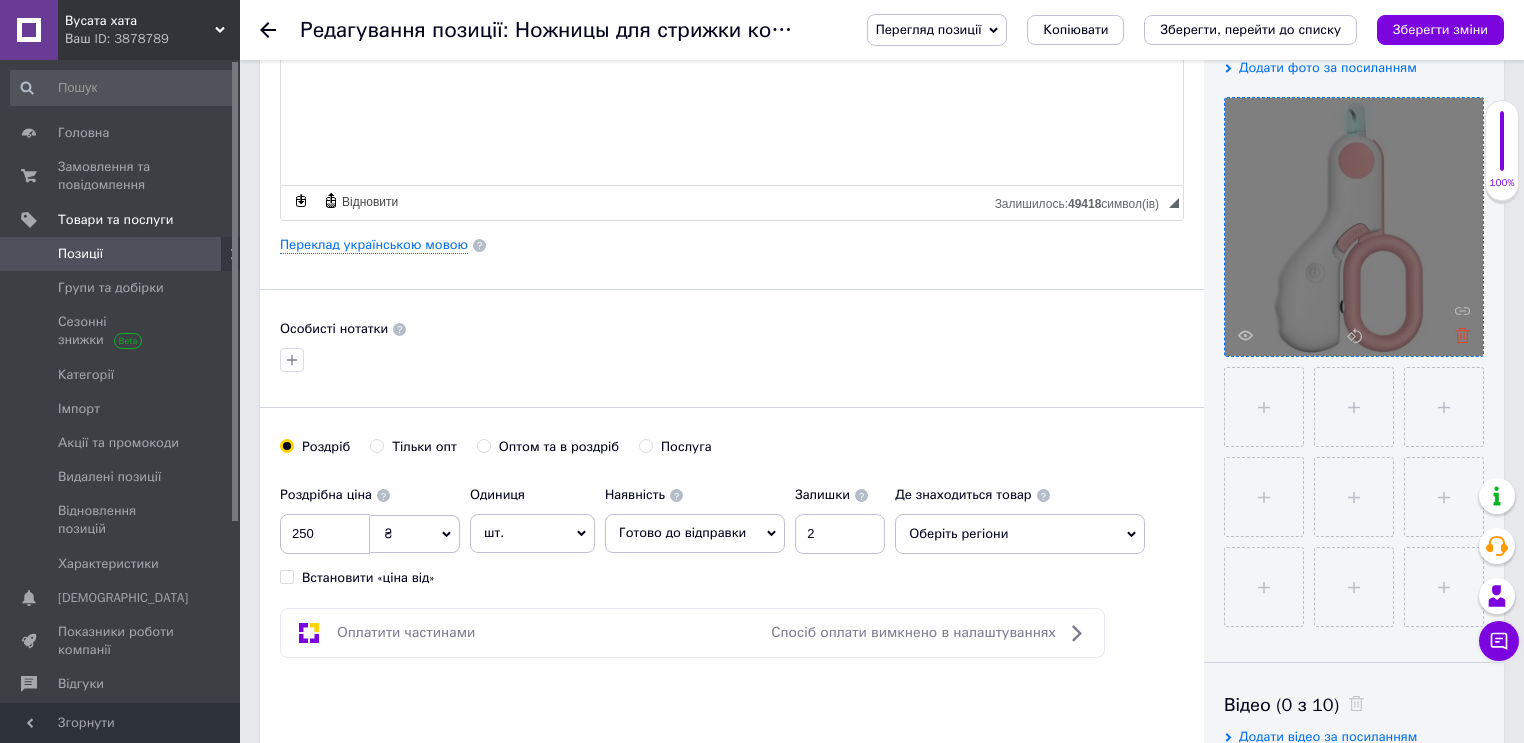 click 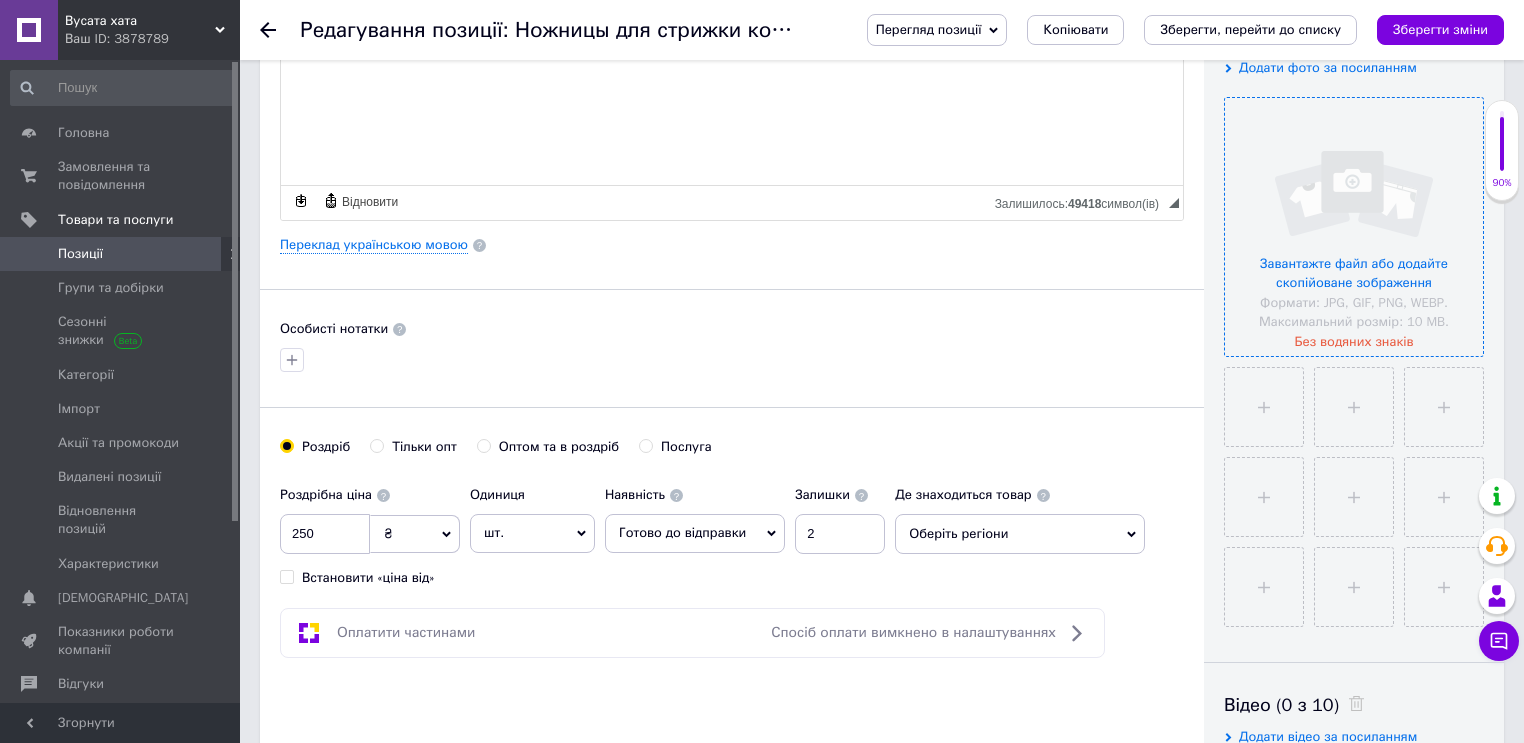 click at bounding box center [1354, 227] 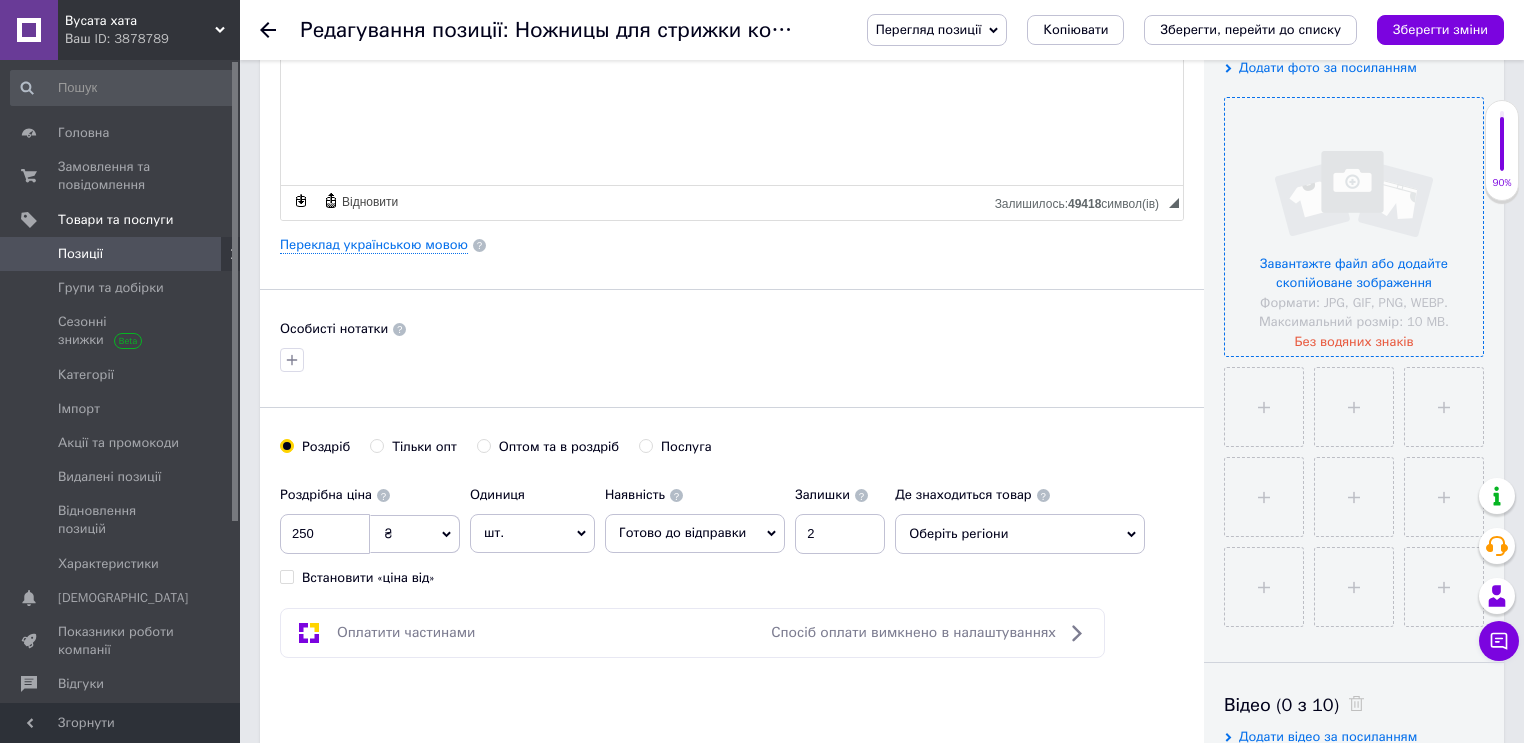 click at bounding box center (1354, 227) 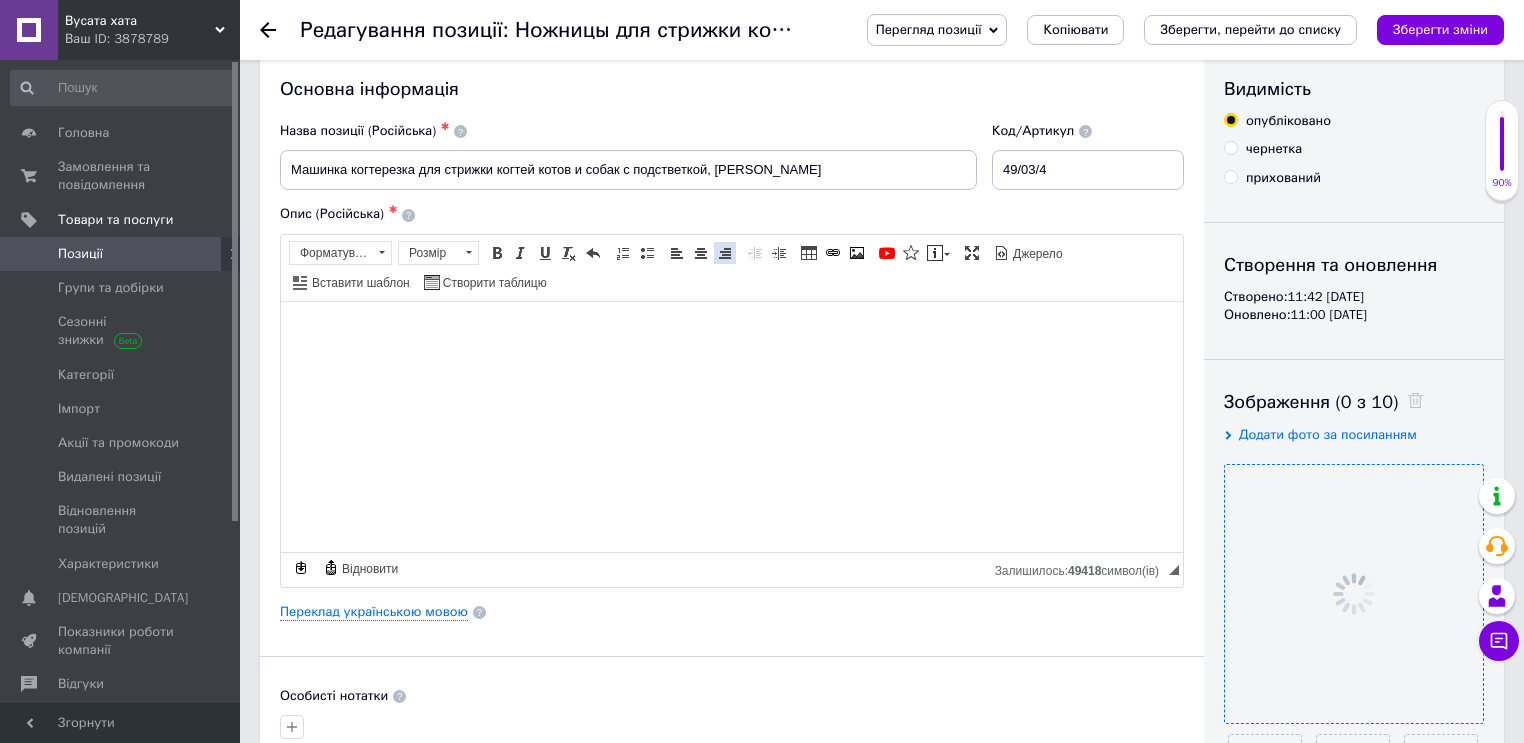 scroll, scrollTop: 0, scrollLeft: 0, axis: both 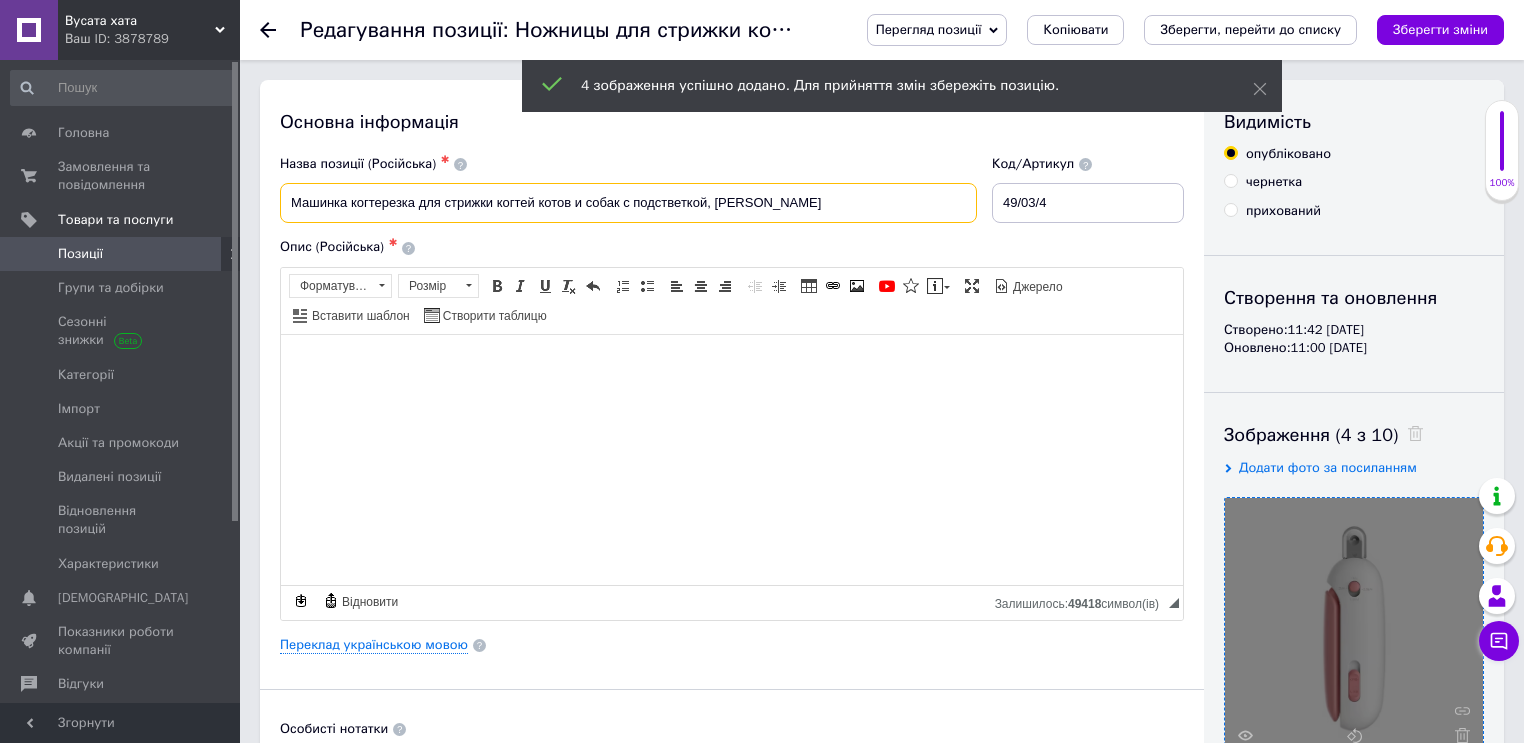 drag, startPoint x: 715, startPoint y: 199, endPoint x: 757, endPoint y: 211, distance: 43.68066 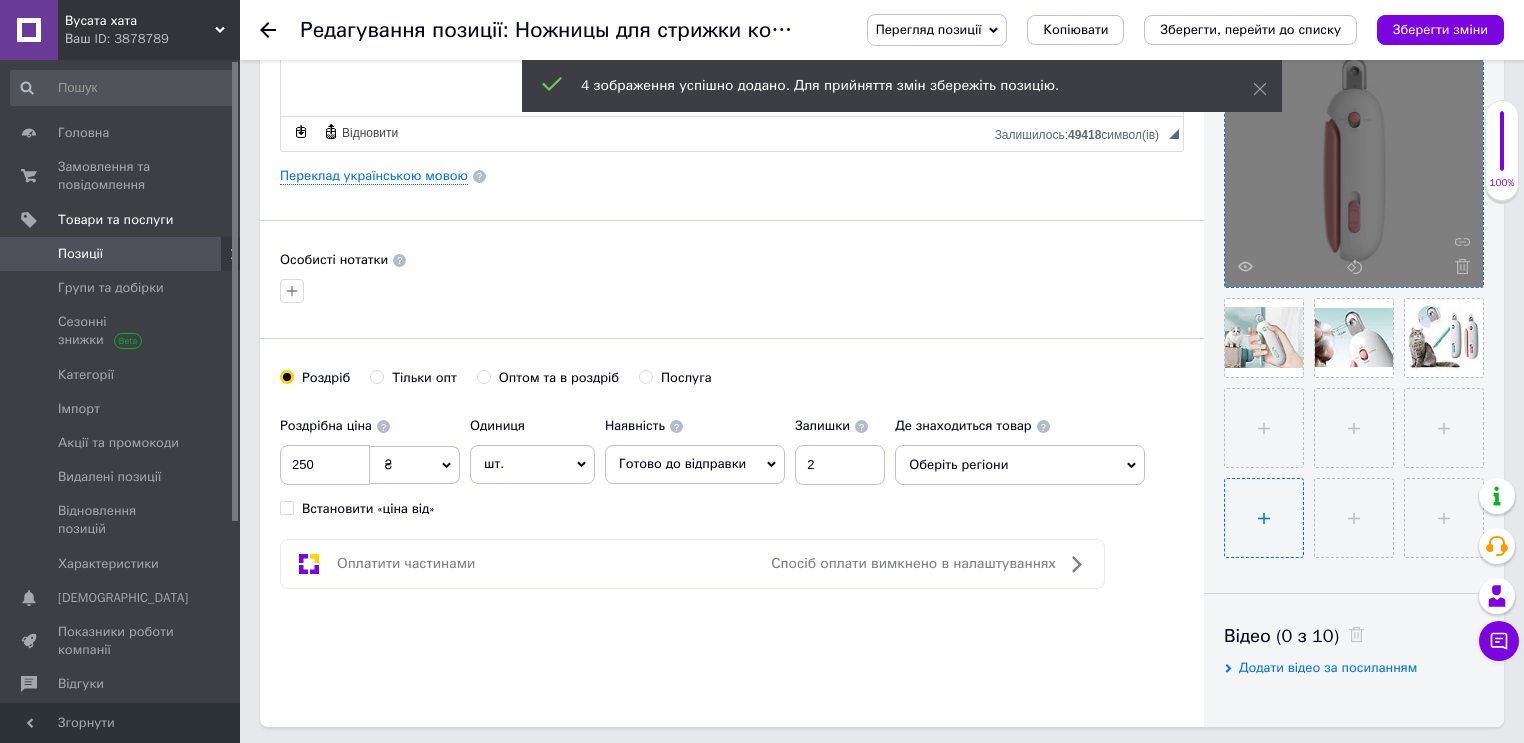 scroll, scrollTop: 480, scrollLeft: 0, axis: vertical 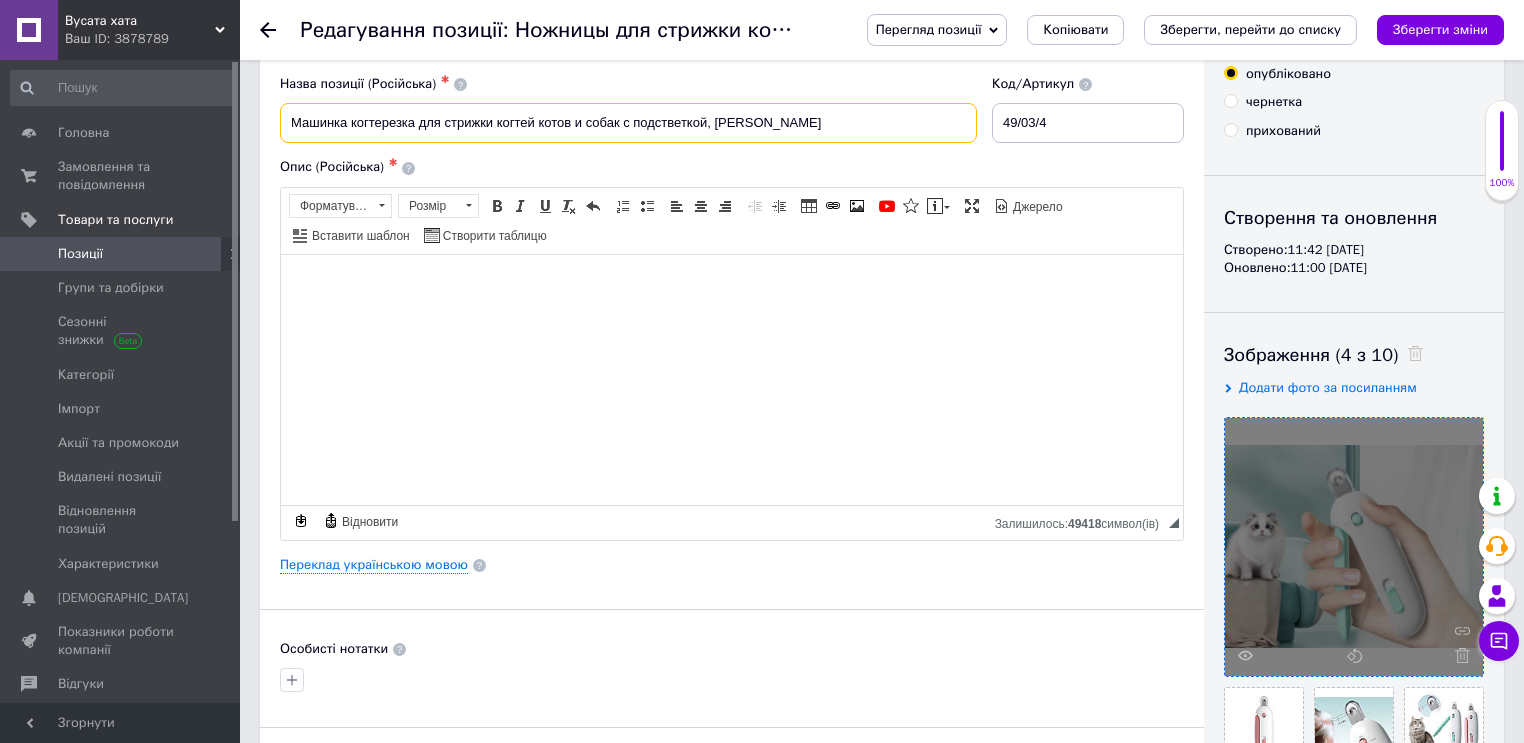 click on "Машинка когтерезка для стрижки когтей котов и собак с подстветкой, [PERSON_NAME]" at bounding box center (628, 123) 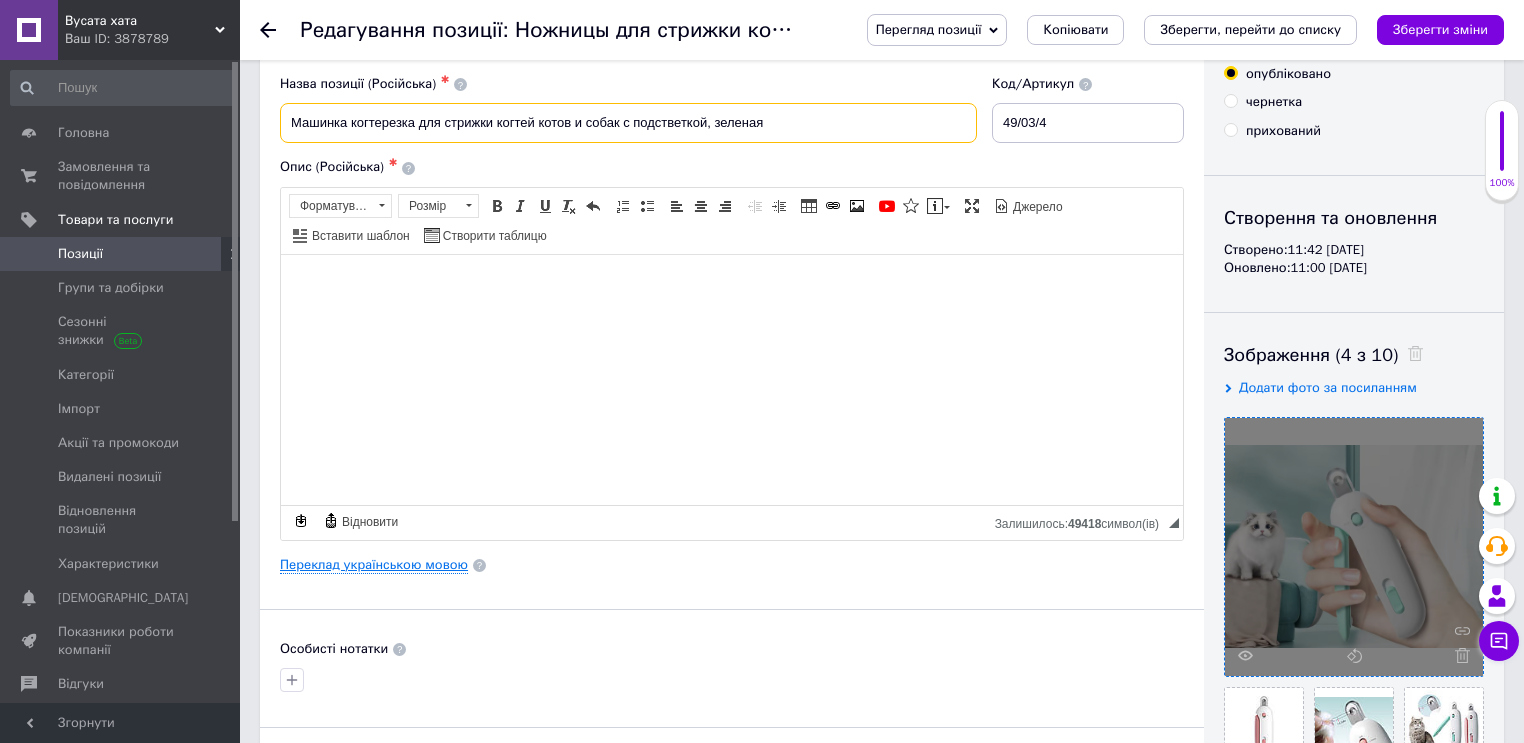 type on "Машинка когтерезка для стрижки когтей котов и собак с подстветкой, зеленая" 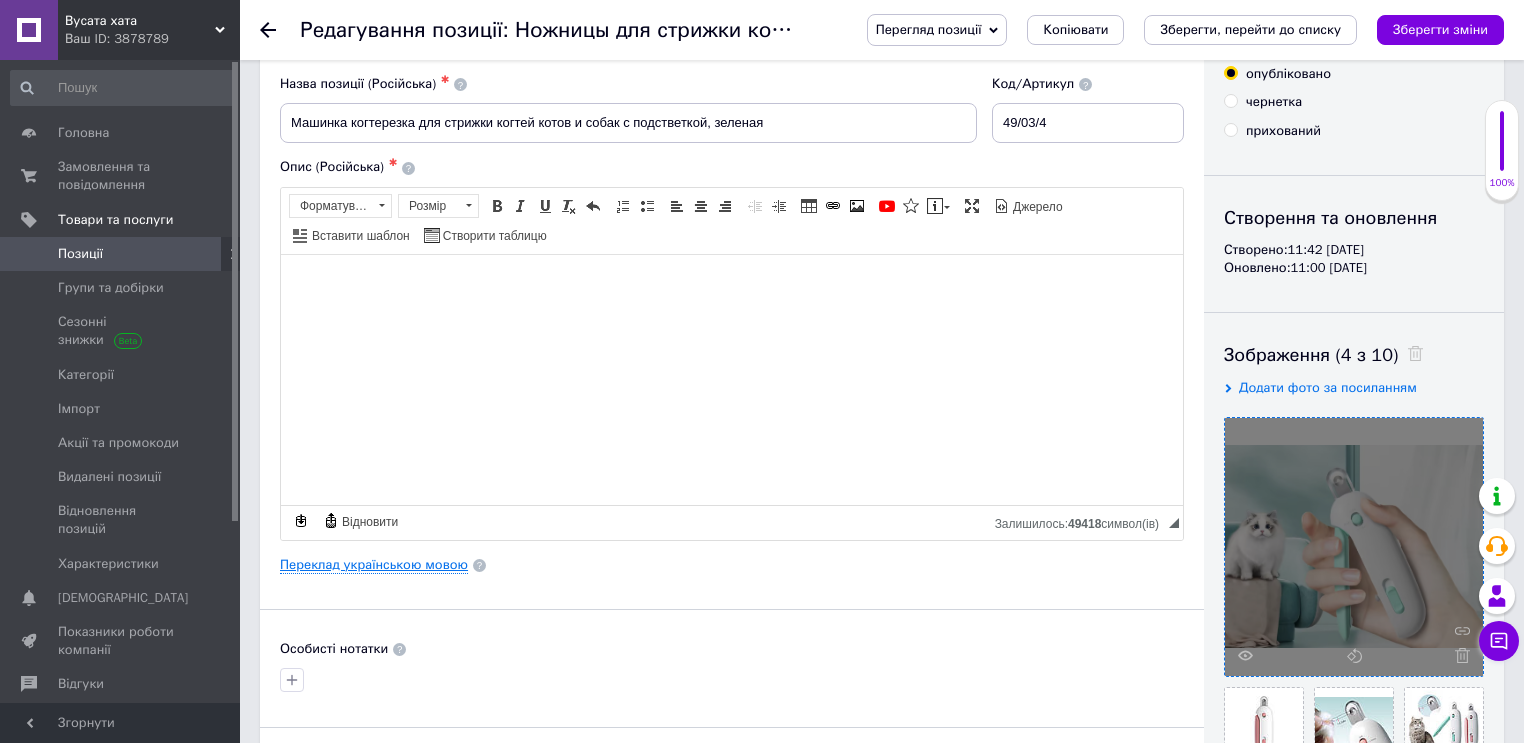 click on "Переклад українською мовою" at bounding box center [374, 565] 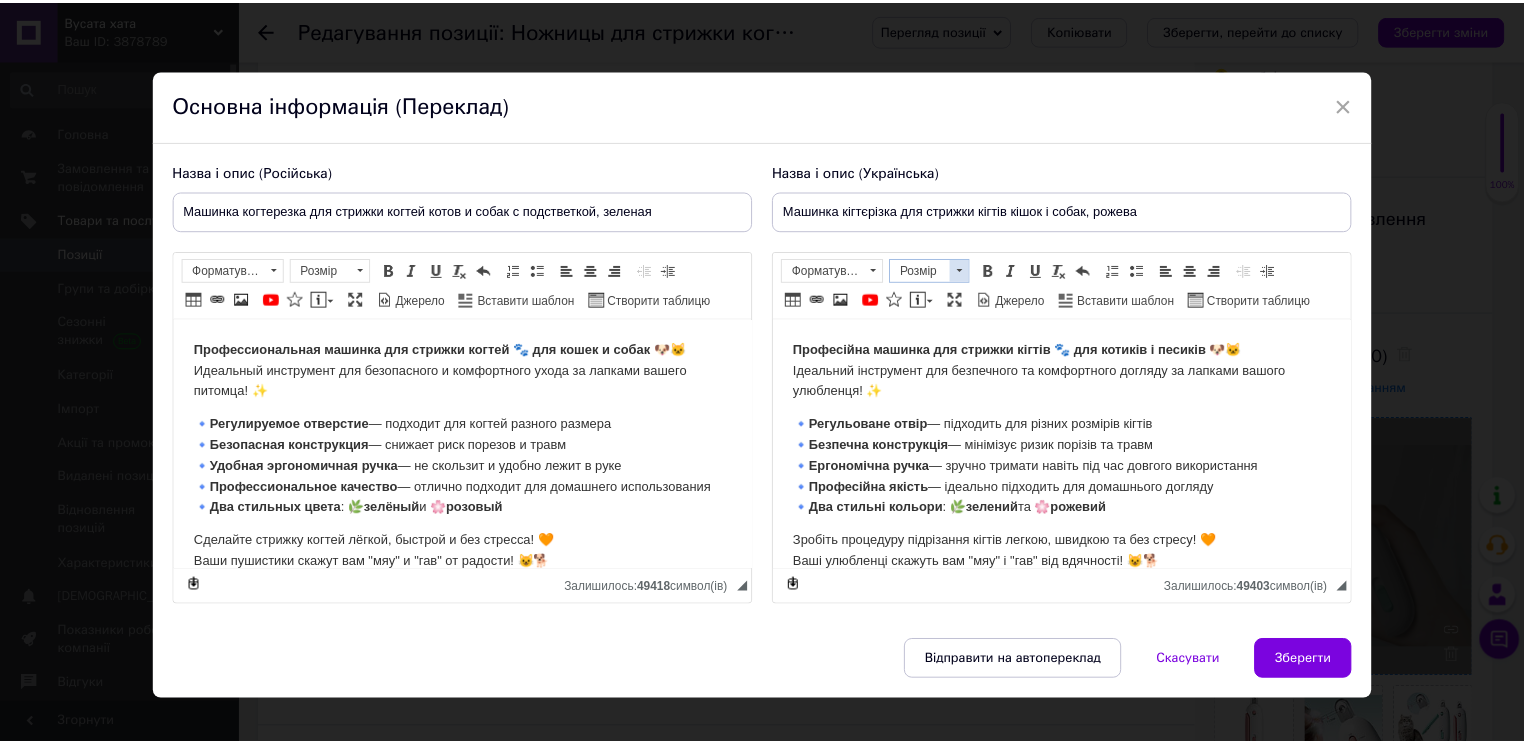 scroll, scrollTop: 0, scrollLeft: 0, axis: both 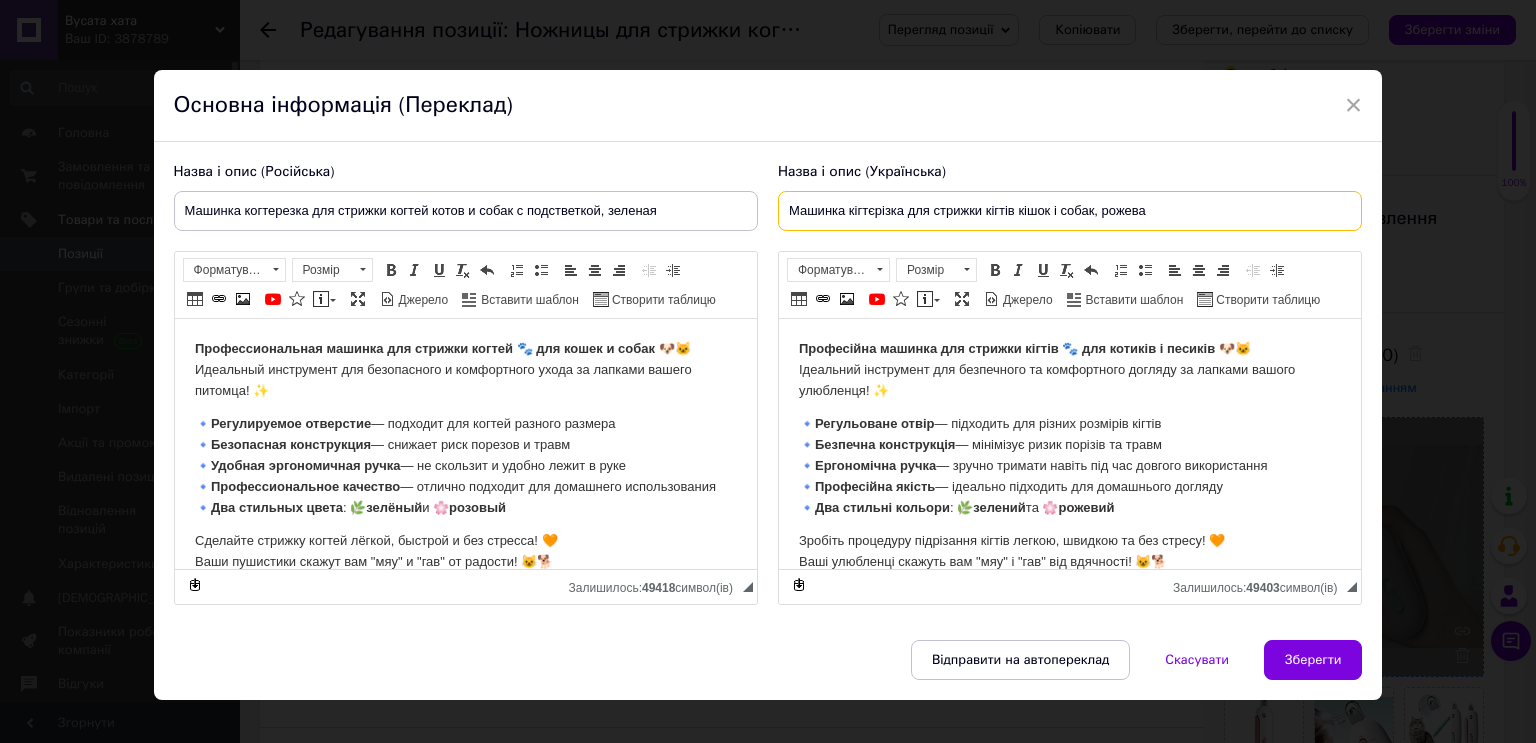 drag, startPoint x: 1147, startPoint y: 208, endPoint x: 1100, endPoint y: 219, distance: 48.270073 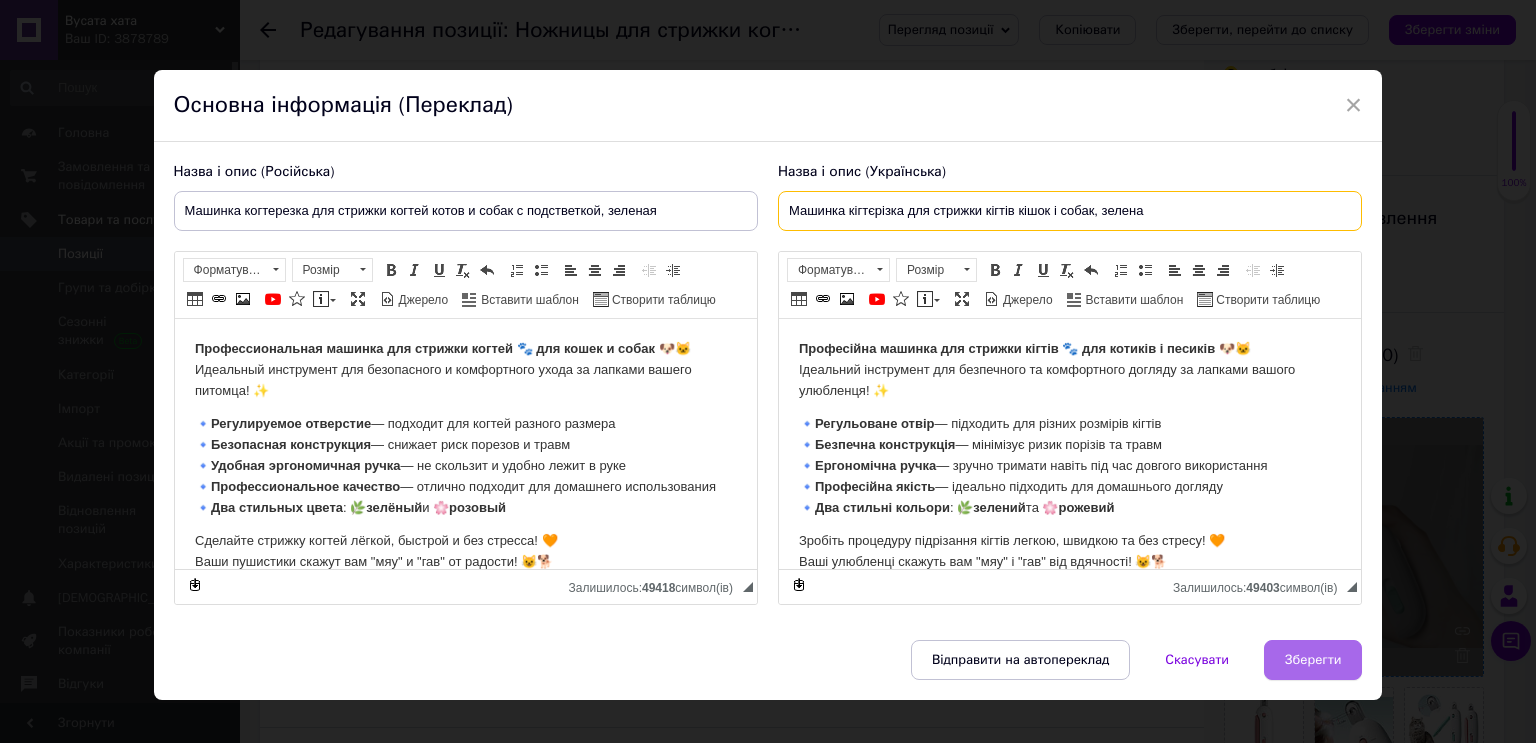 type on "Машинка кігтєрізка для стрижки кігтів кішок і собак, зелена" 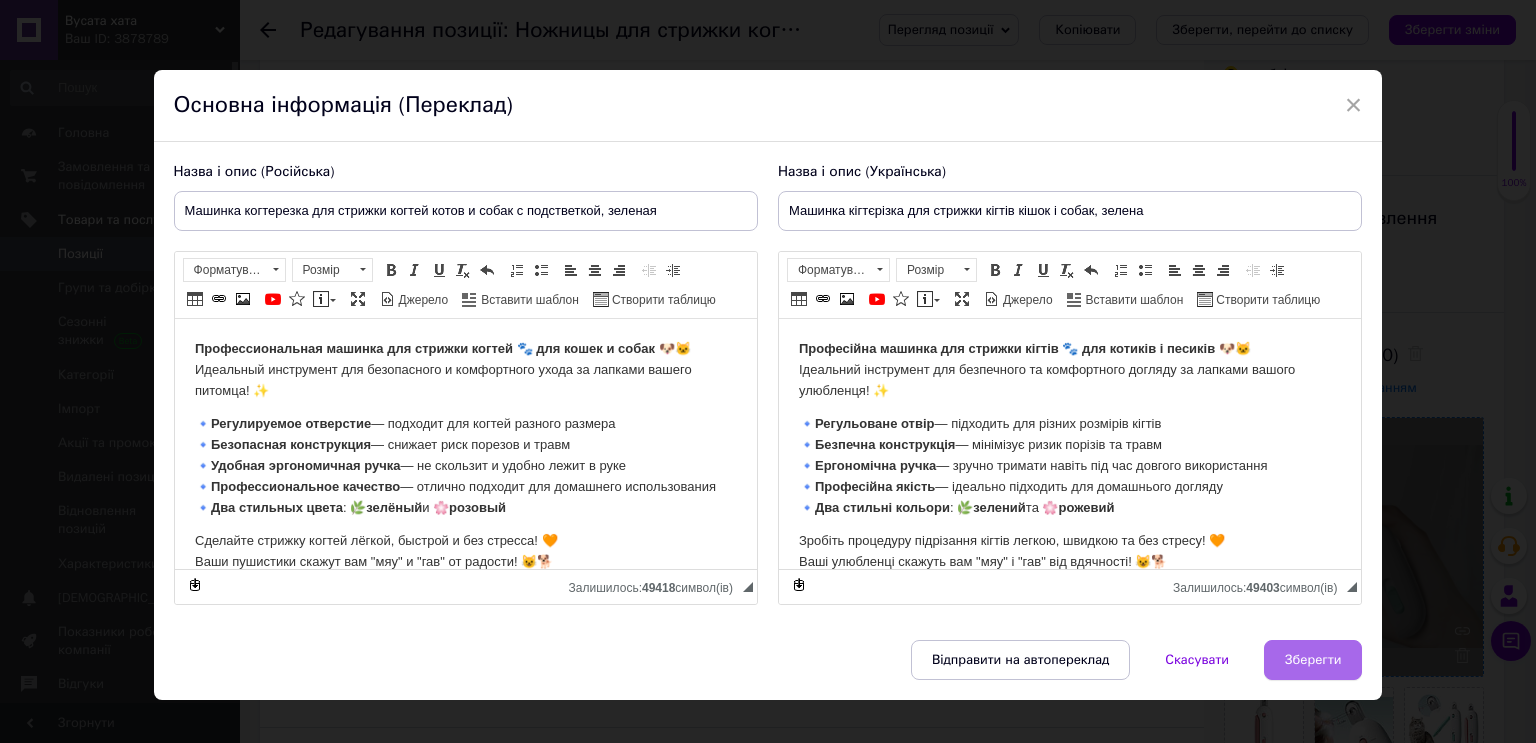 click on "Зберегти" at bounding box center [1313, 660] 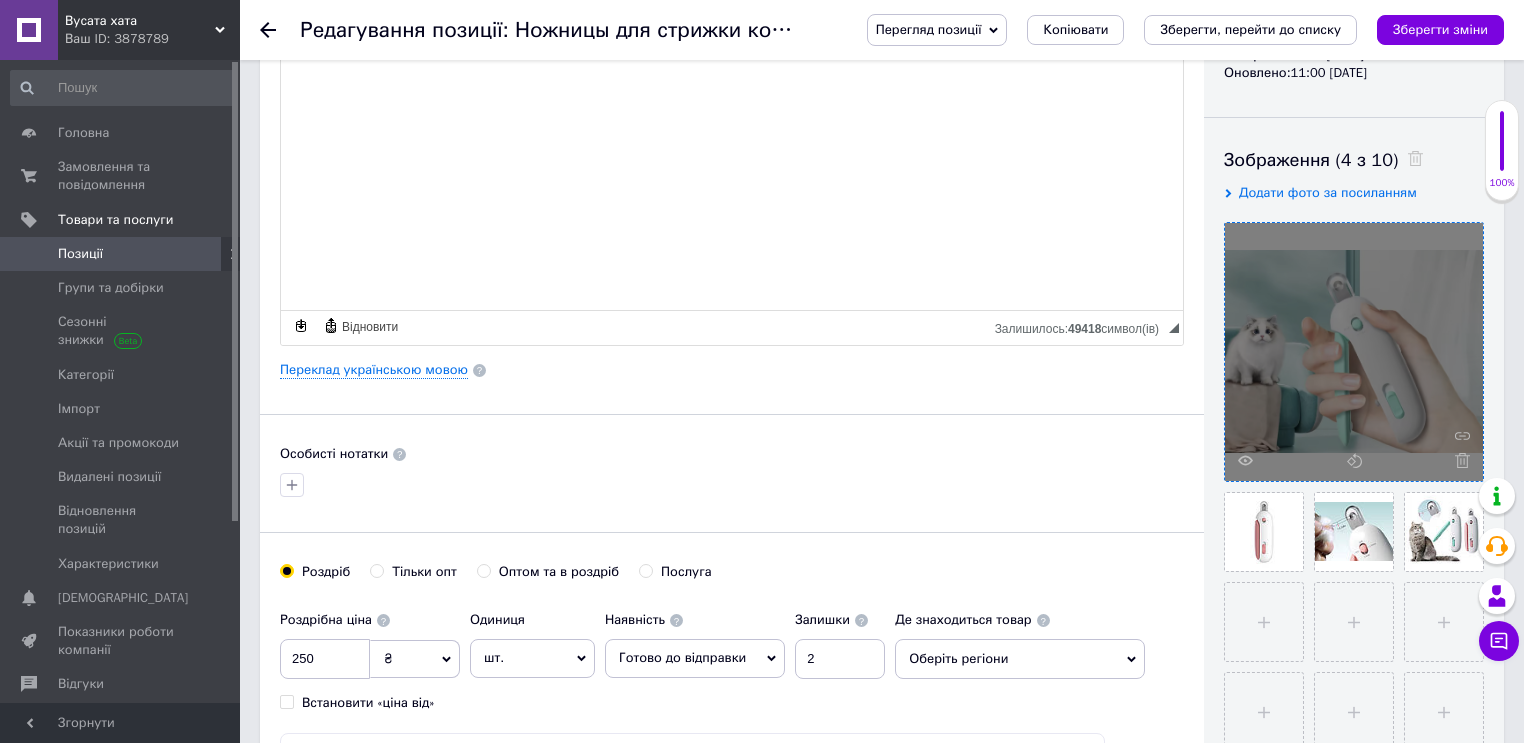 scroll, scrollTop: 320, scrollLeft: 0, axis: vertical 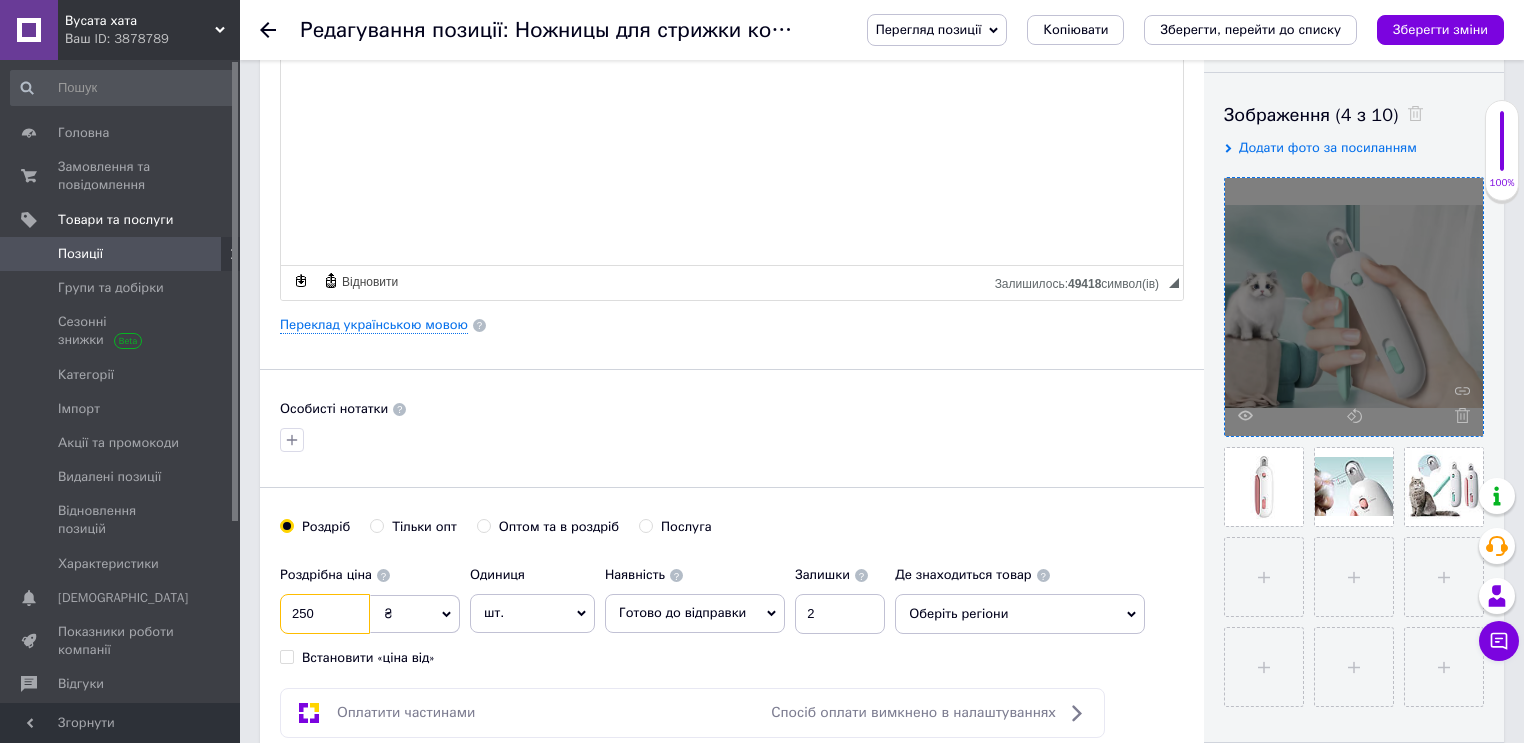 click on "250" at bounding box center (325, 614) 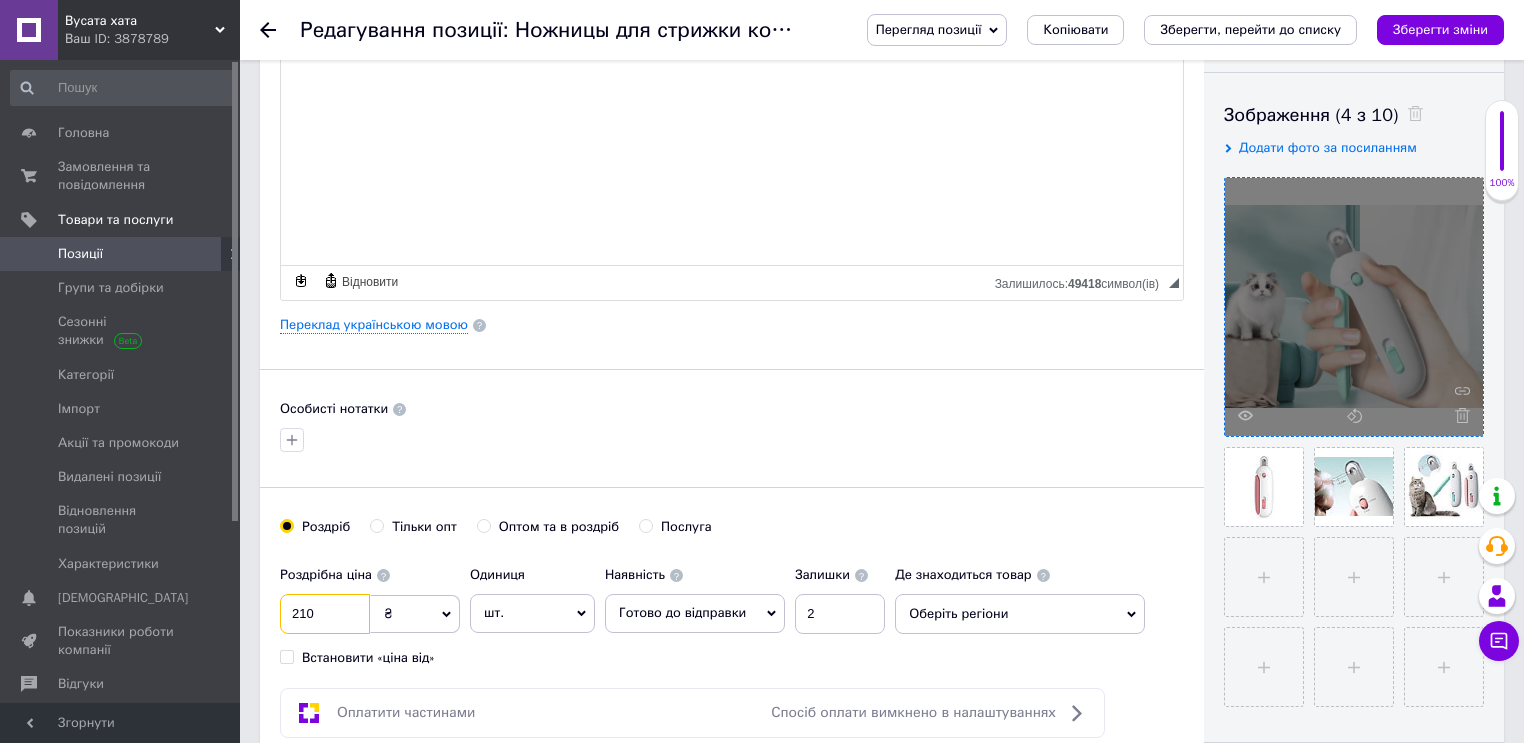 type on "210" 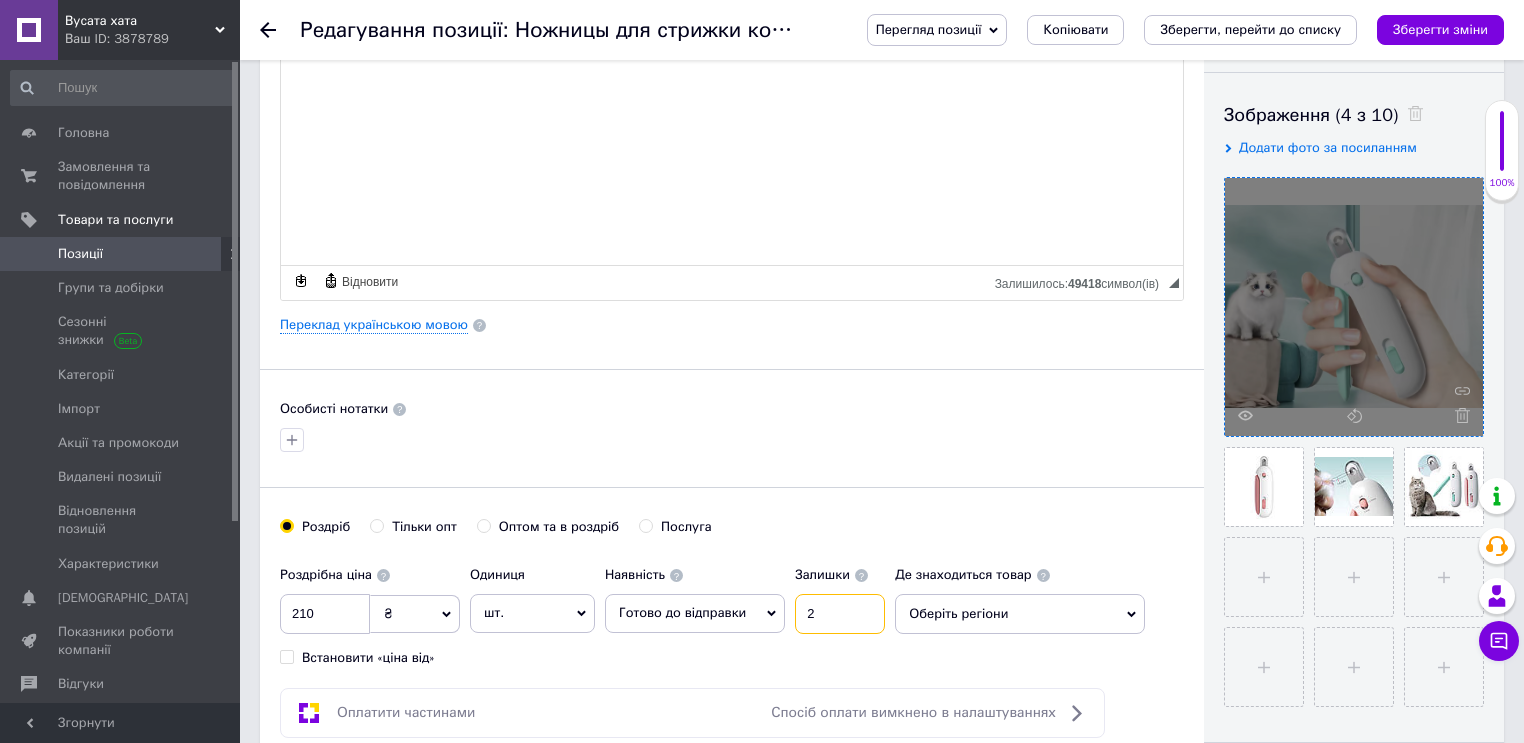 click on "2" at bounding box center [840, 614] 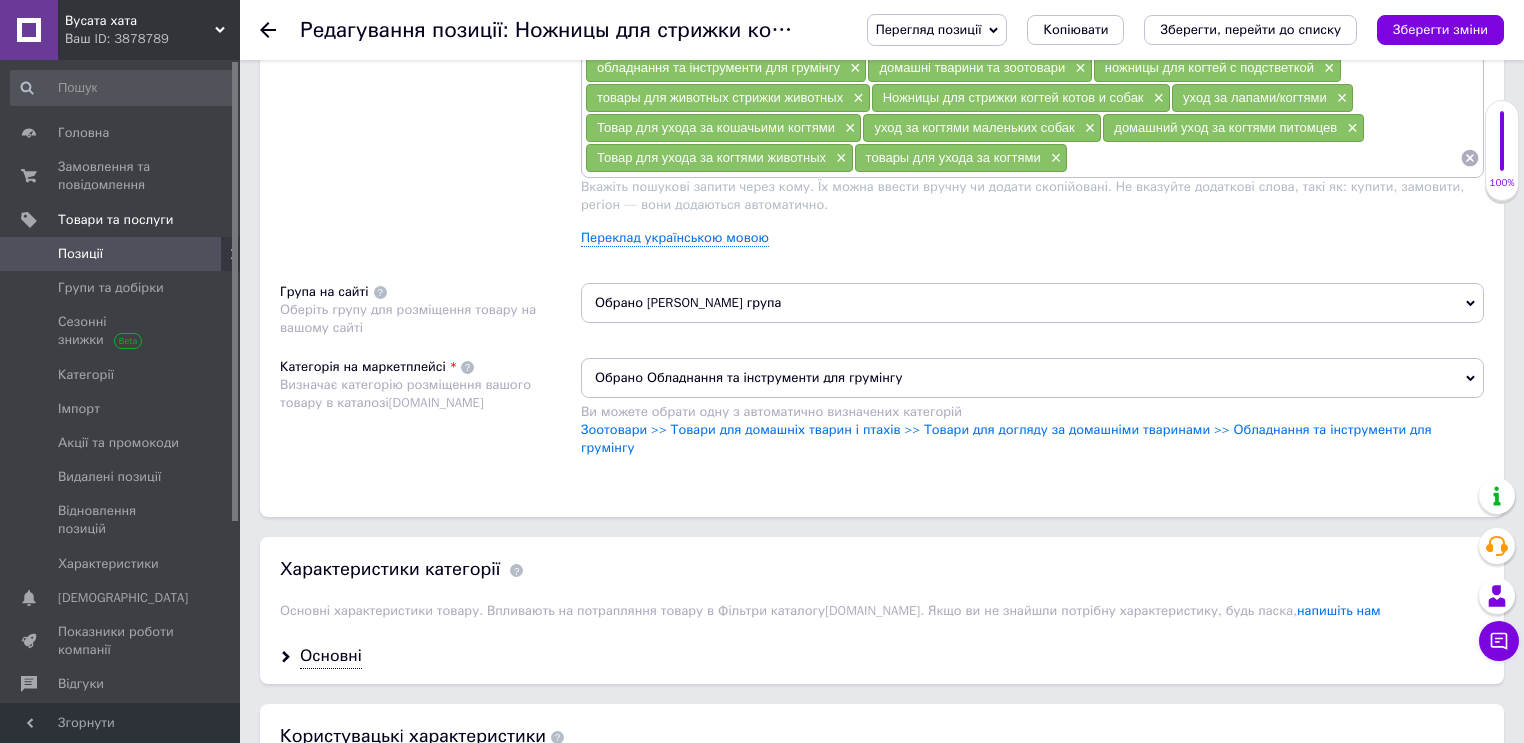 scroll, scrollTop: 1440, scrollLeft: 0, axis: vertical 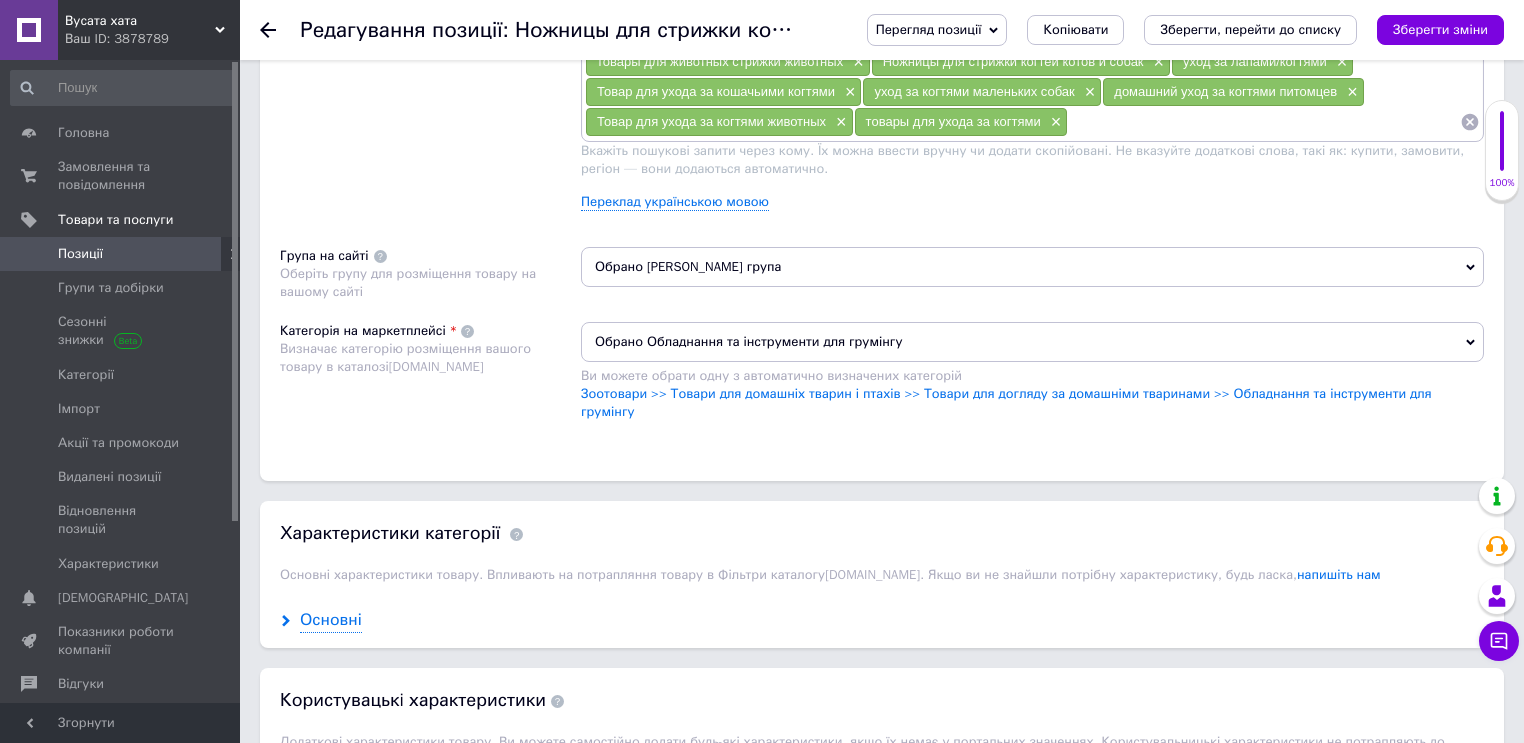 type on "1" 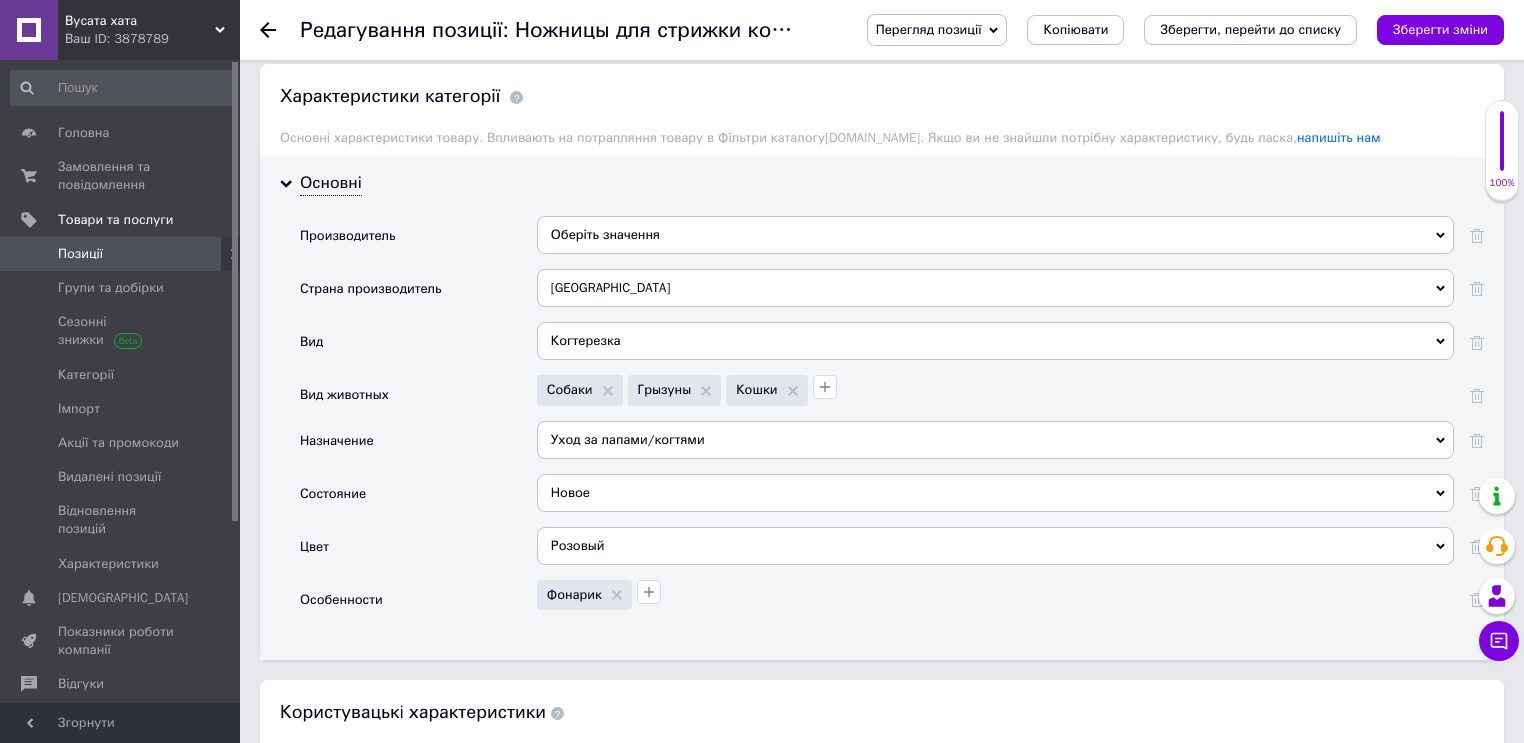 scroll, scrollTop: 1920, scrollLeft: 0, axis: vertical 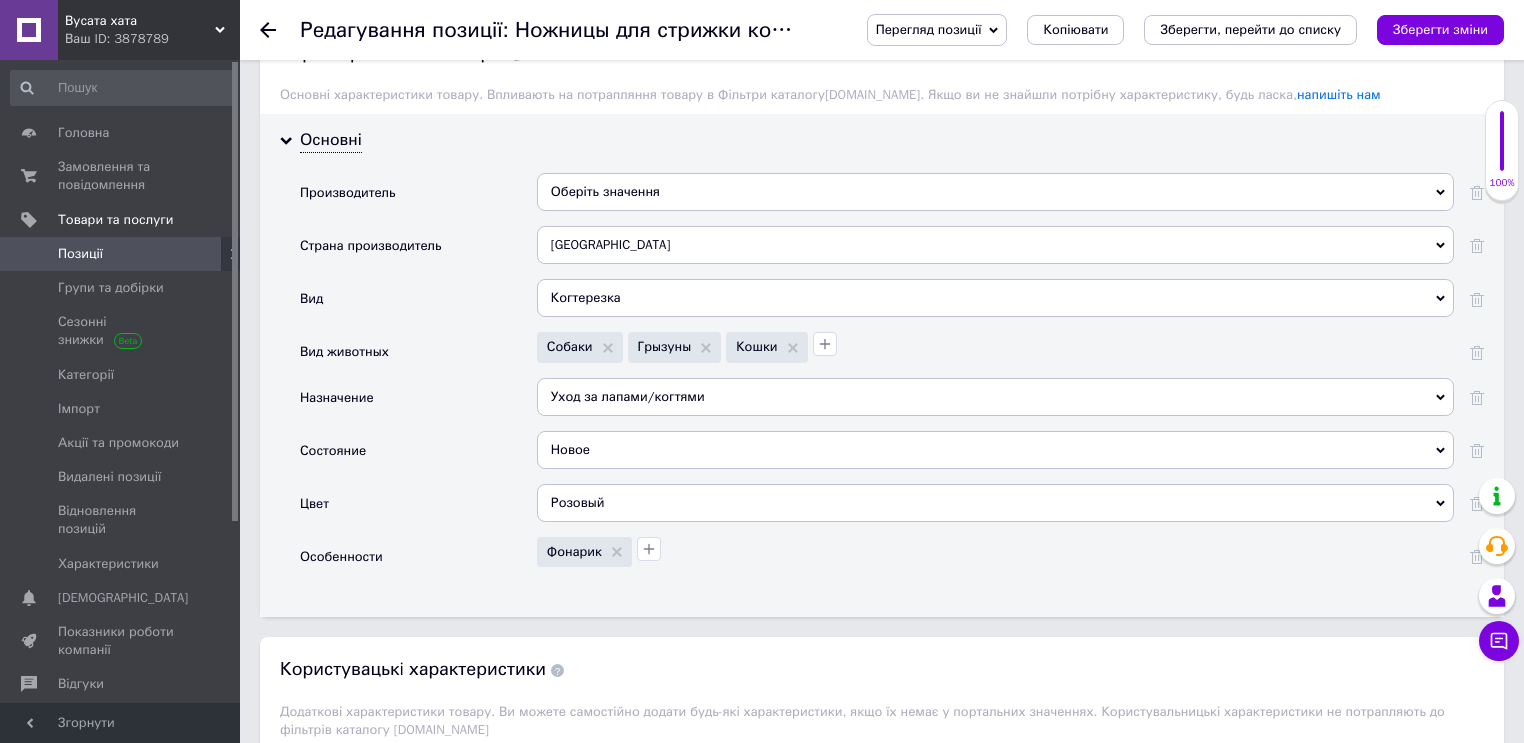 click on "Розовый" at bounding box center (995, 503) 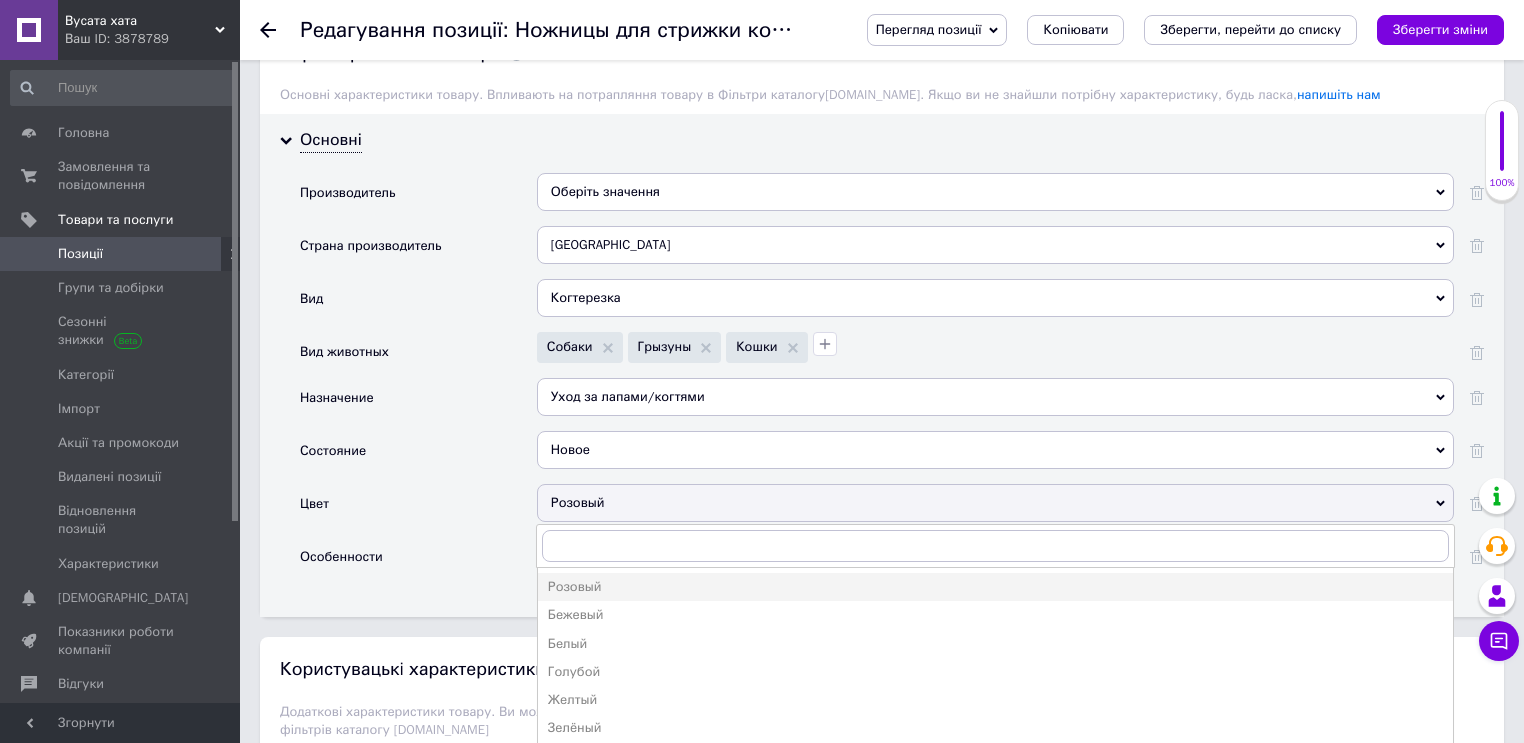 click on "Зелёный" at bounding box center [995, 728] 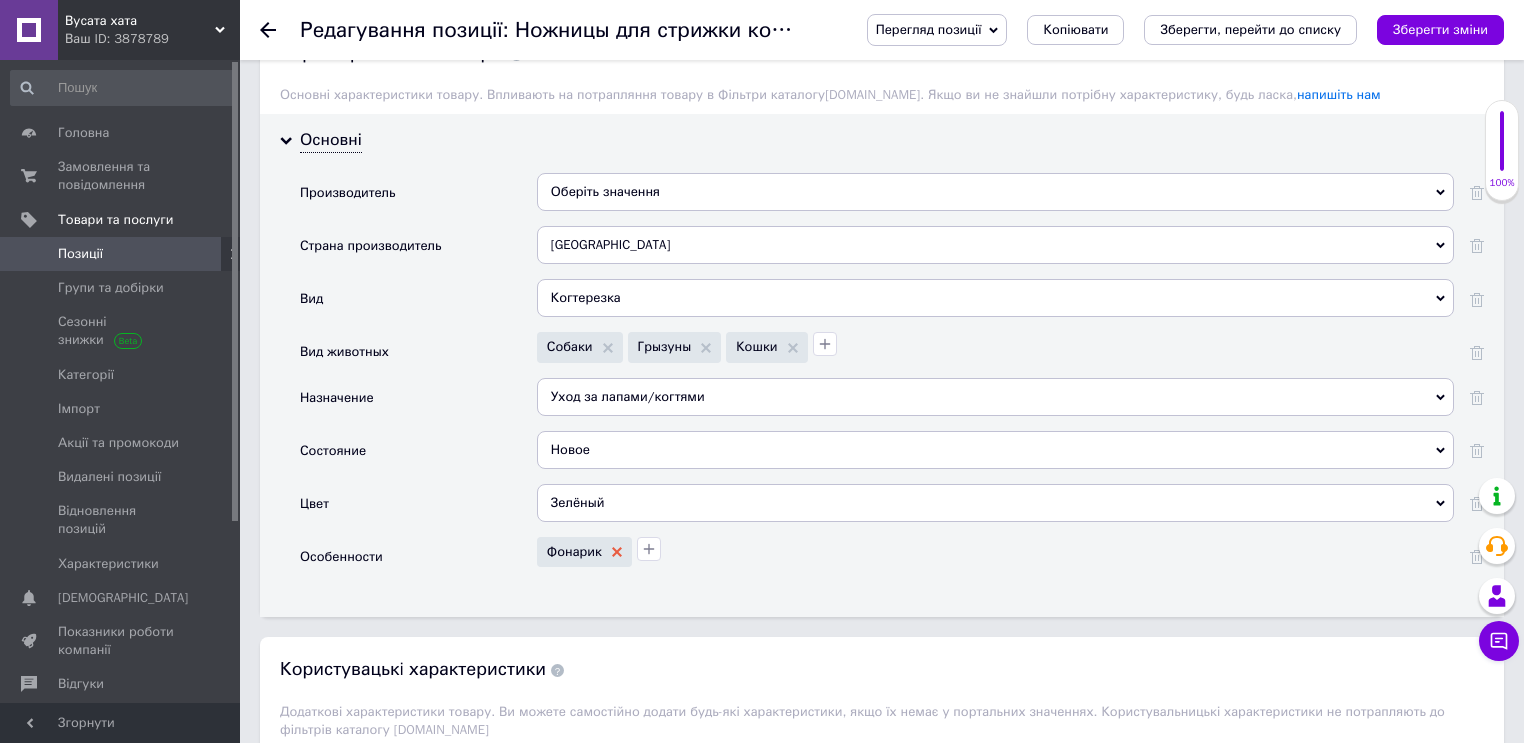 click 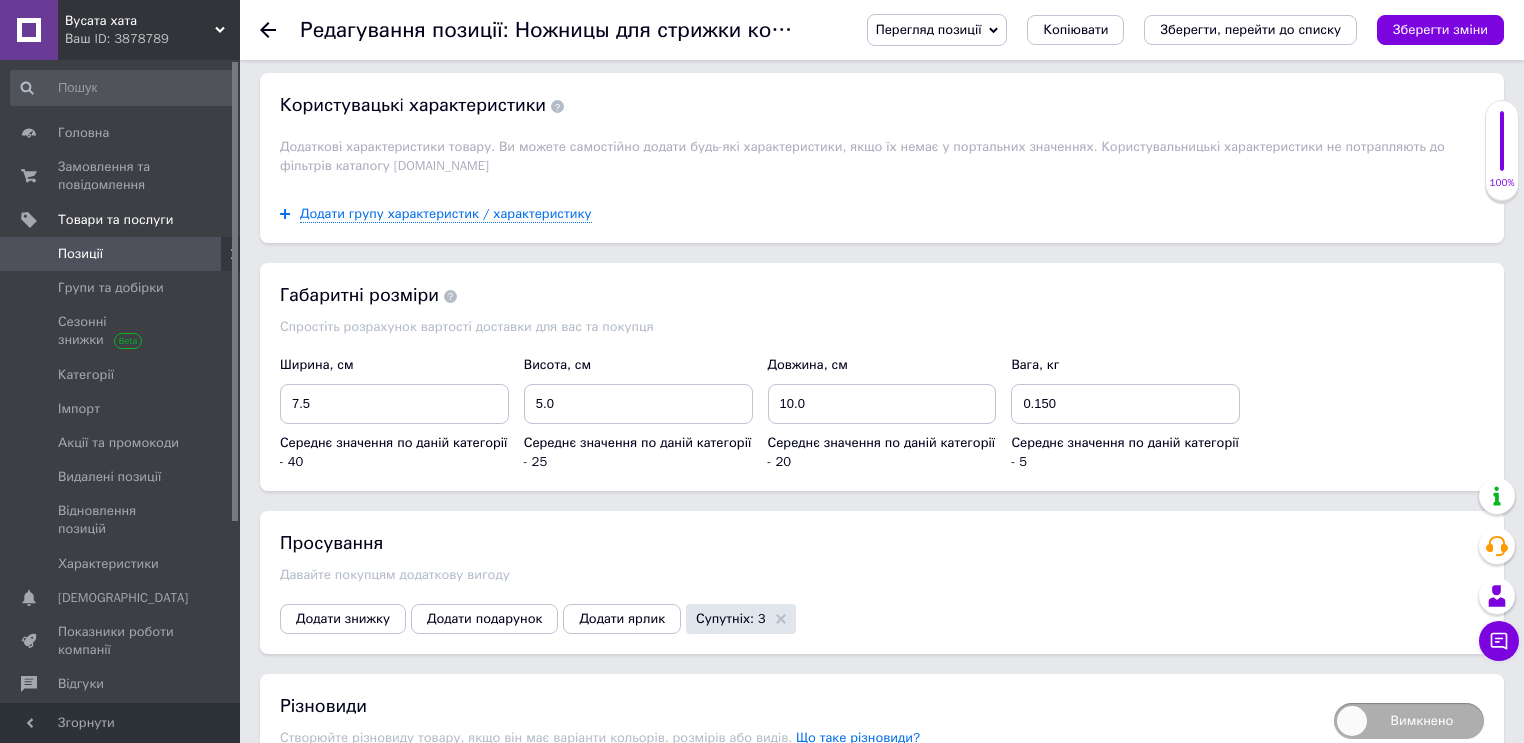 scroll, scrollTop: 2480, scrollLeft: 0, axis: vertical 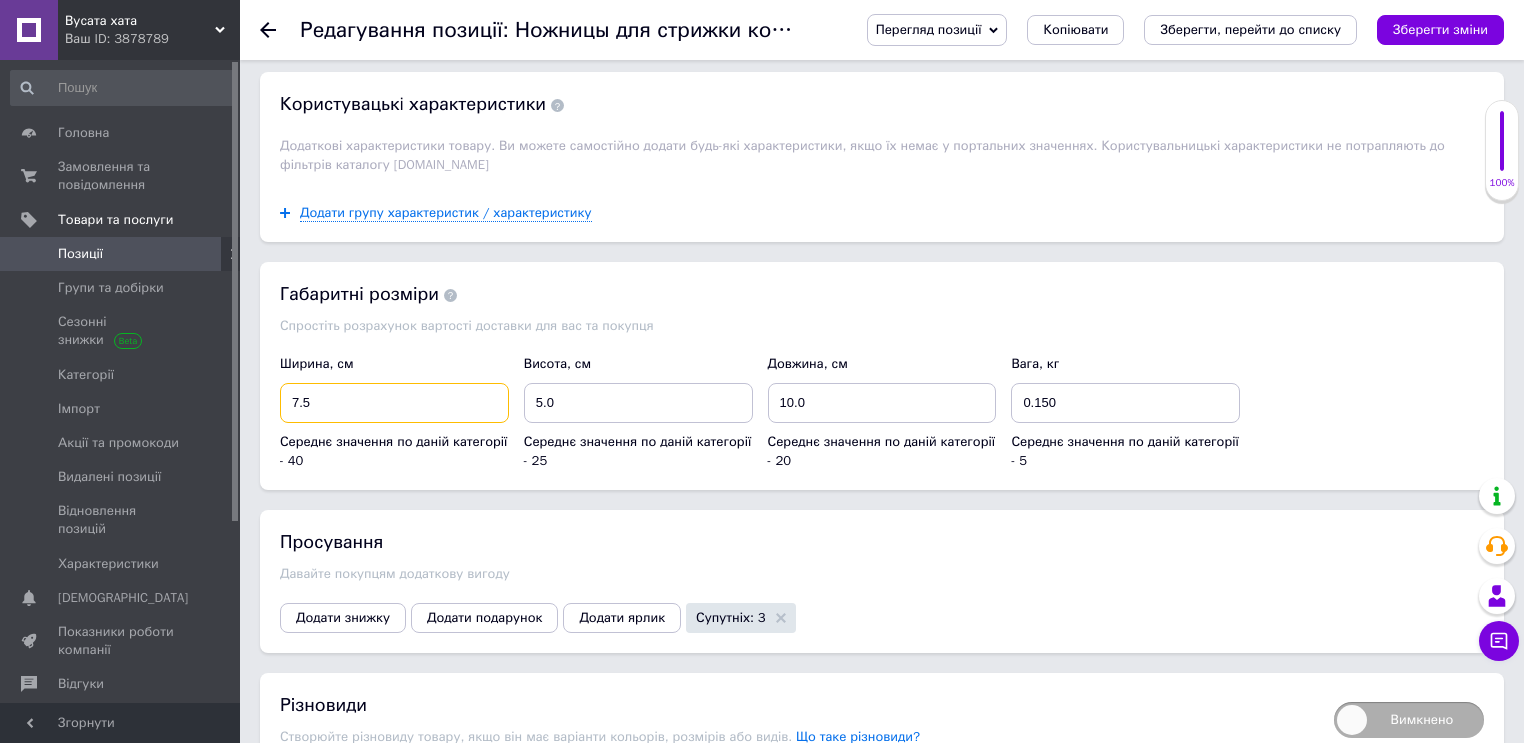 drag, startPoint x: 344, startPoint y: 380, endPoint x: 240, endPoint y: 372, distance: 104.307236 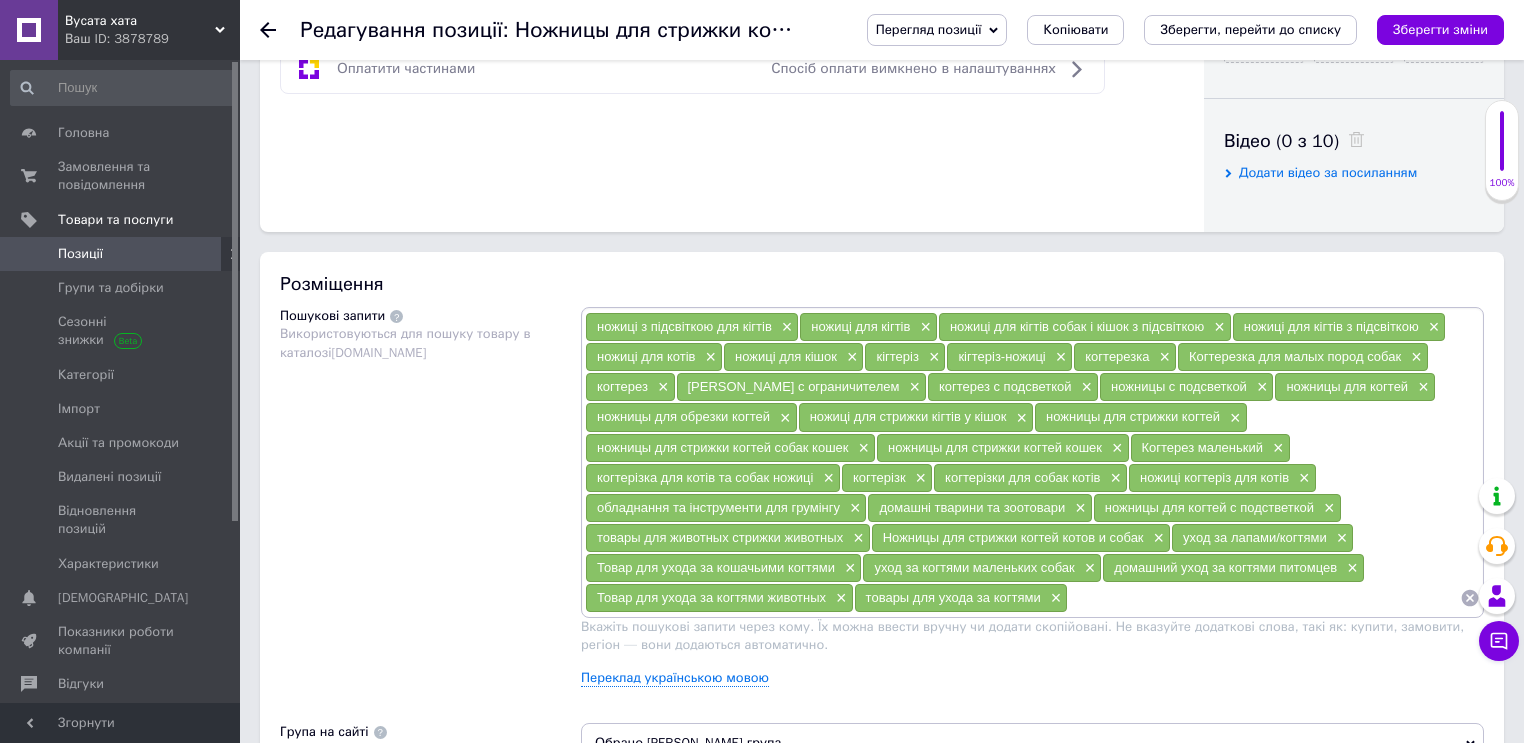 scroll, scrollTop: 960, scrollLeft: 0, axis: vertical 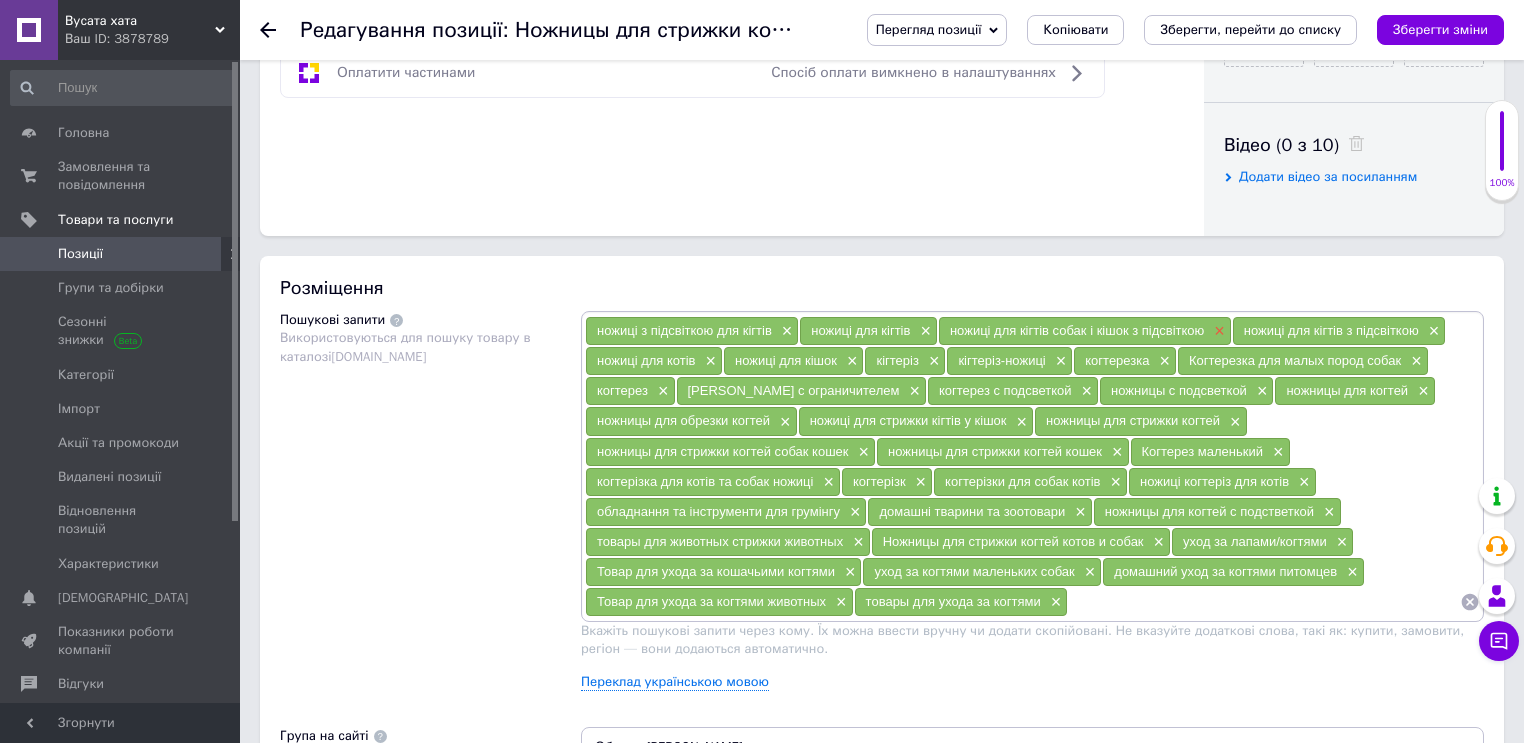 type 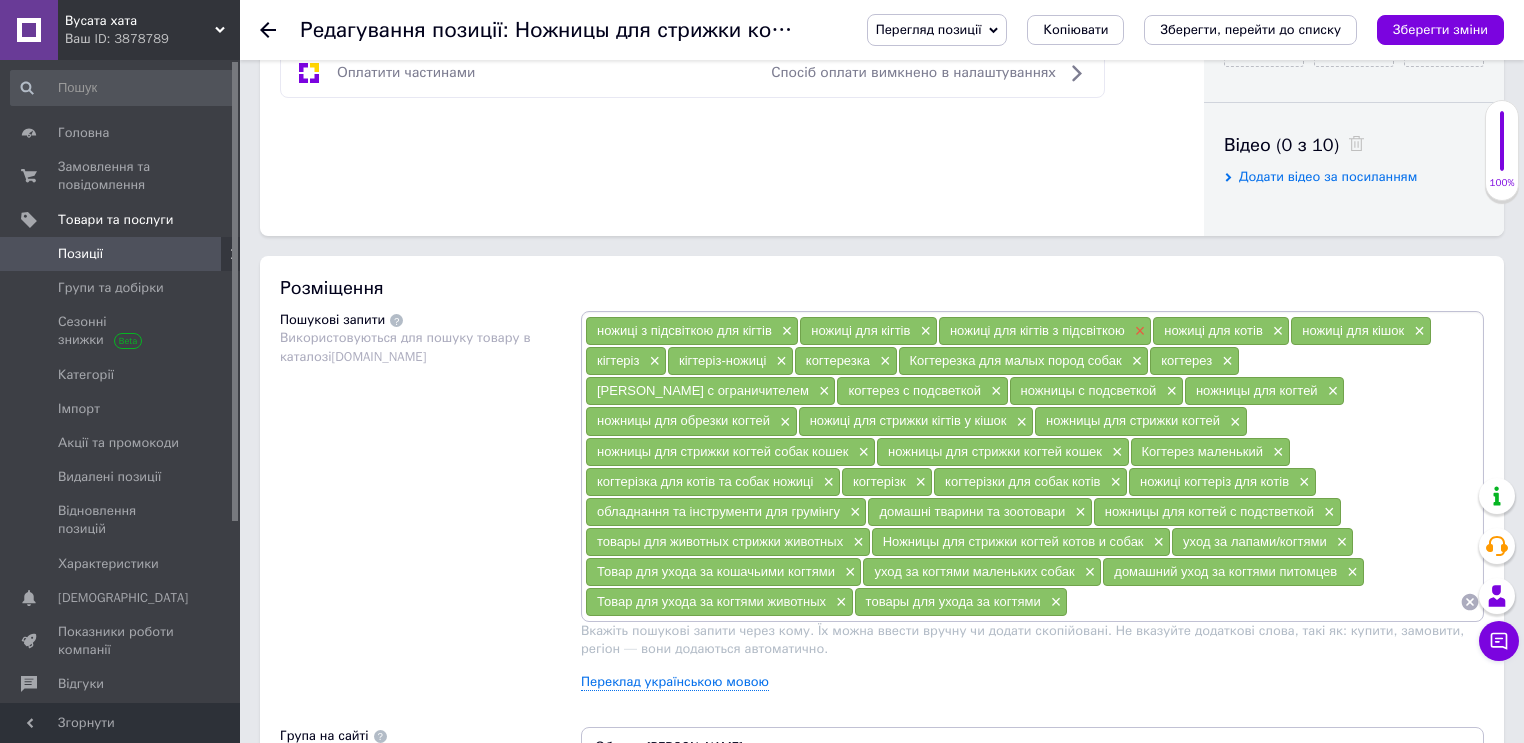 click on "×" at bounding box center (1138, 331) 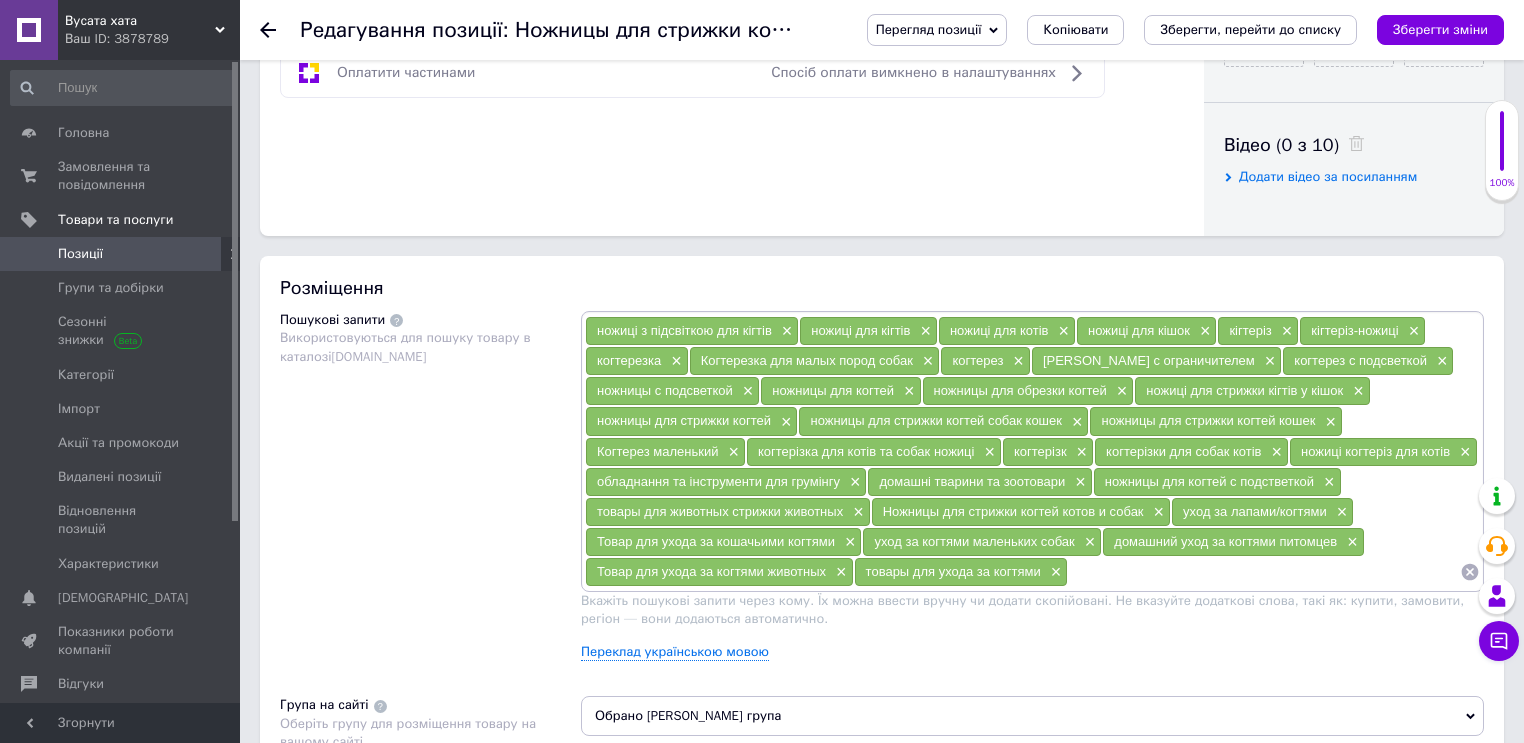 click on "ножиці з підсвіткою для кігтів × ножиці для кігтів × ножиці для котів × ножиці для кішок × кігтеріз × кігтеріз-ножиці × когтерезка × Когтерезка для малых пород собак × когтерез × Когтерез с ограничителем × когтерез с подсветкой × ножницы с подсветкой × ножницы для когтей × ножницы для обрезки когтей × ножиці для стрижки кігтів у кішок × ножницы для стрижки когтей × ножницы для стрижки когтей собак кошек × ножницы для стрижки когтей кошек × Когтерез маленький × когтерізка для котів та собак ножиці × когтерізк × когтерізки для собак котів × × × × × × × × × × ×" at bounding box center [1032, 451] 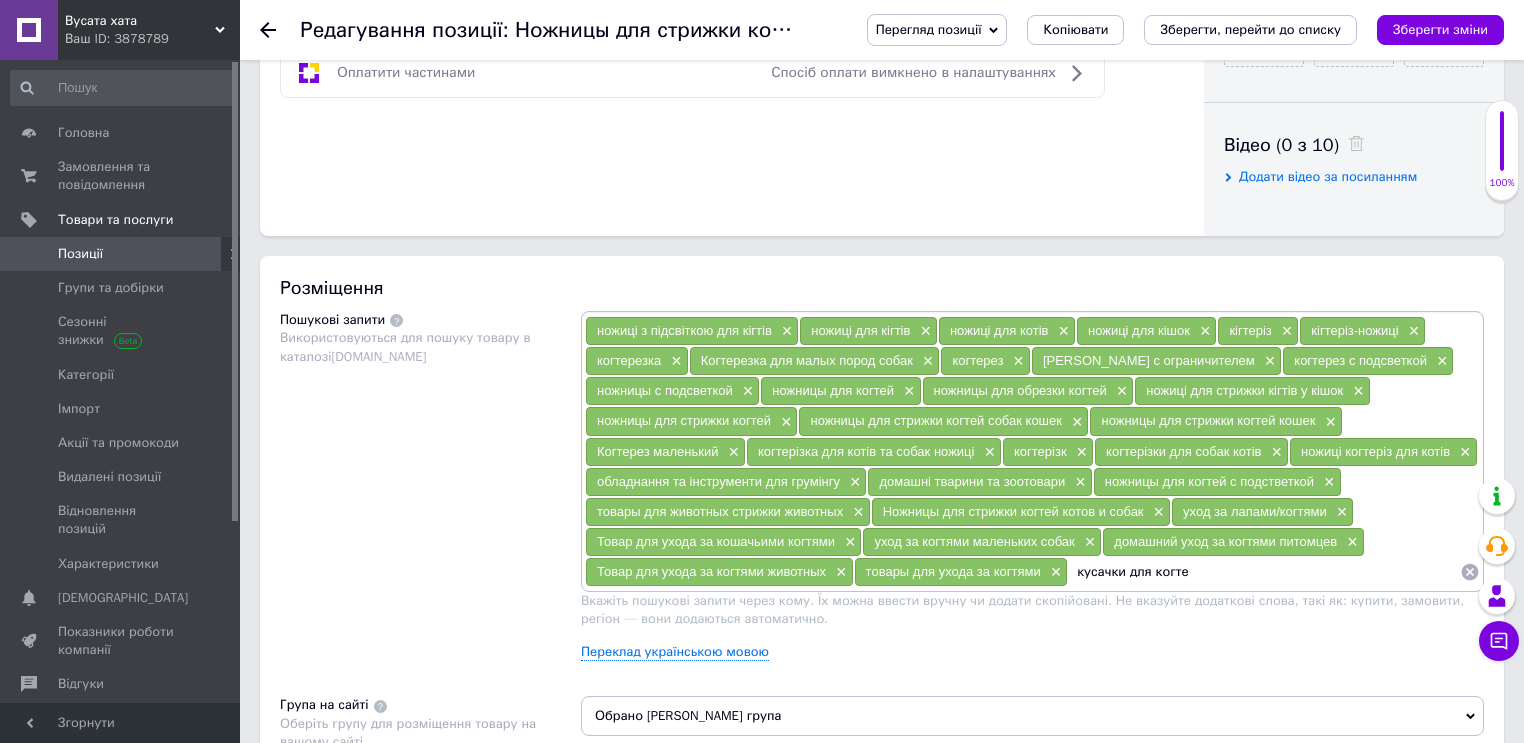 type on "кусачки для когтей" 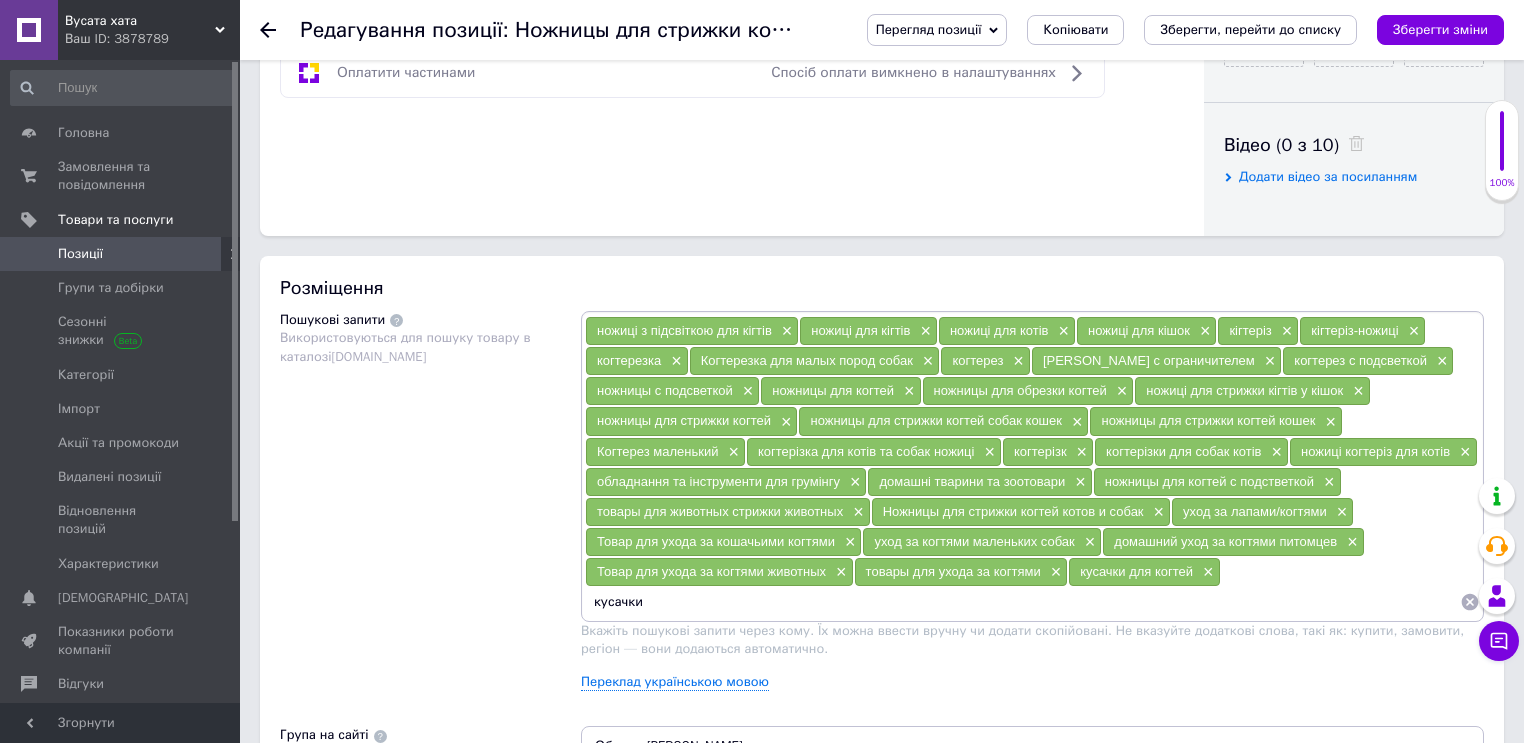 type on "кусачки" 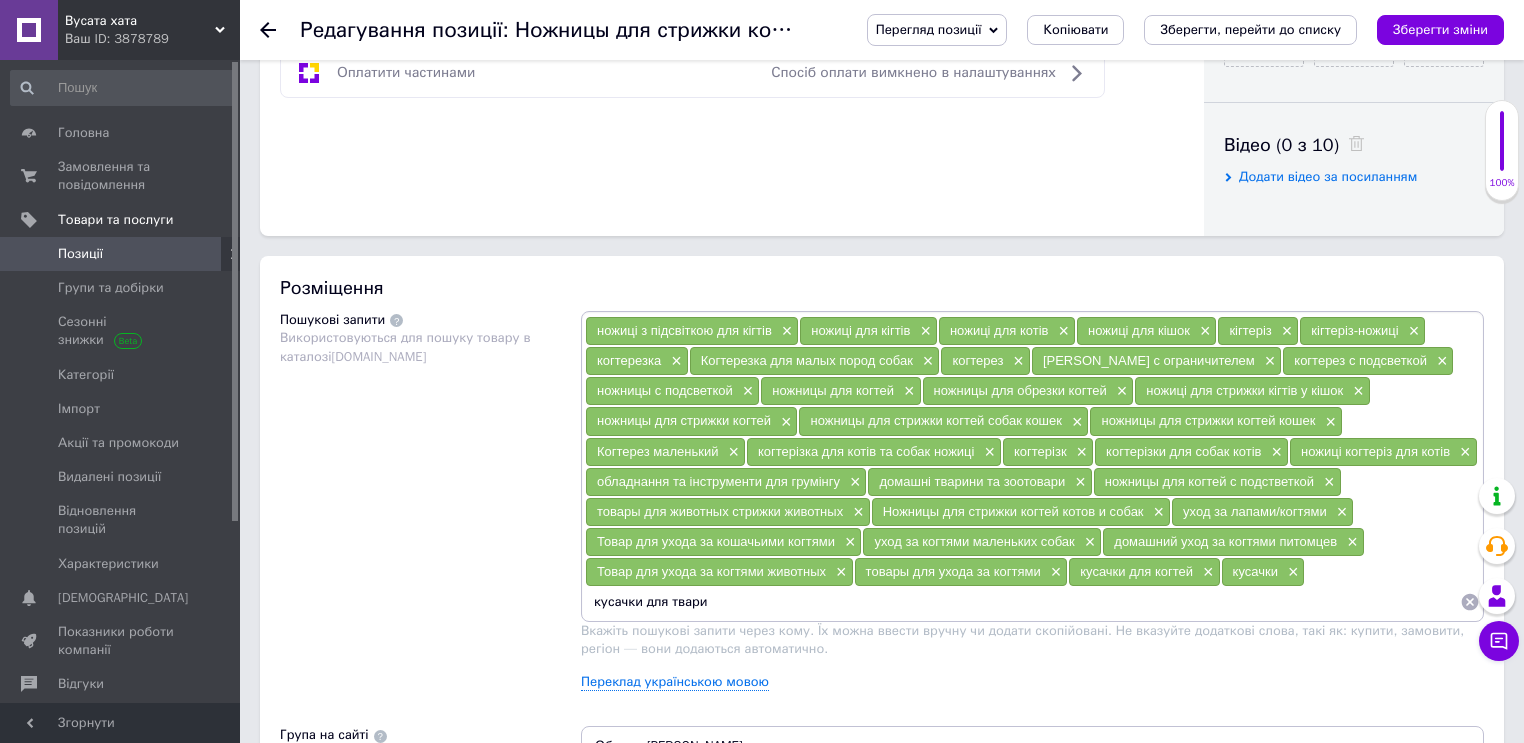 type on "кусачки для тварин" 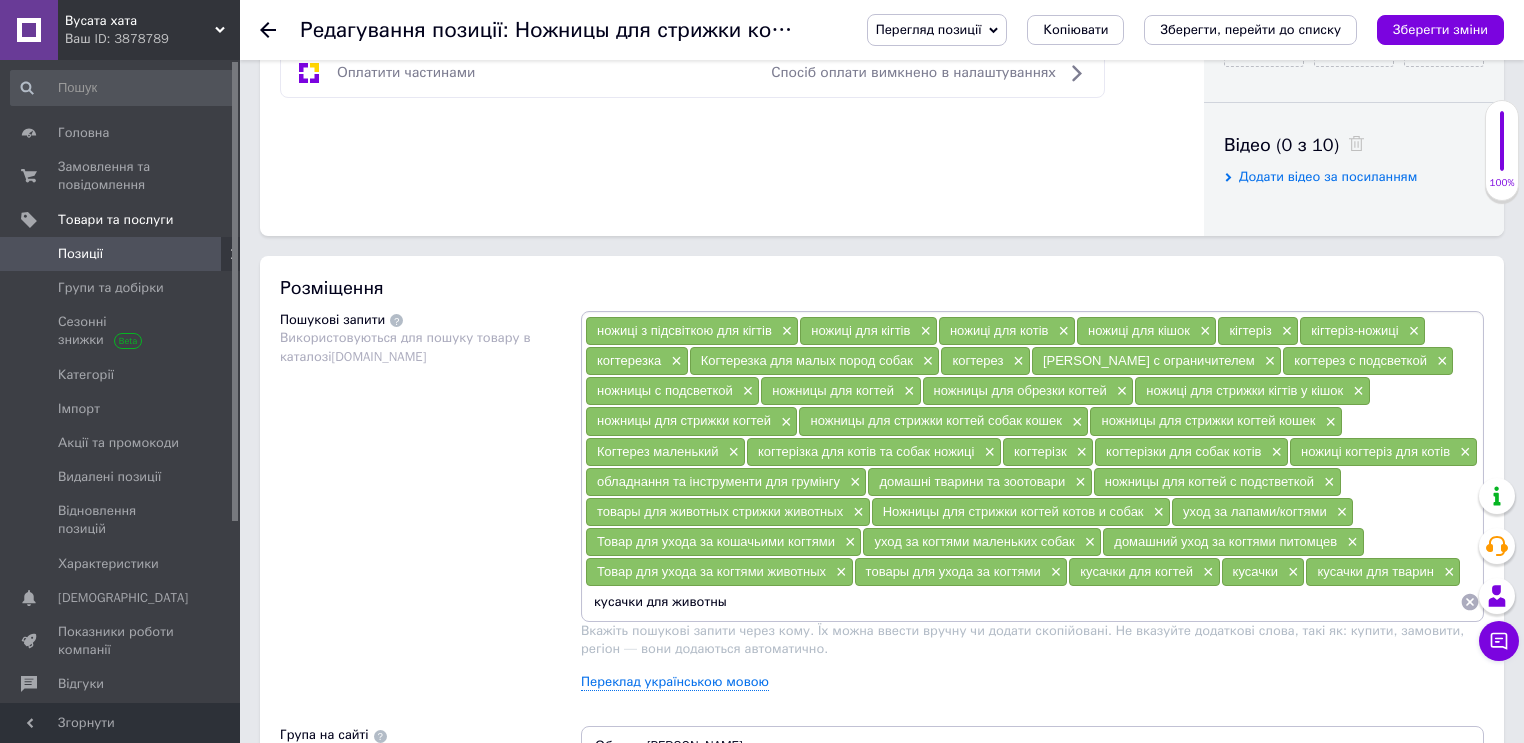 type on "кусачки для животных" 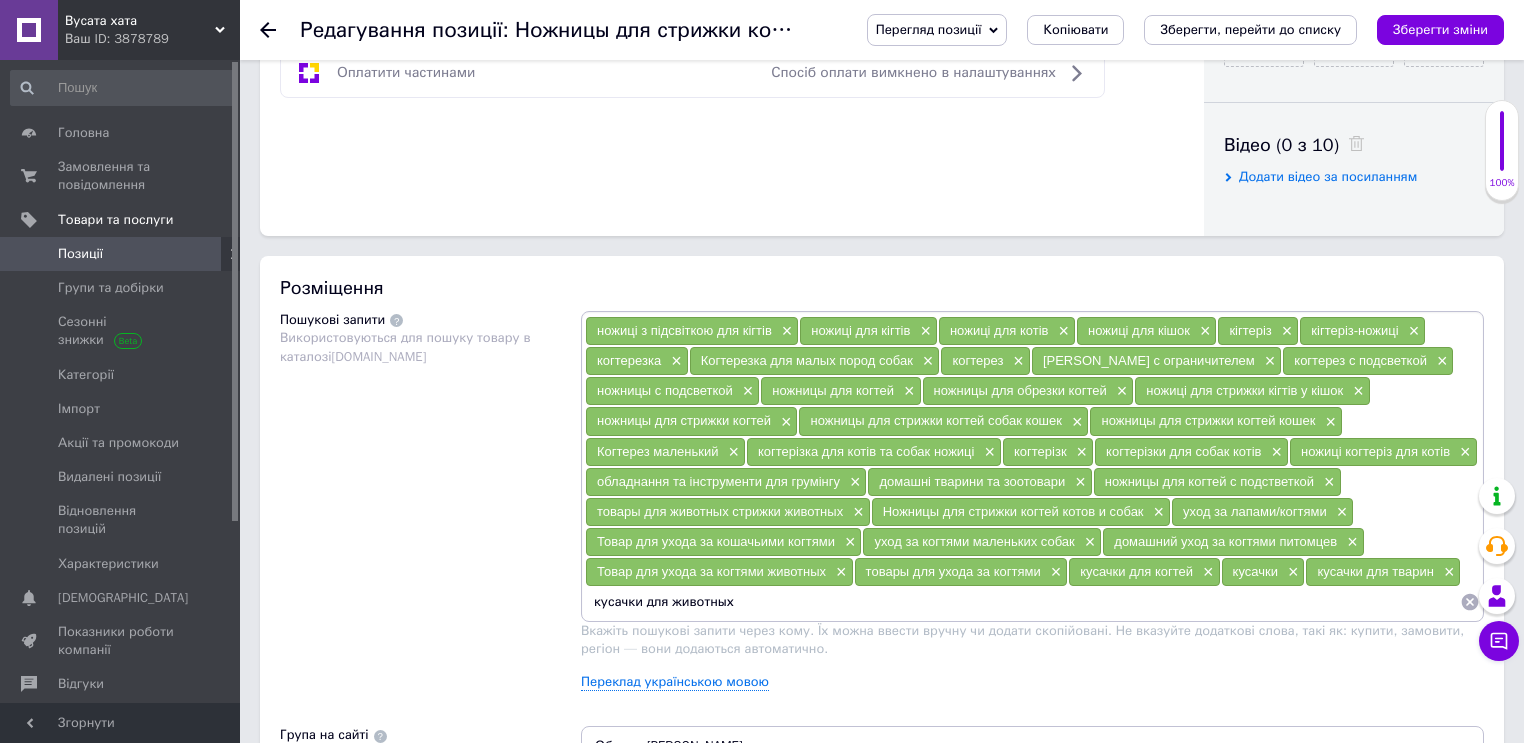 type 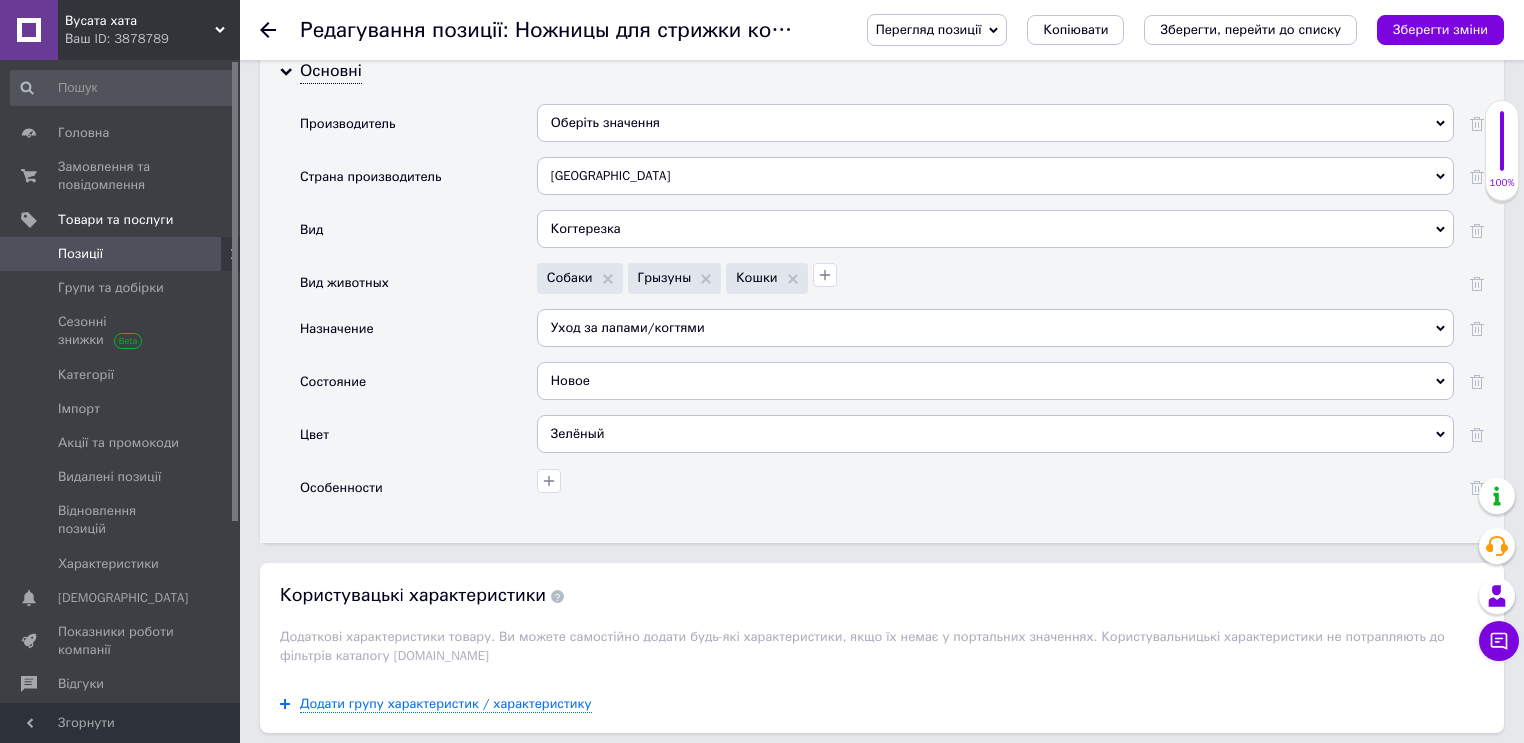 scroll, scrollTop: 2000, scrollLeft: 0, axis: vertical 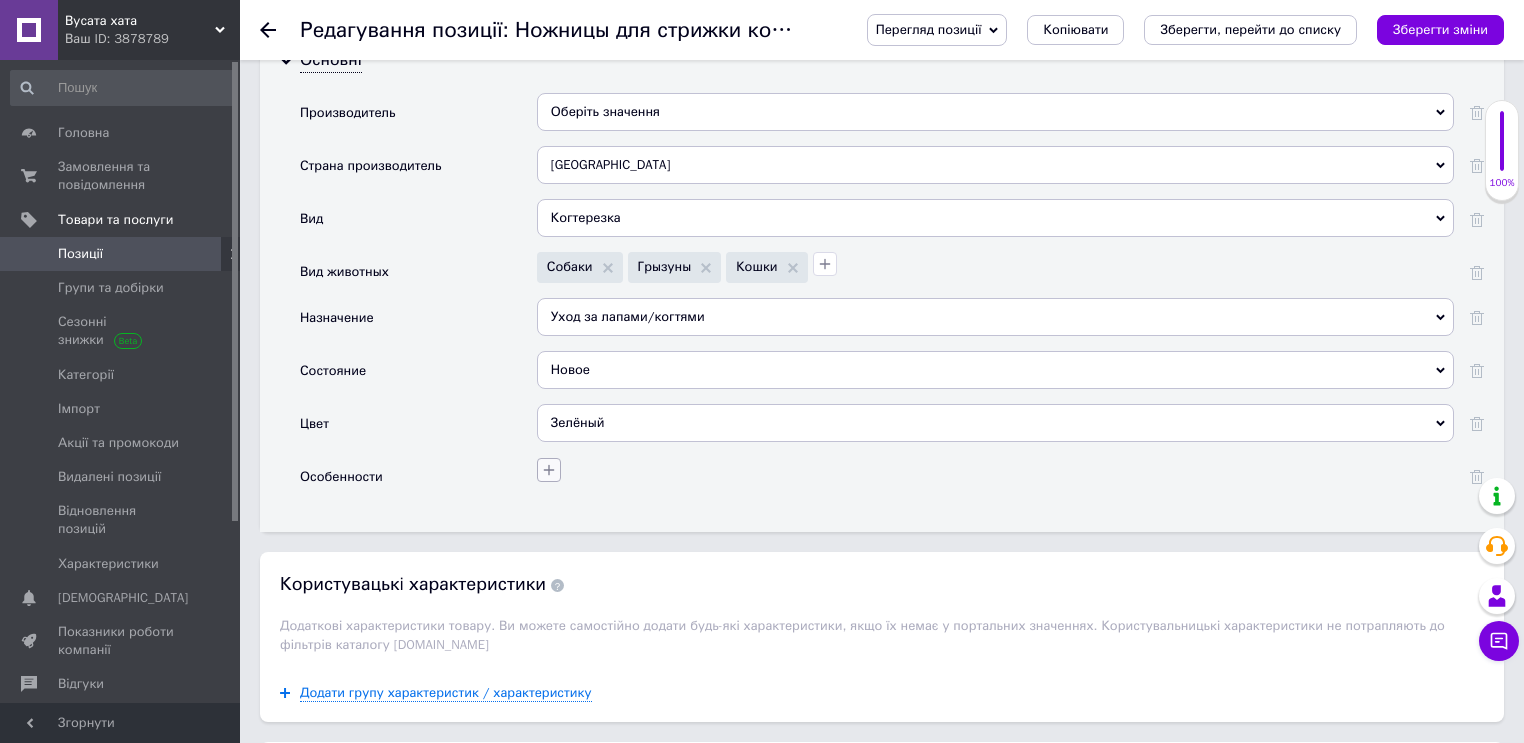 click 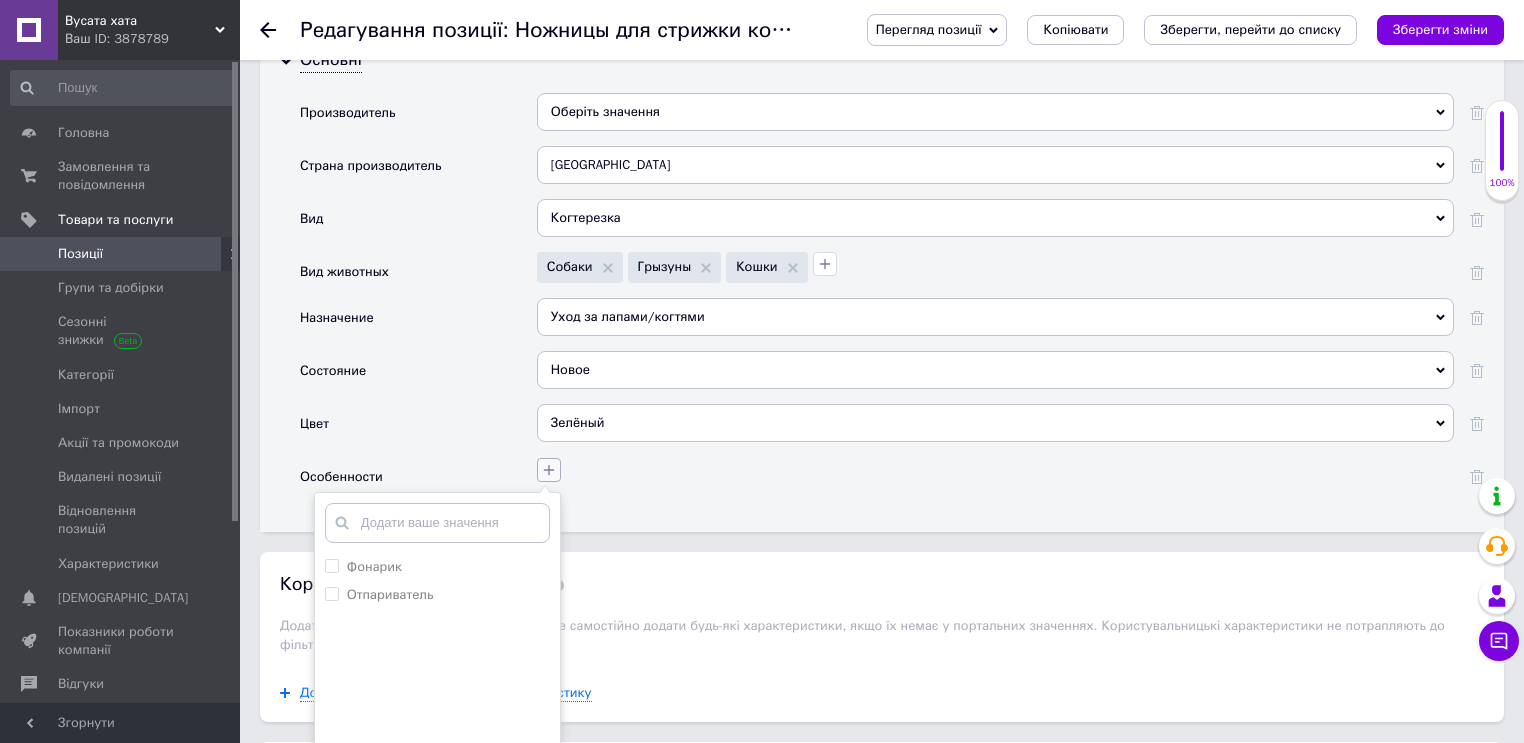 click 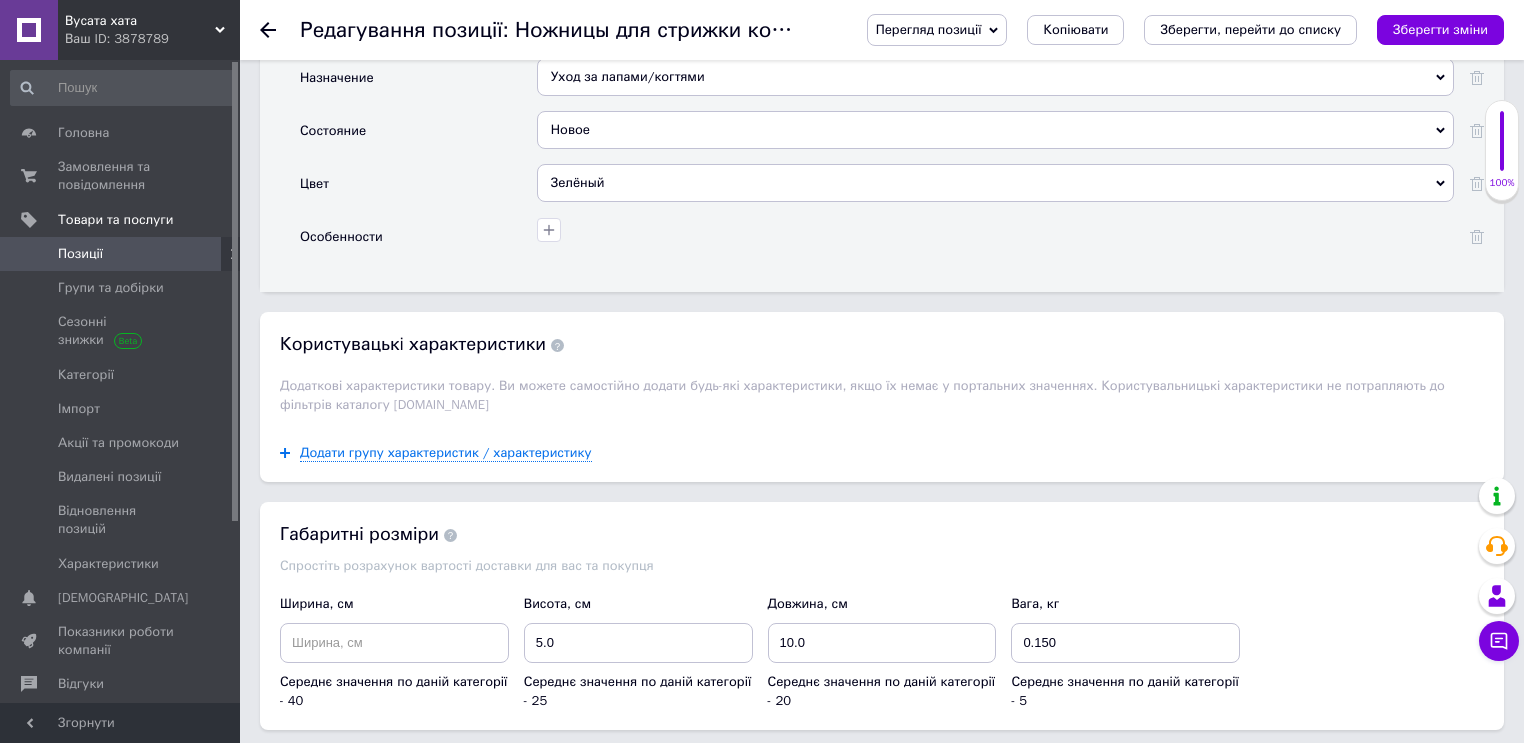 scroll, scrollTop: 2640, scrollLeft: 0, axis: vertical 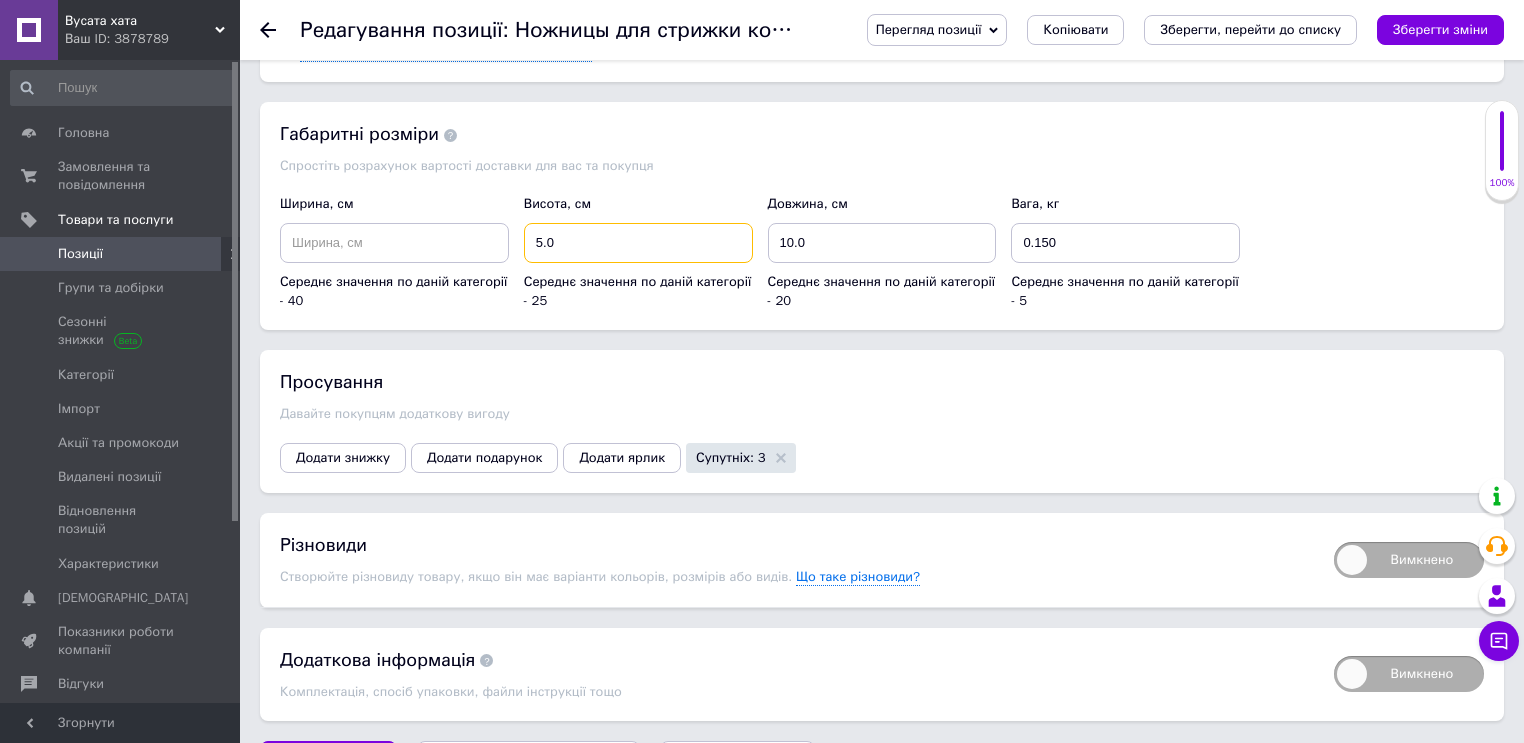 drag, startPoint x: 566, startPoint y: 216, endPoint x: 499, endPoint y: 216, distance: 67 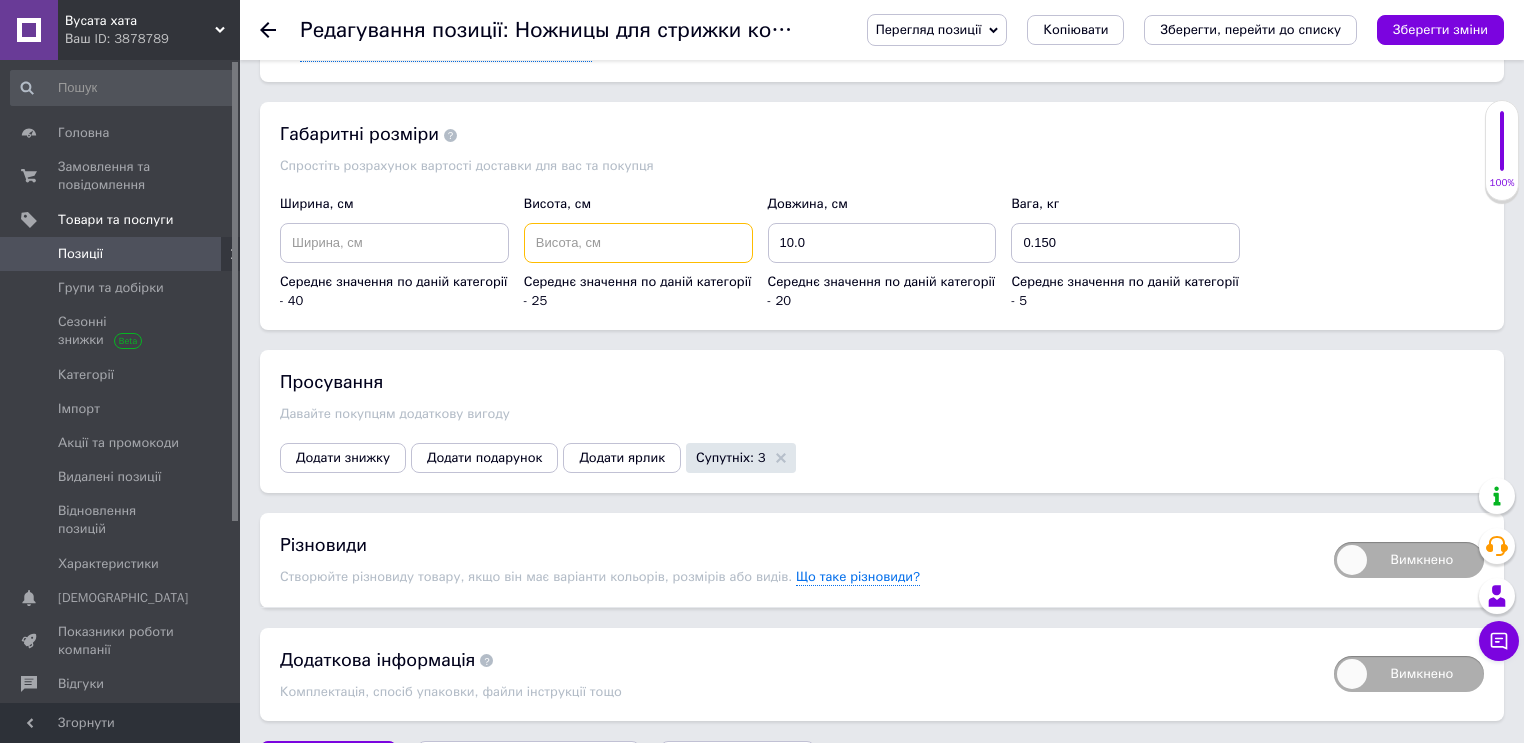 type 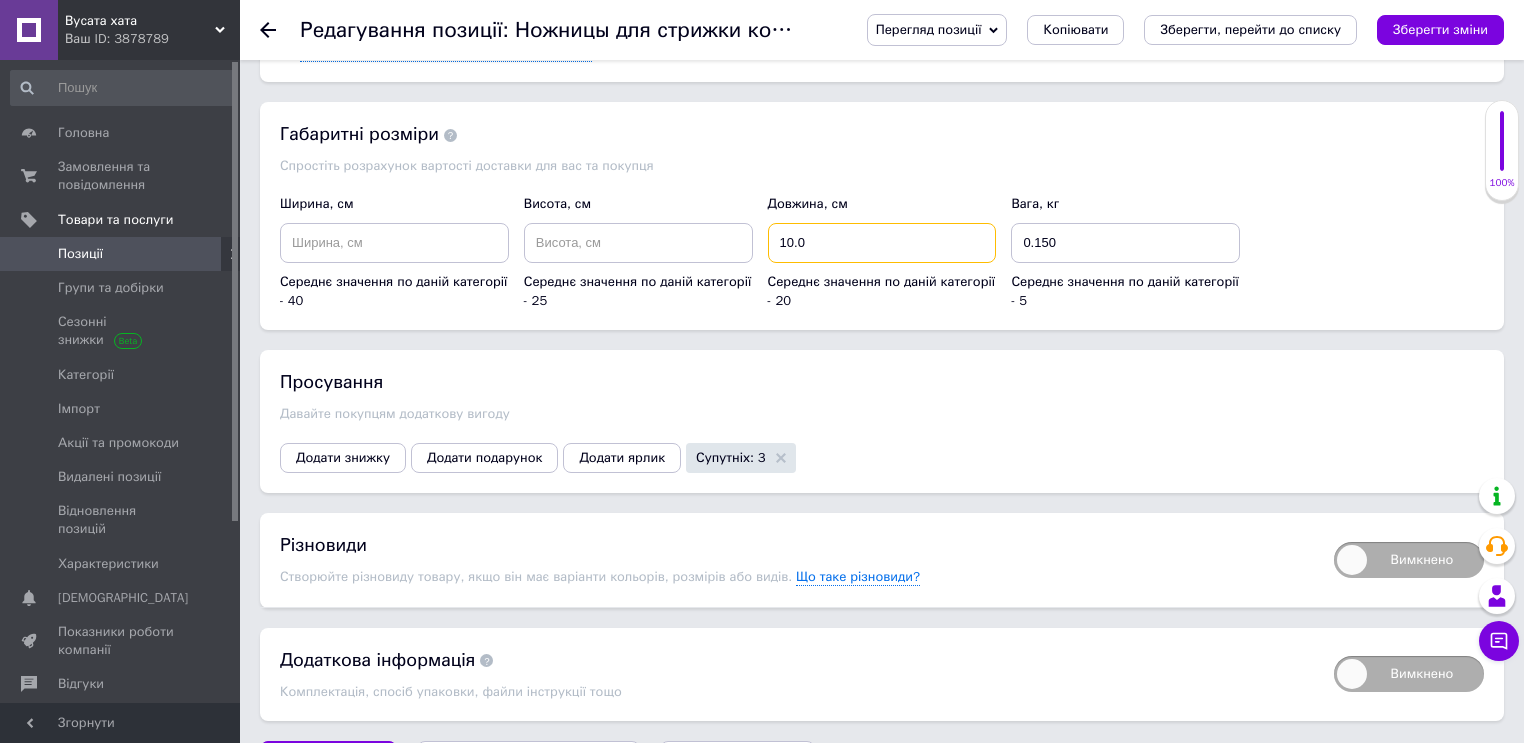 drag, startPoint x: 818, startPoint y: 217, endPoint x: 753, endPoint y: 203, distance: 66.4906 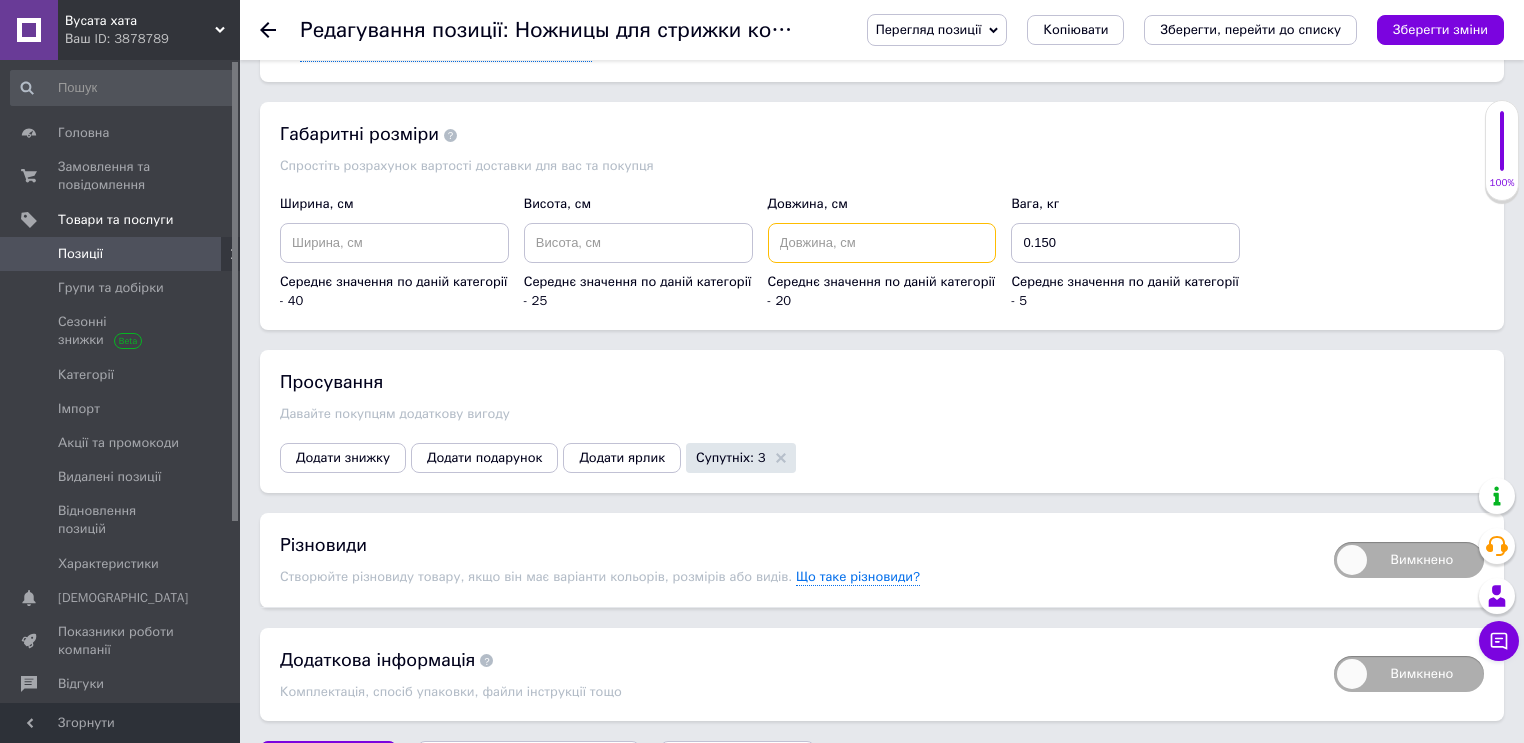 type 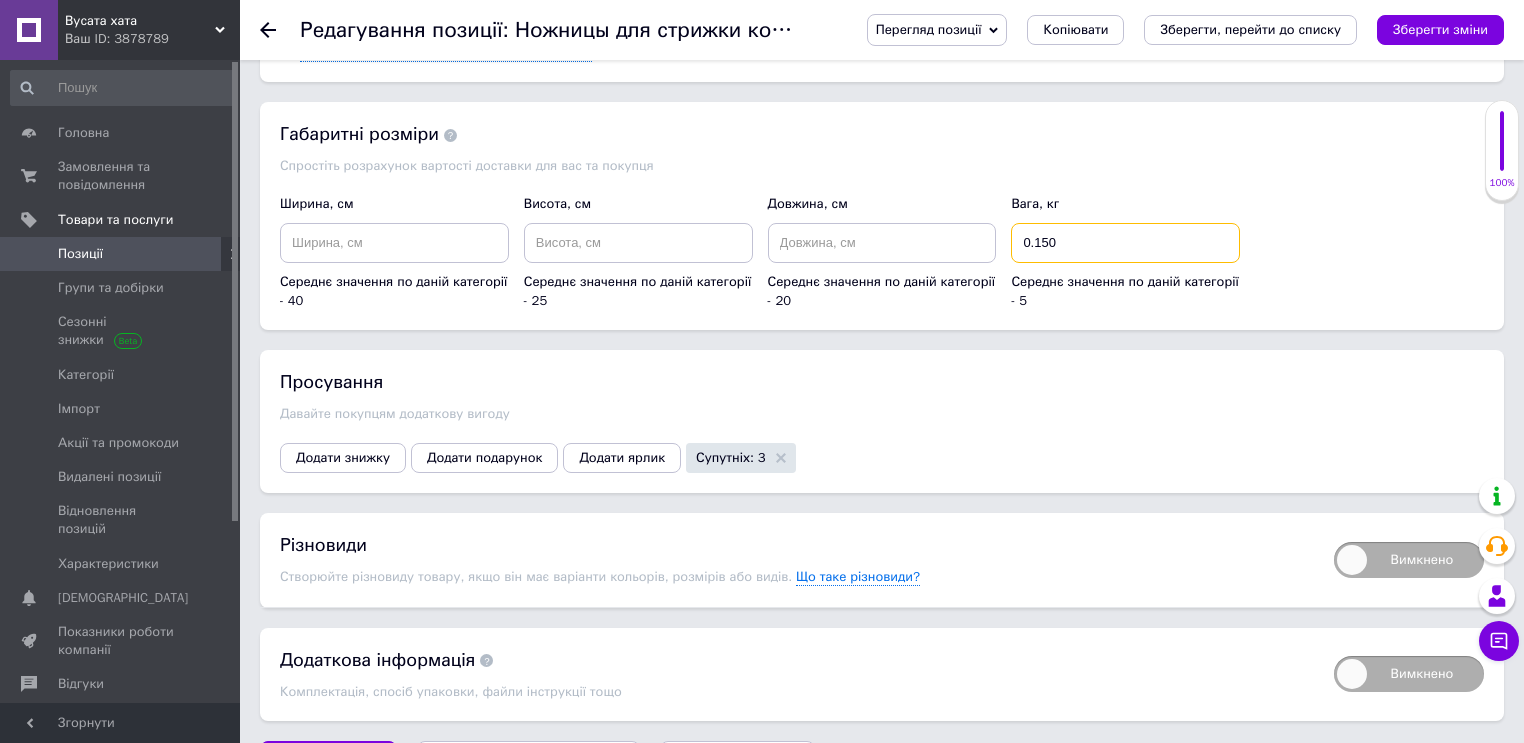 drag, startPoint x: 1076, startPoint y: 212, endPoint x: 963, endPoint y: 219, distance: 113.216606 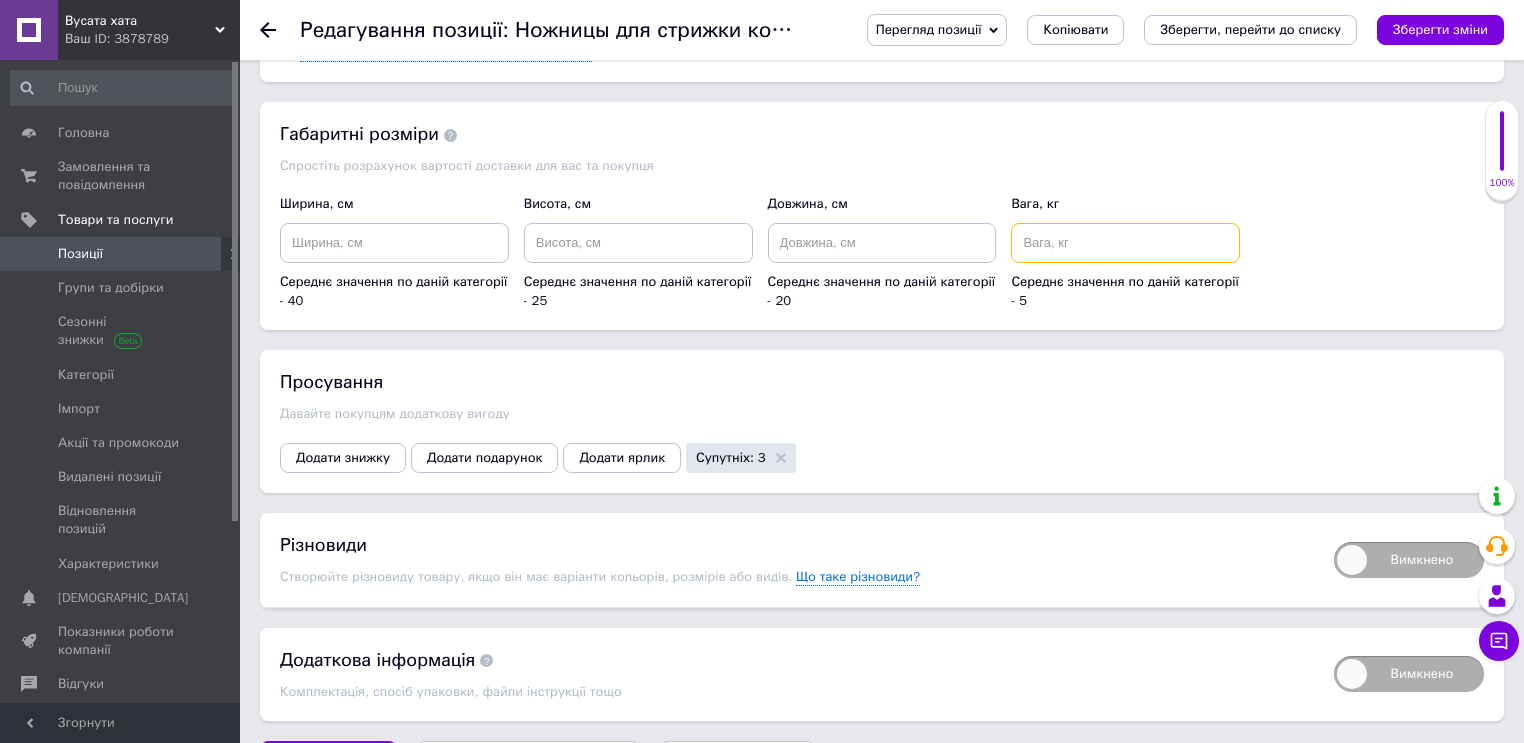 type 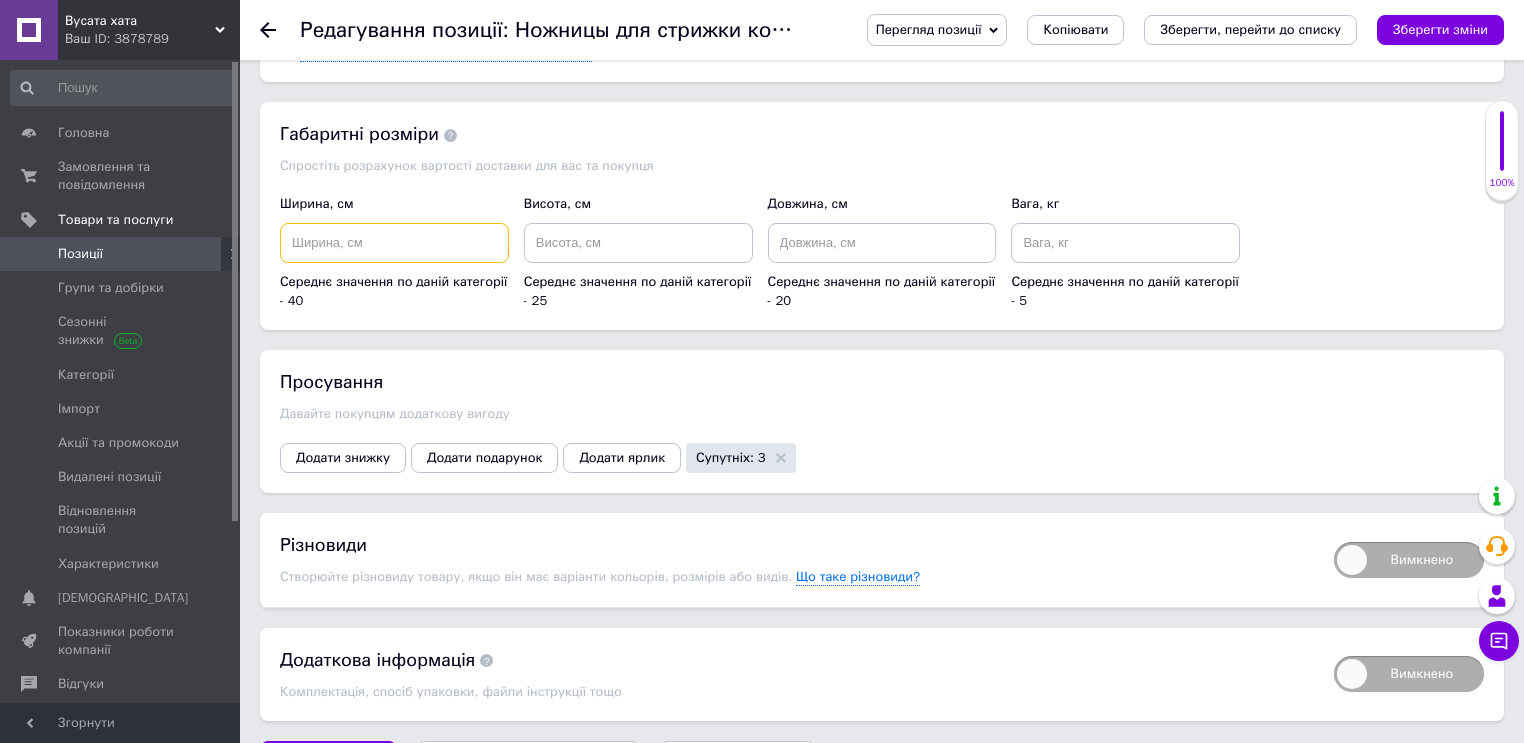click at bounding box center [394, 243] 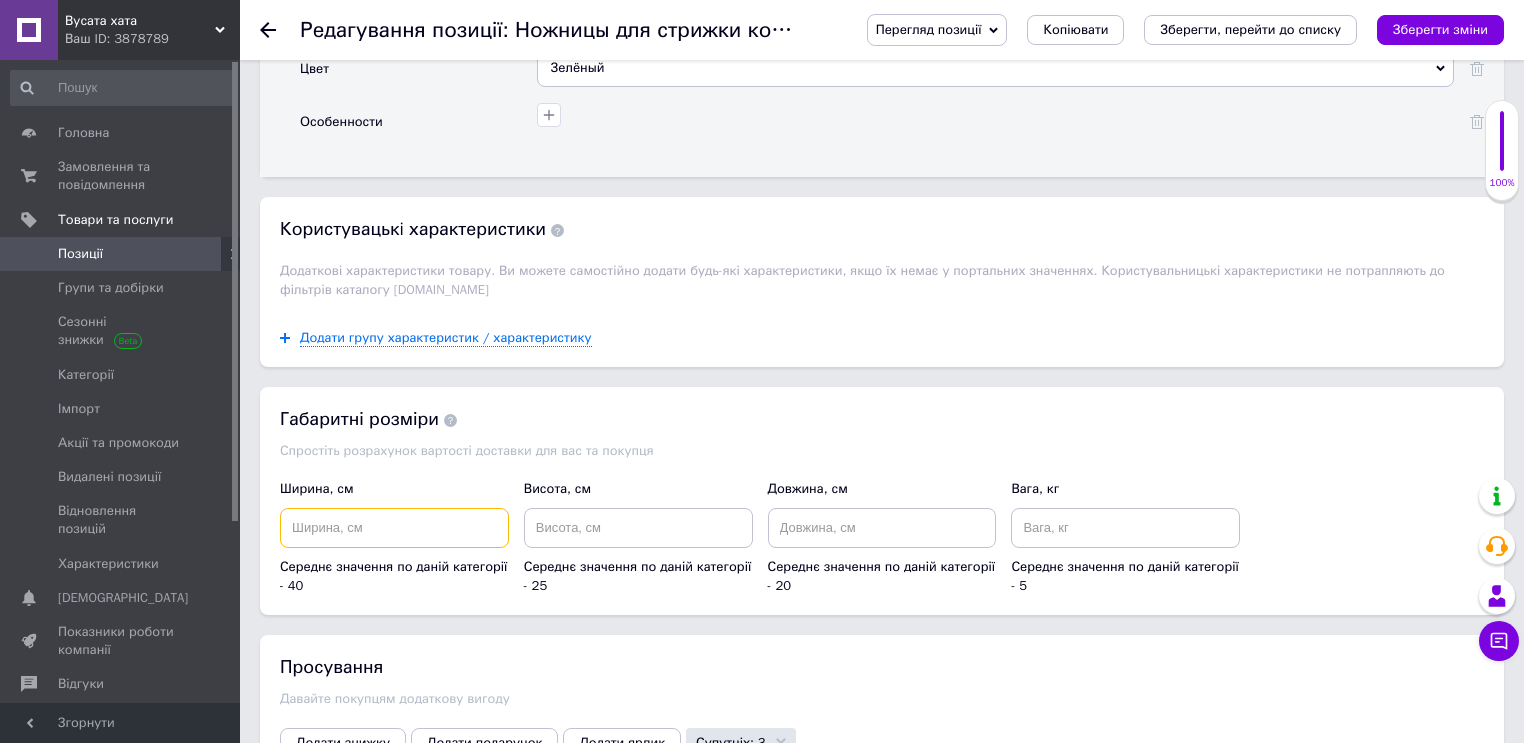 scroll, scrollTop: 2320, scrollLeft: 0, axis: vertical 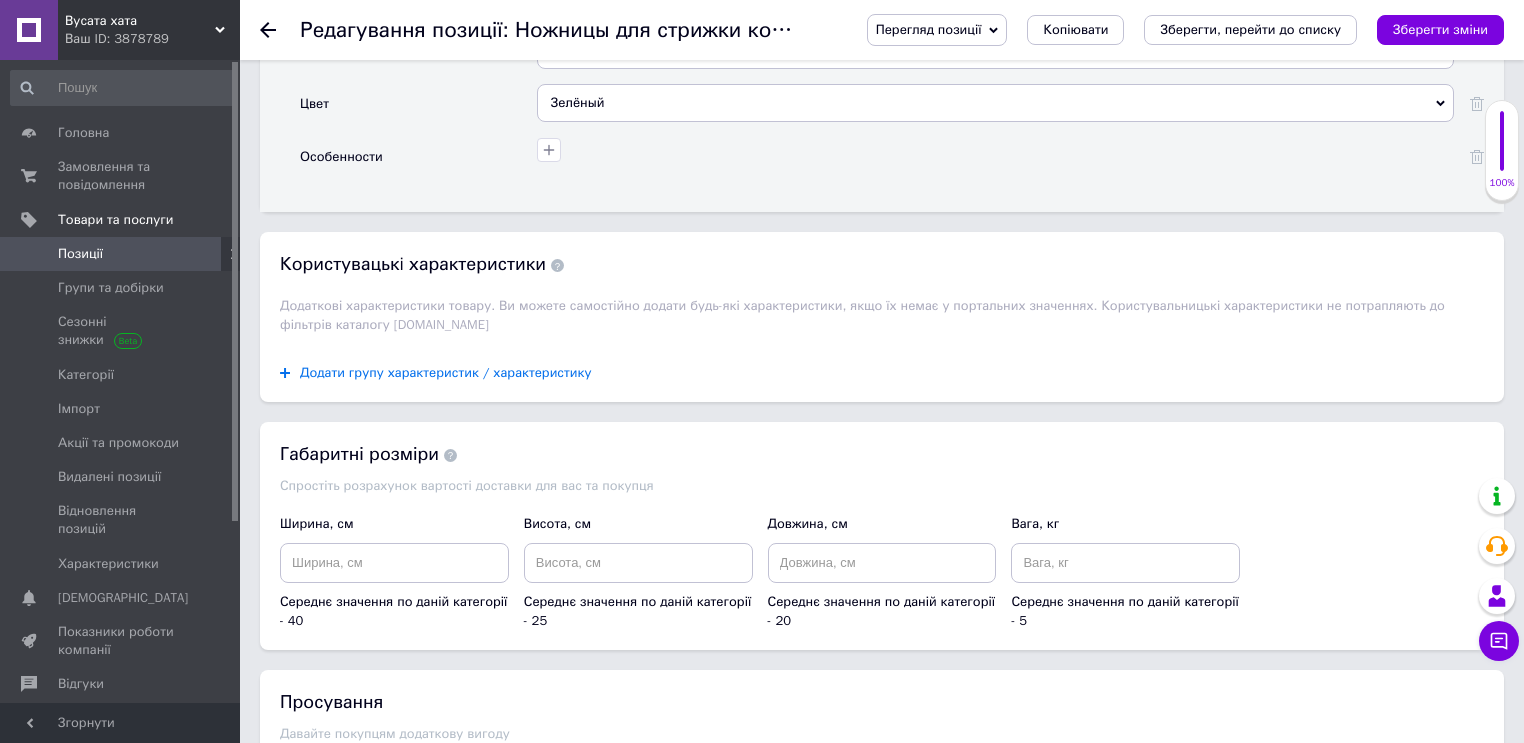 click on "Додати групу характеристик / характеристику" at bounding box center [446, 373] 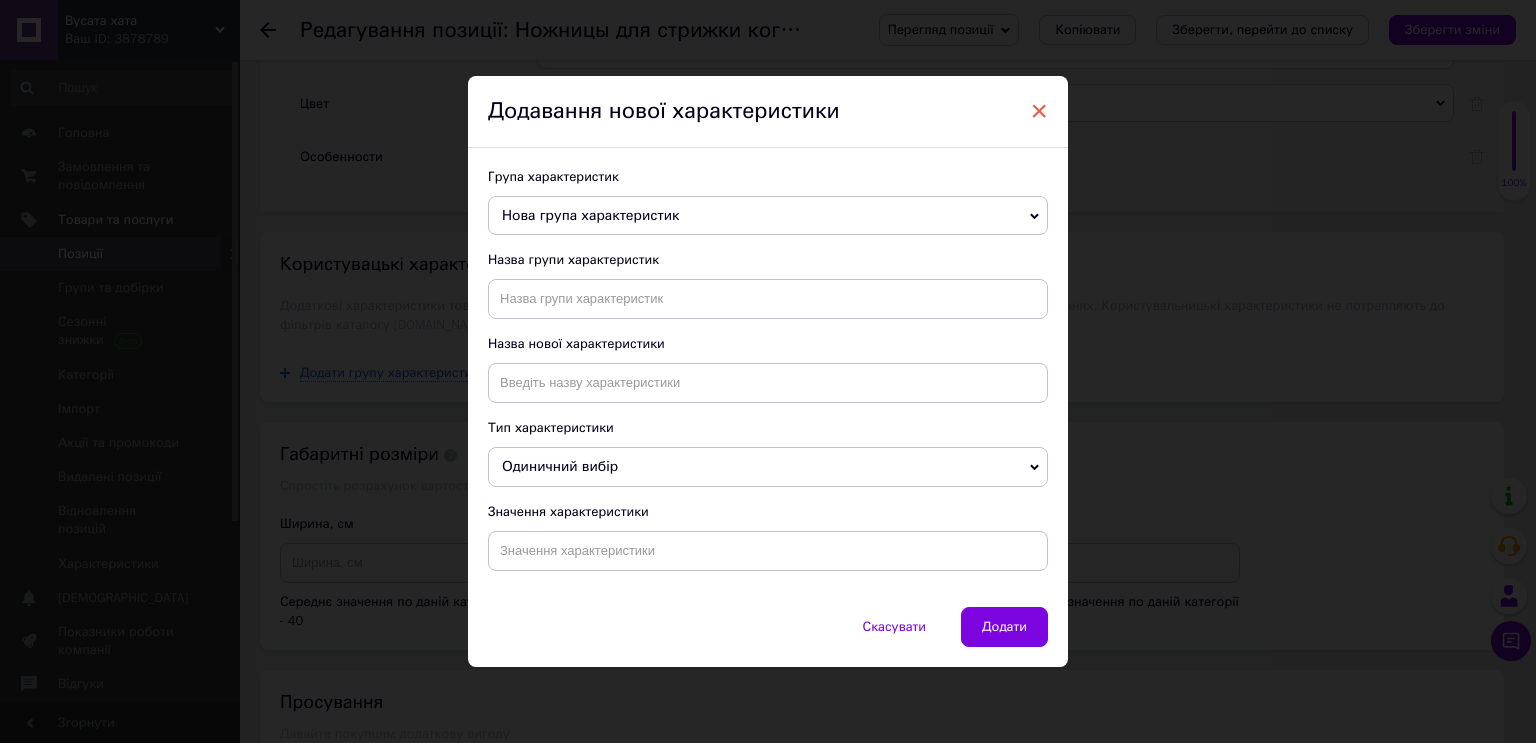 click on "×" at bounding box center [1039, 111] 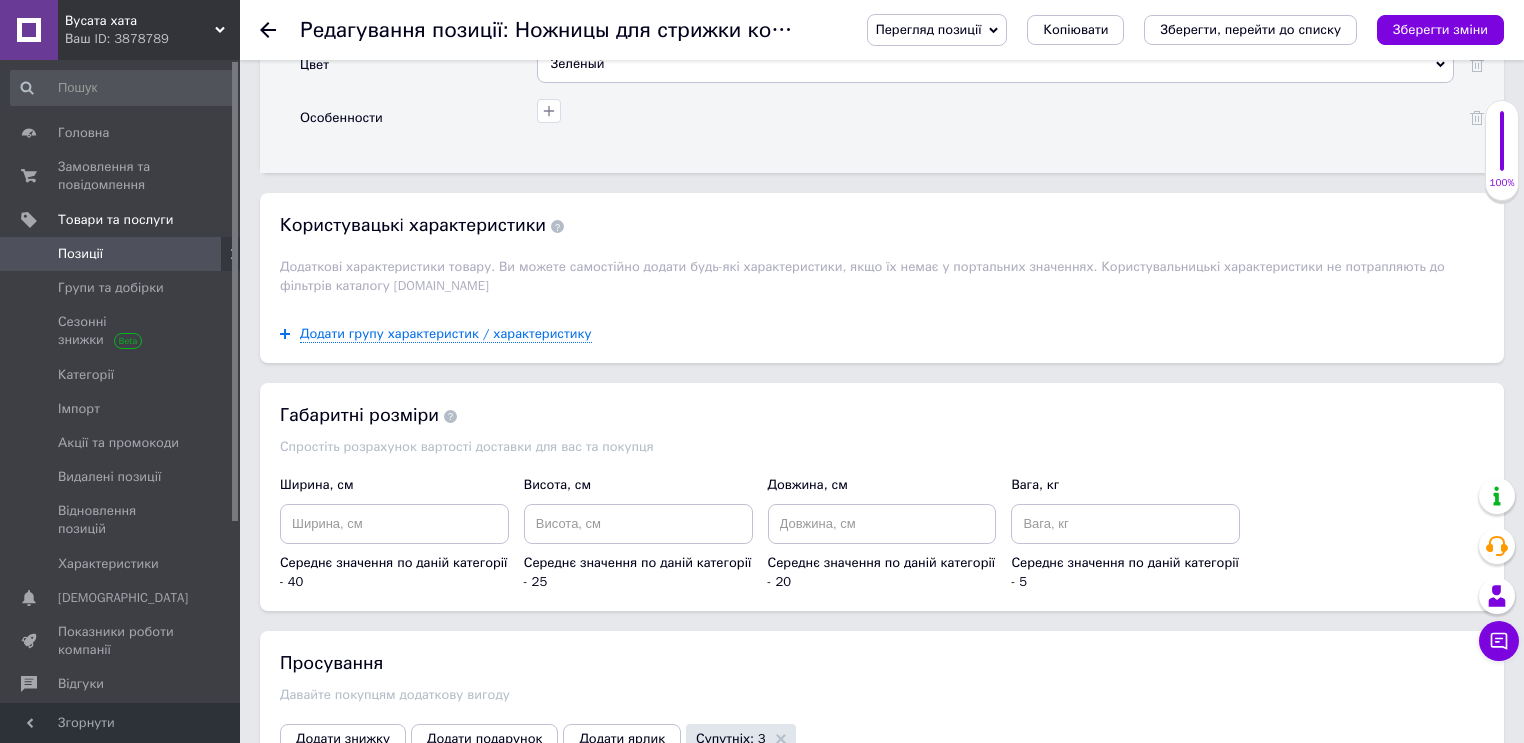 scroll, scrollTop: 2267, scrollLeft: 0, axis: vertical 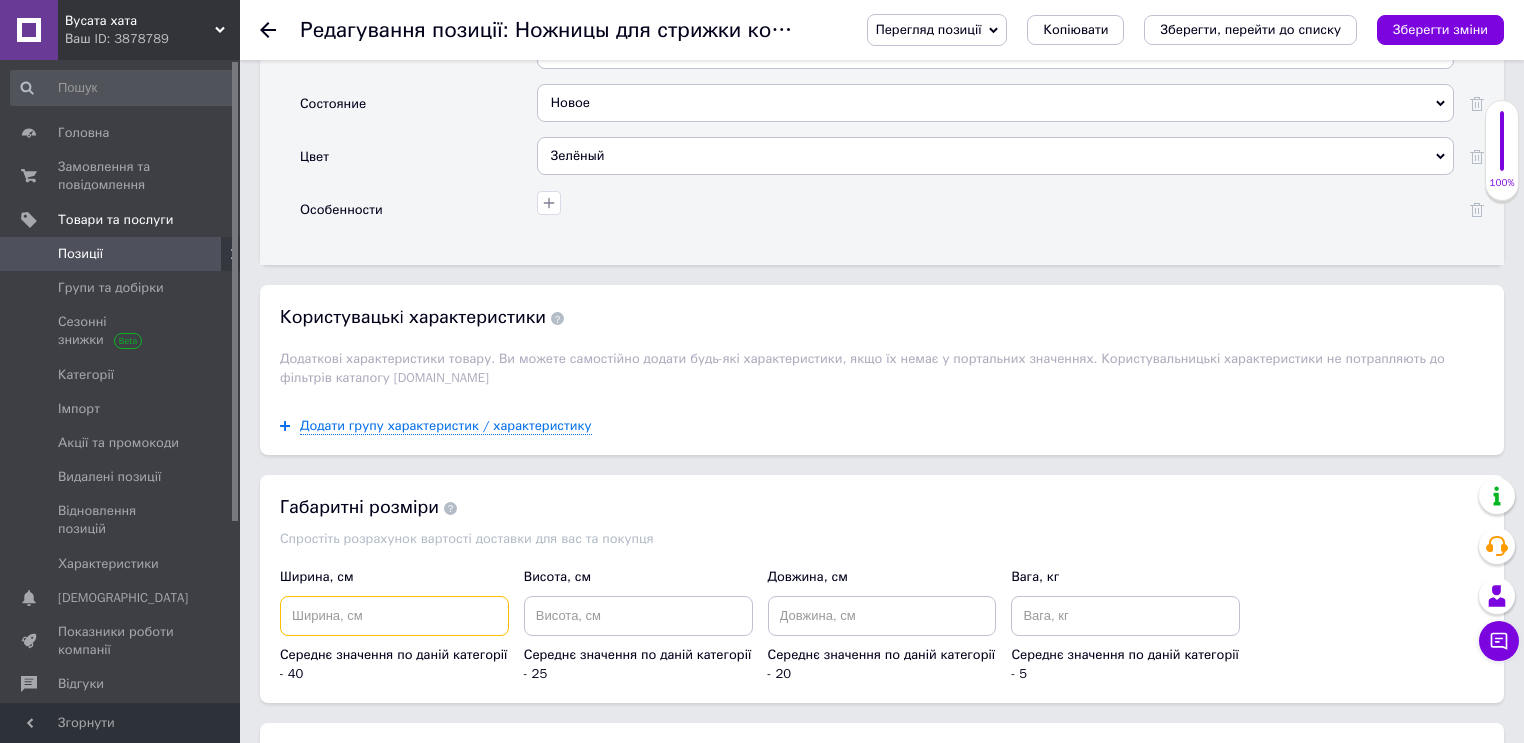 click at bounding box center (394, 616) 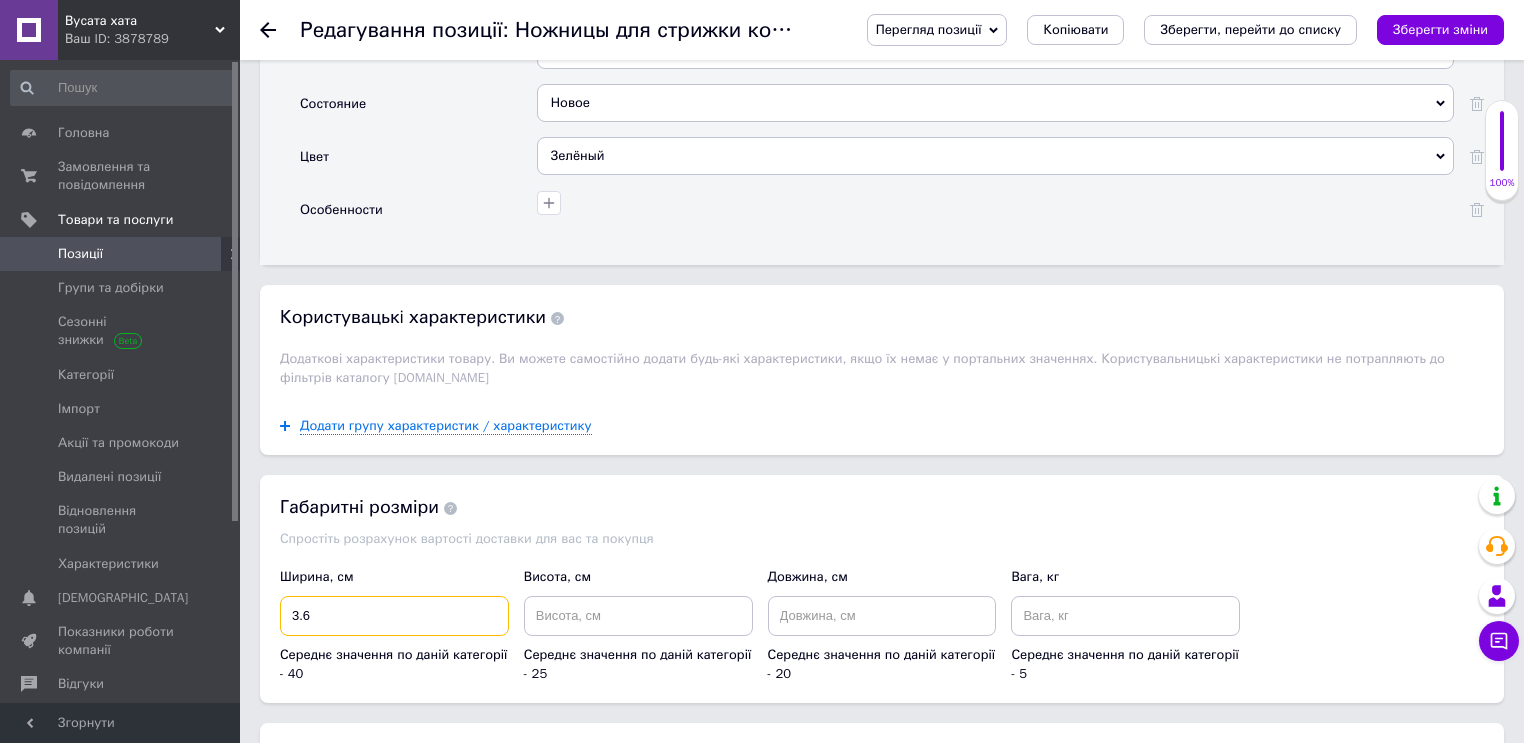 type on "3.6" 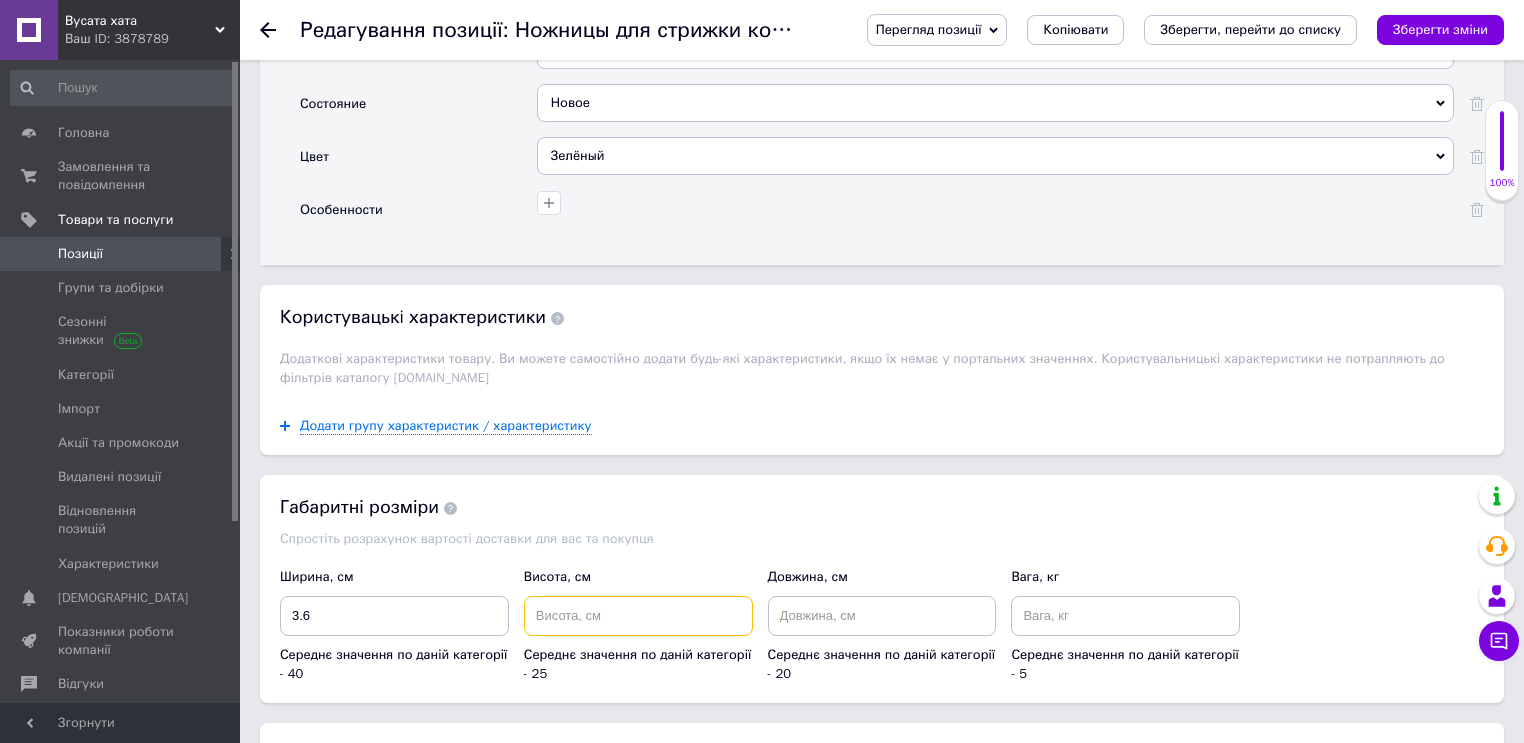click at bounding box center [638, 616] 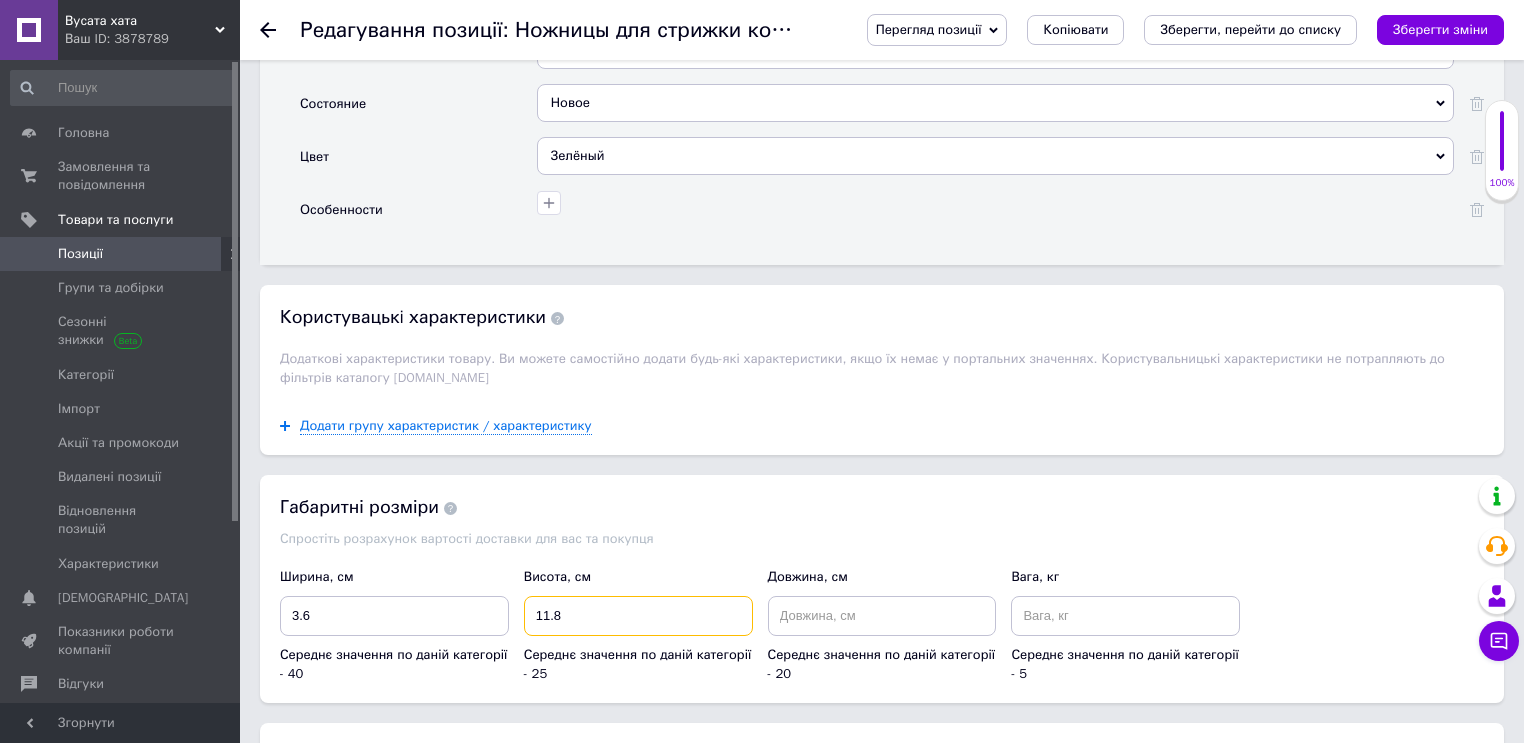 type on "11.8" 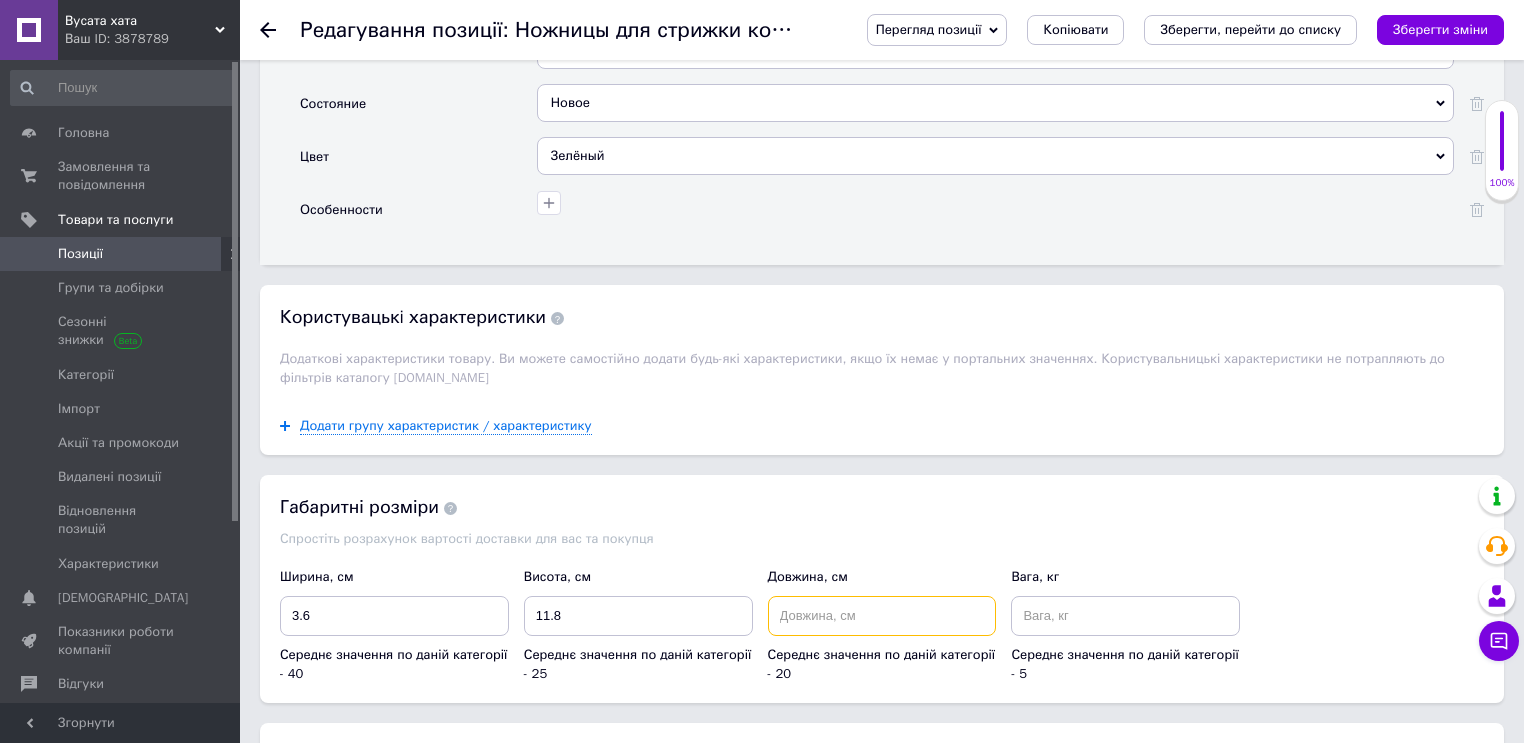 click at bounding box center [882, 616] 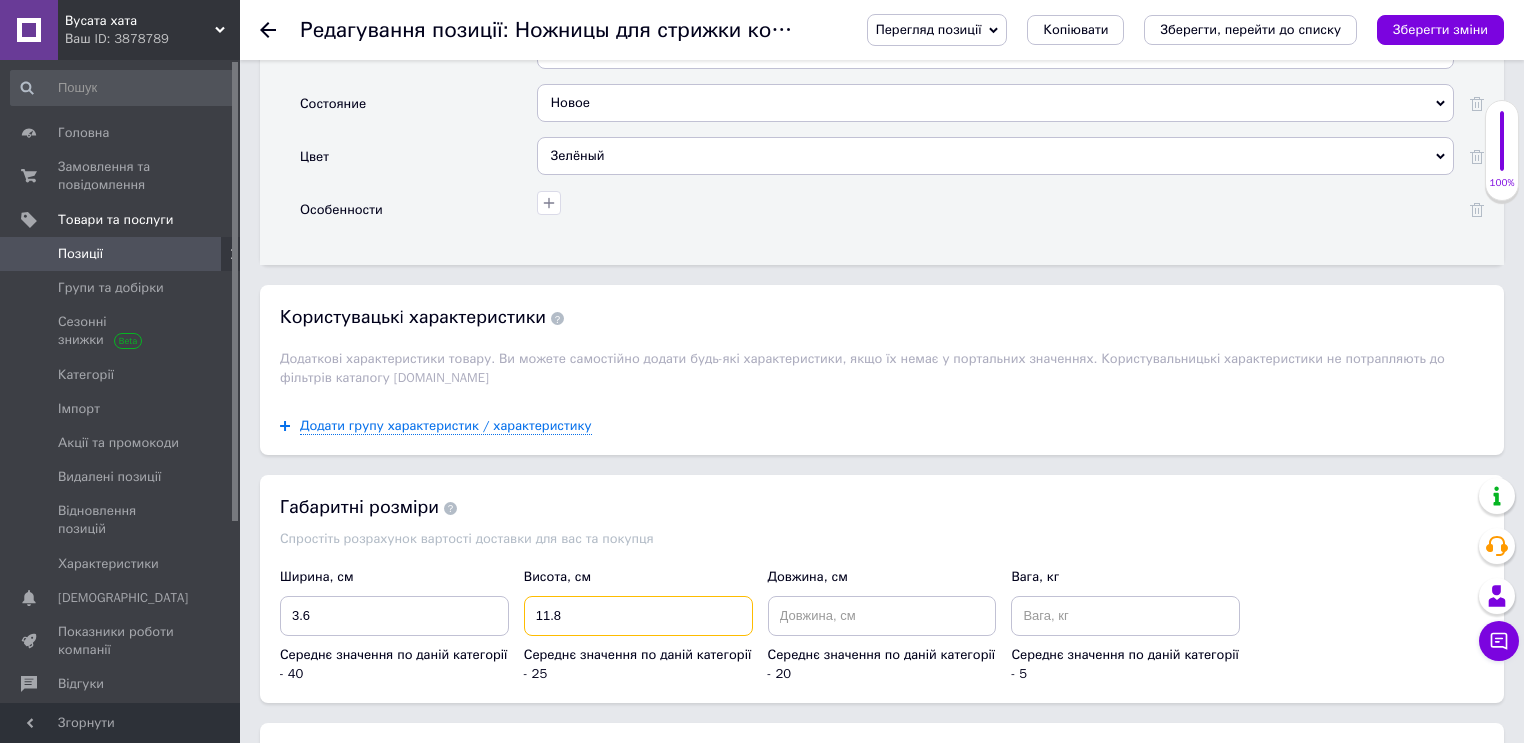 drag, startPoint x: 562, startPoint y: 585, endPoint x: 489, endPoint y: 588, distance: 73.061615 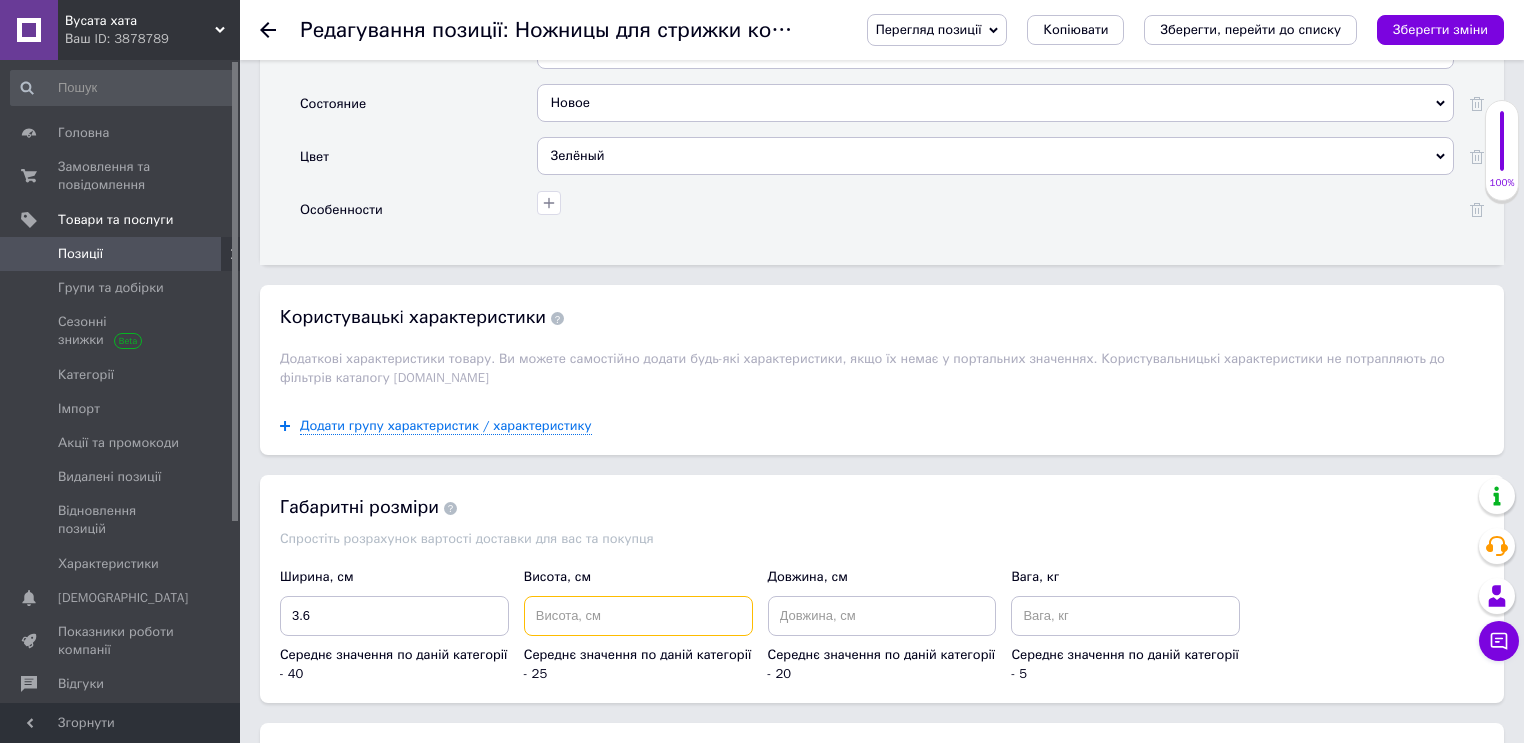 type 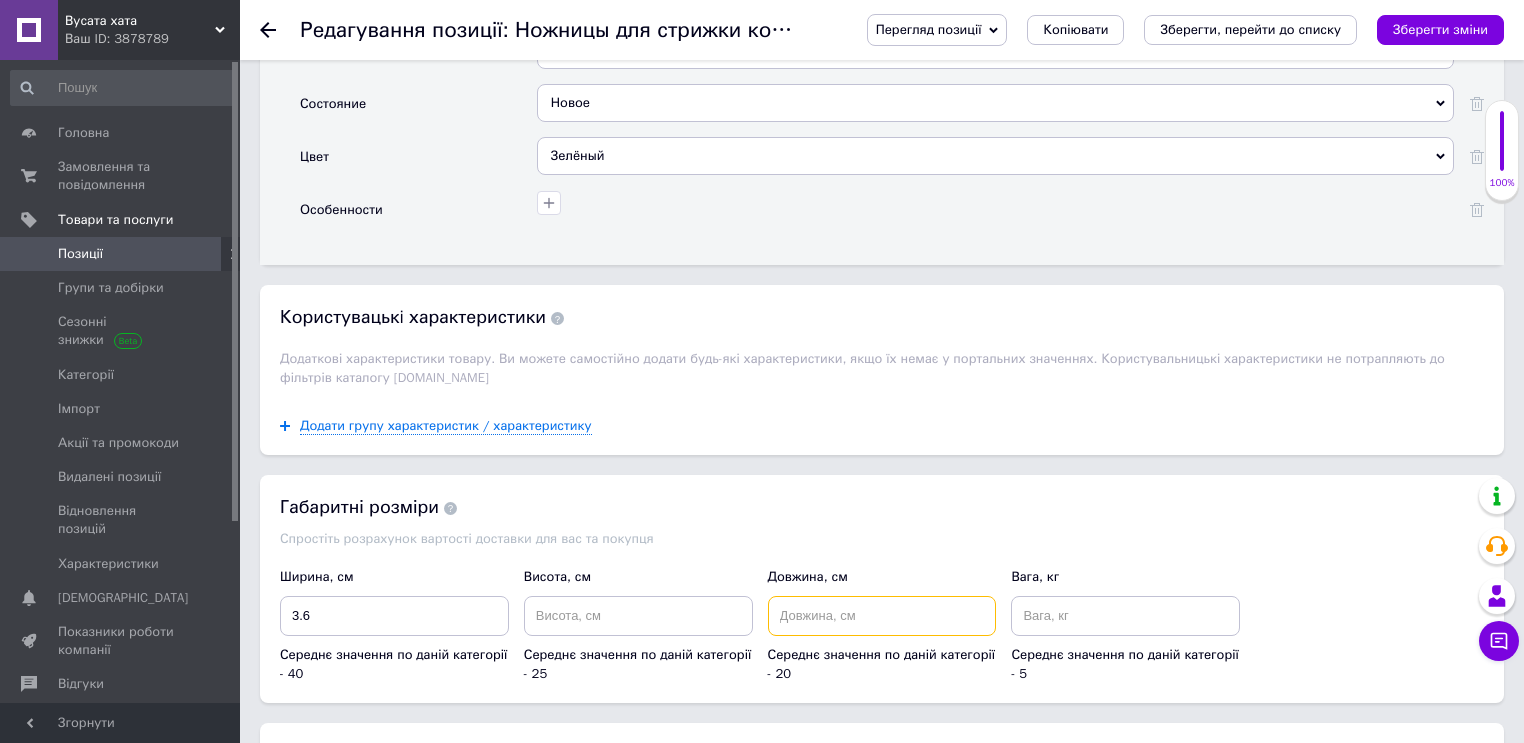 click at bounding box center (882, 616) 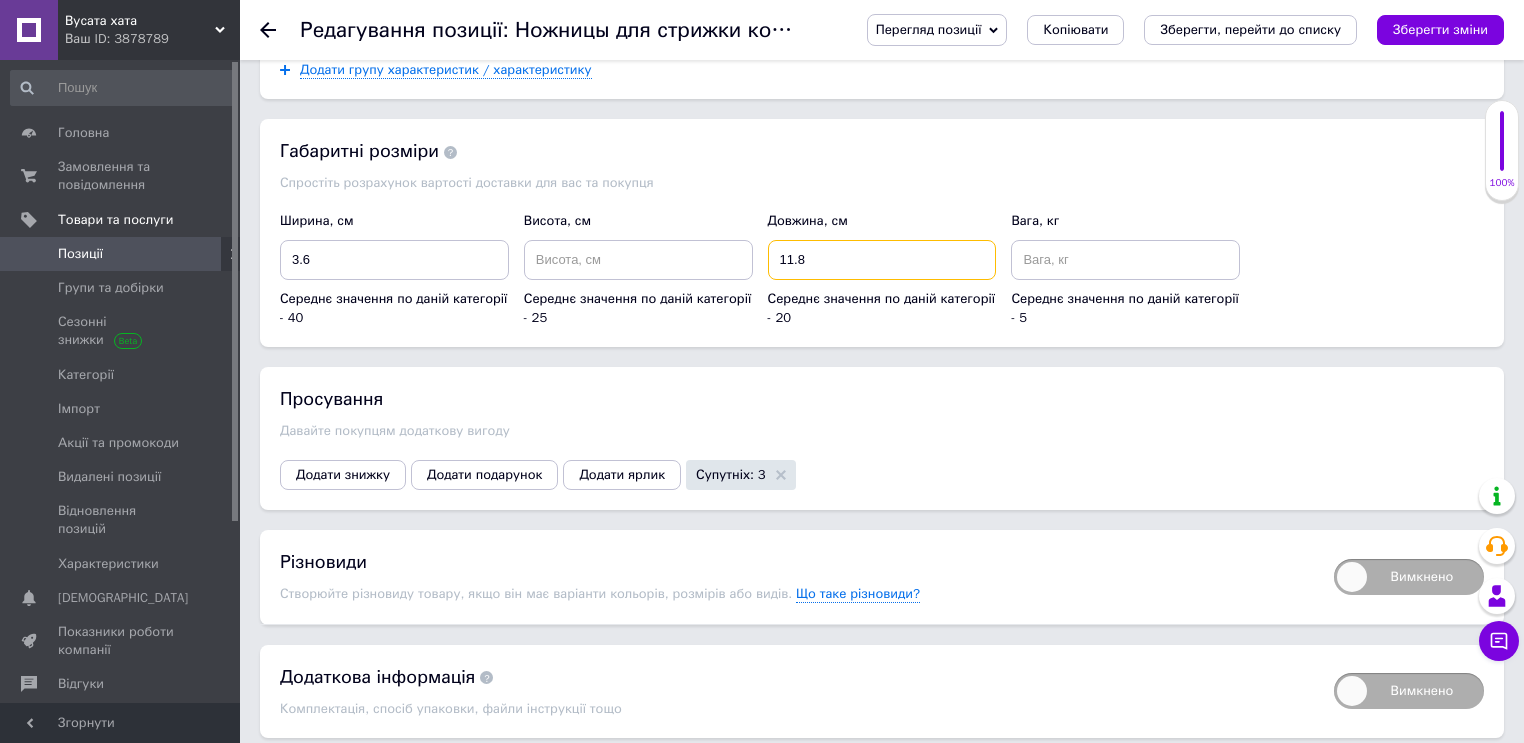 scroll, scrollTop: 2667, scrollLeft: 0, axis: vertical 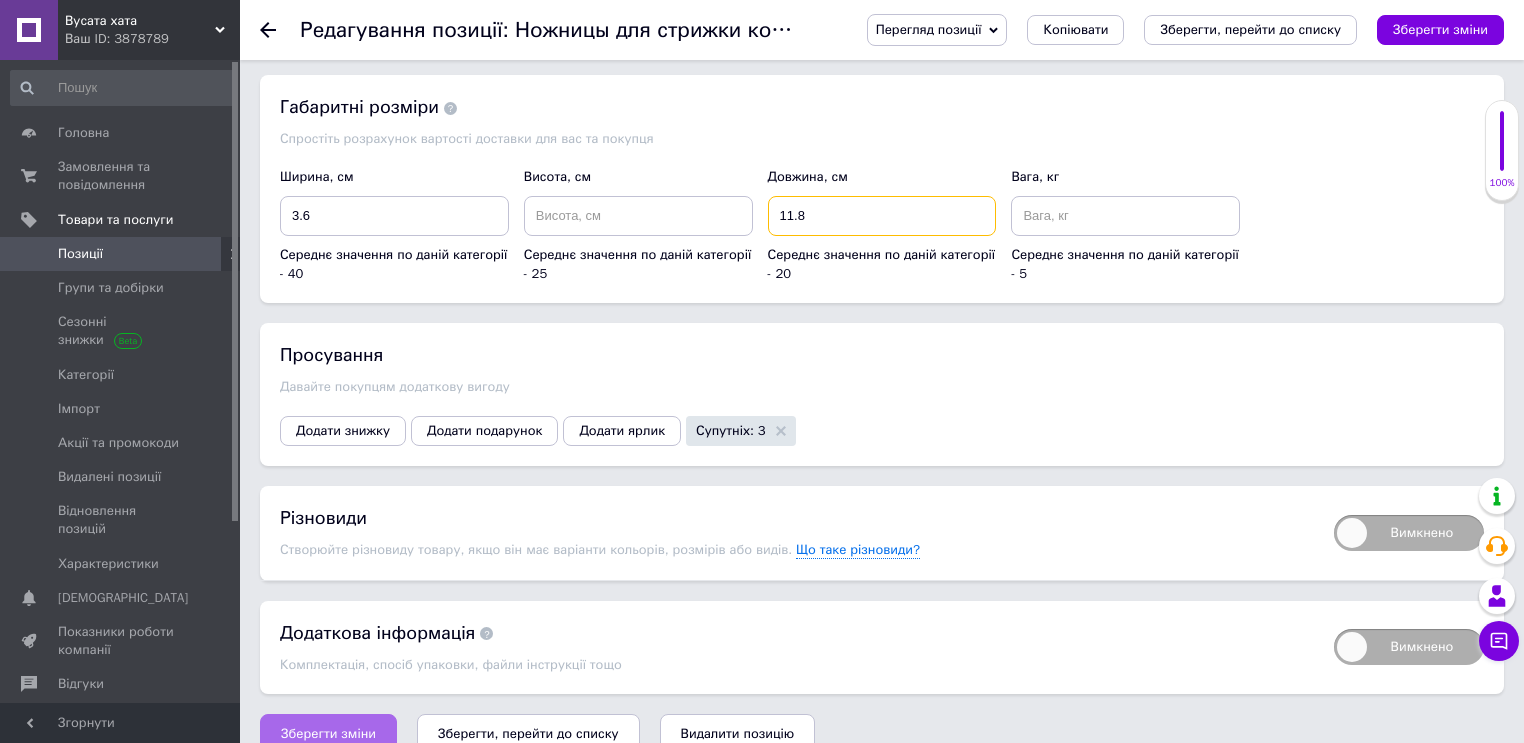 type on "11.8" 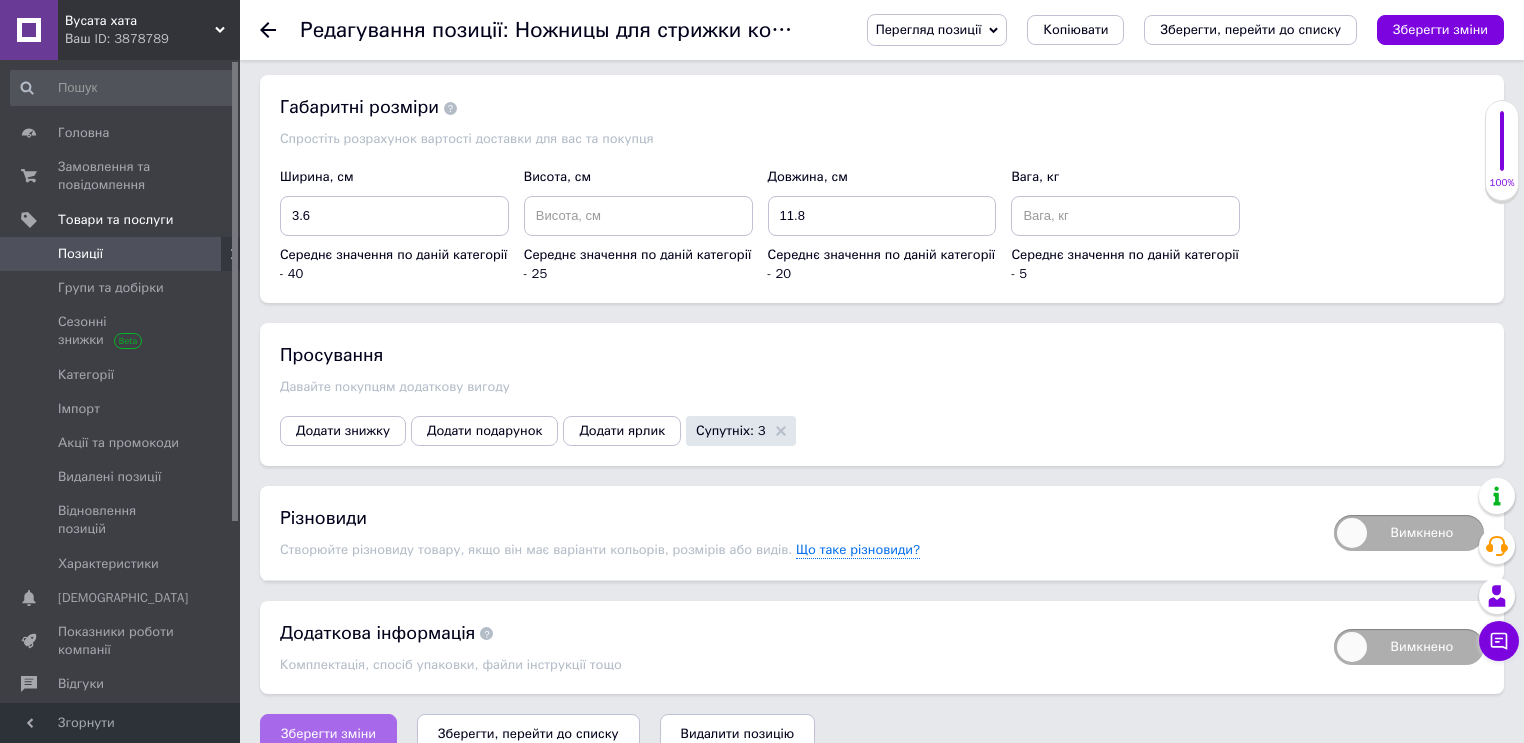 click on "Зберегти зміни" at bounding box center [328, 734] 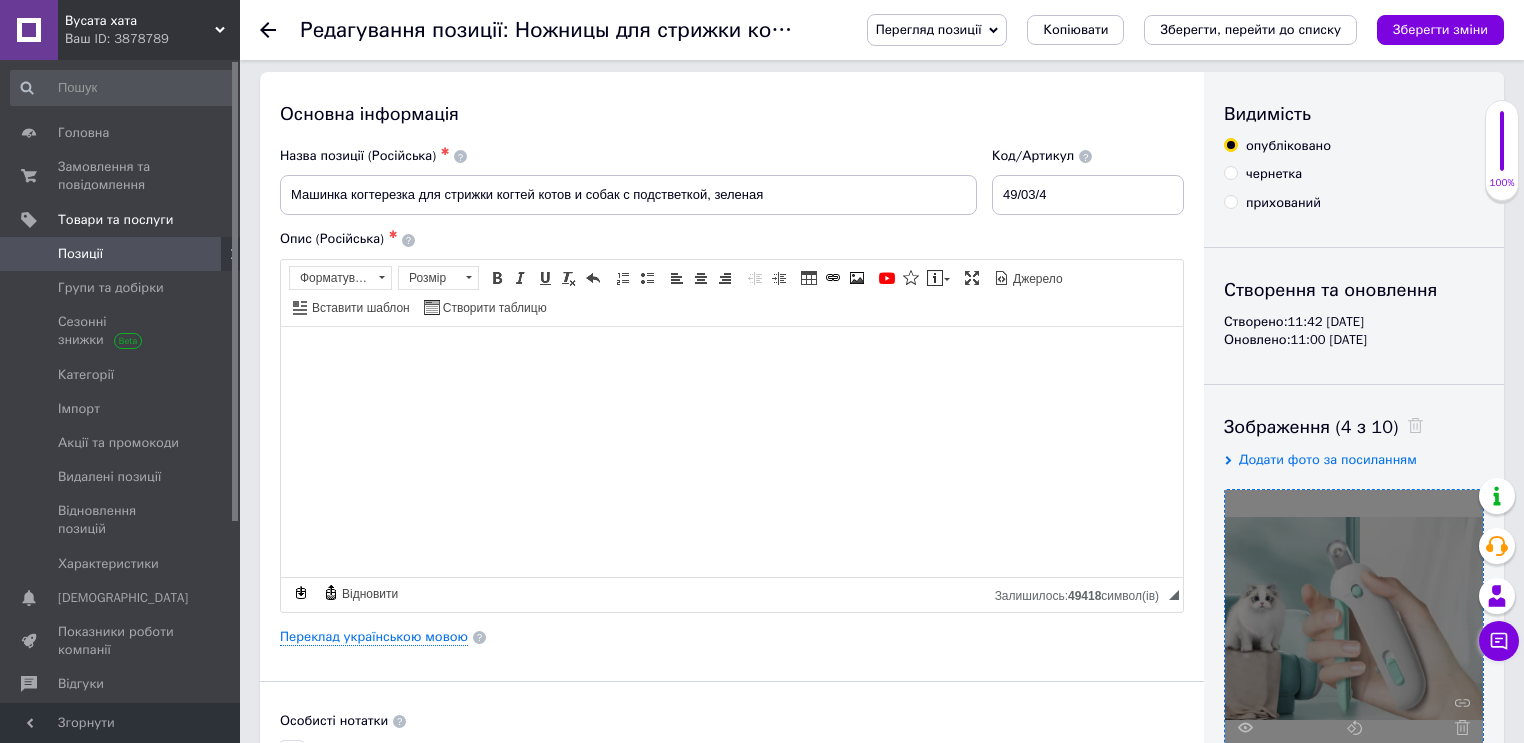 scroll, scrollTop: 0, scrollLeft: 0, axis: both 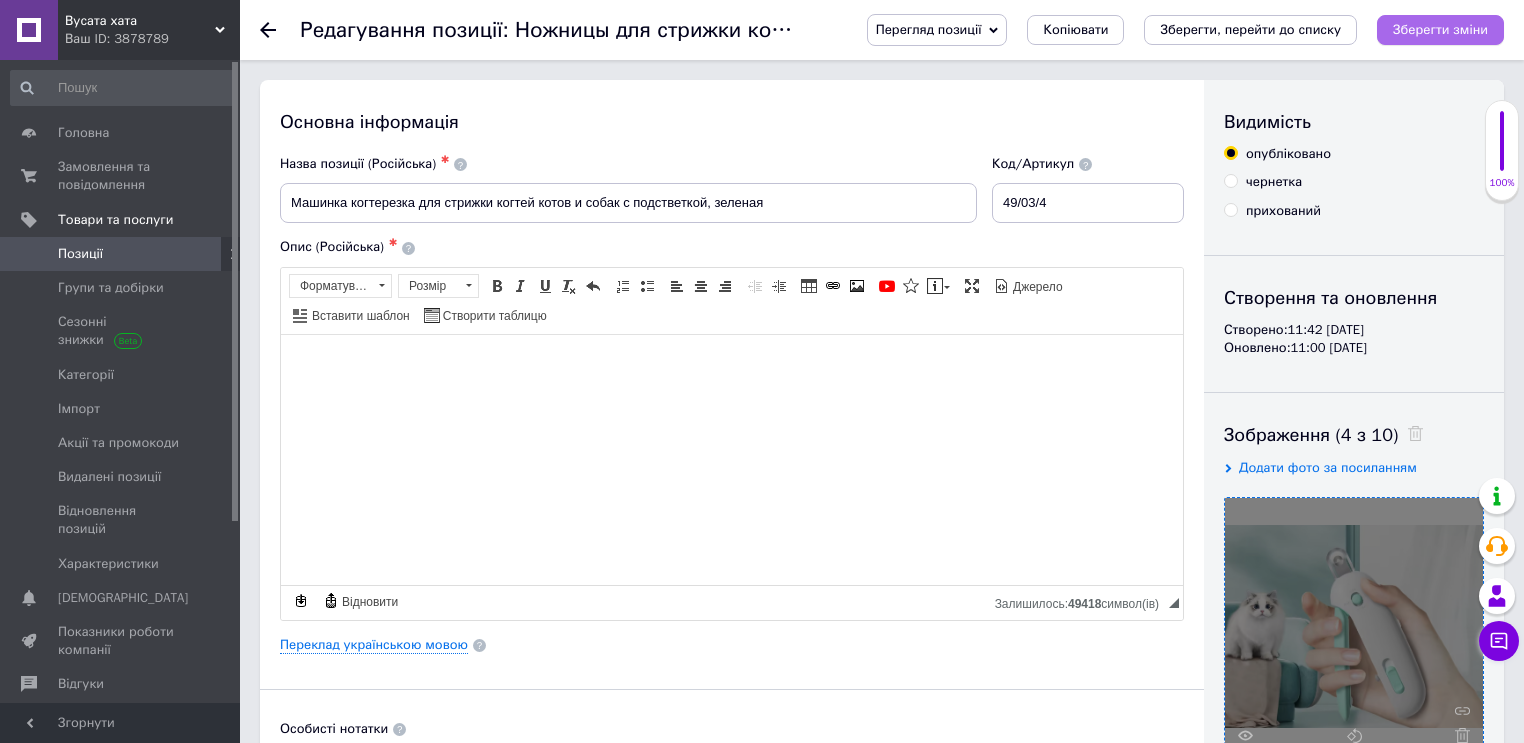 click on "Зберегти зміни" at bounding box center (1440, 29) 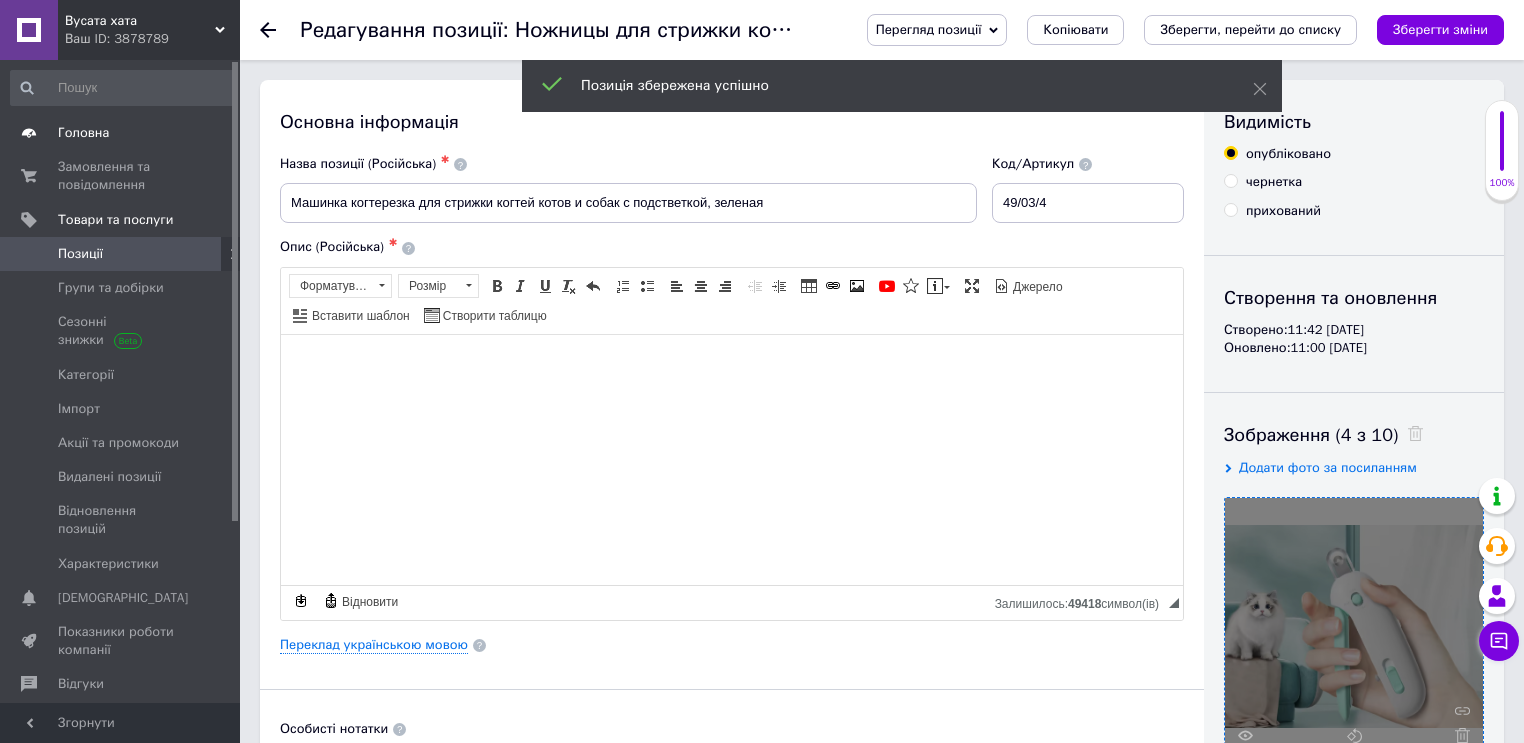 click on "Головна" at bounding box center [83, 133] 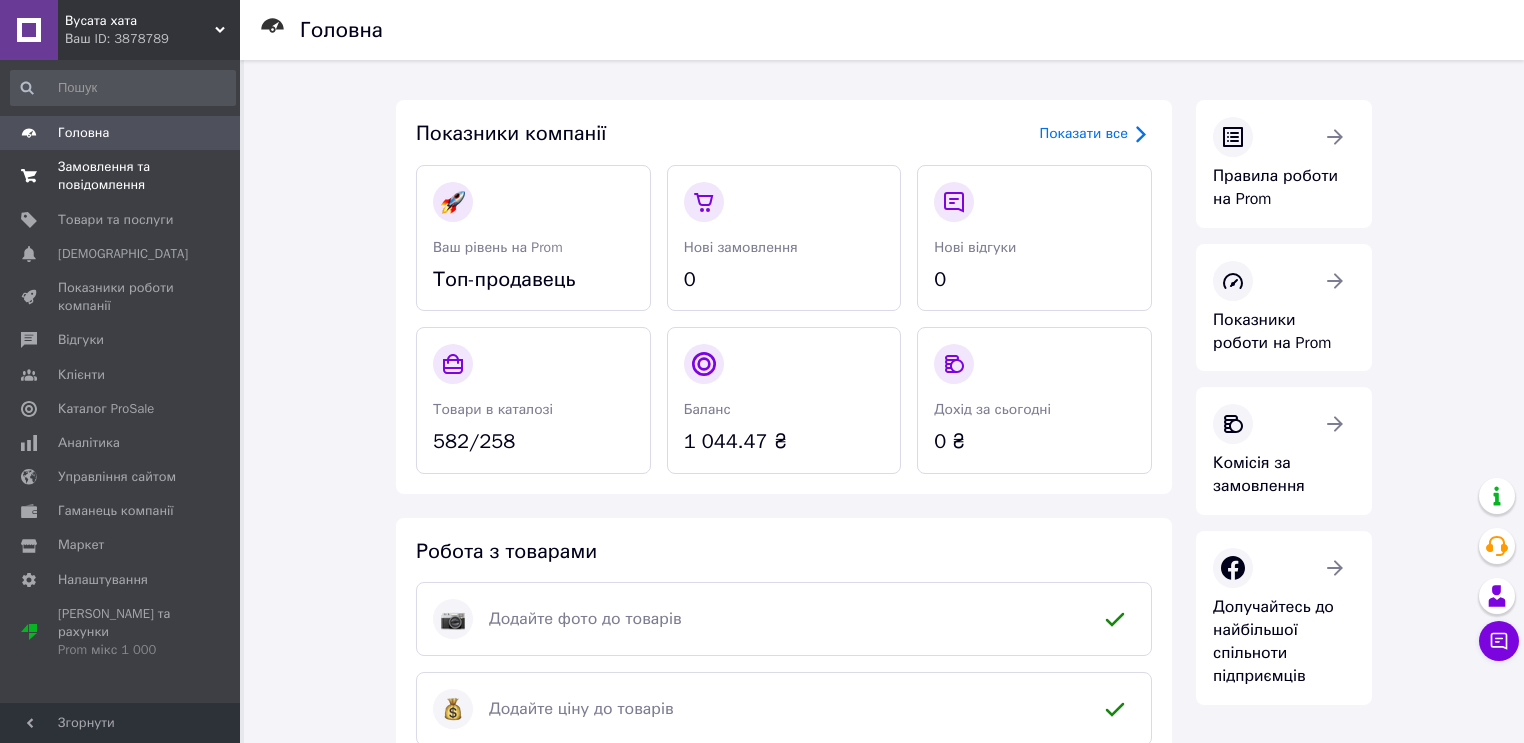 click on "Замовлення та повідомлення" at bounding box center [121, 176] 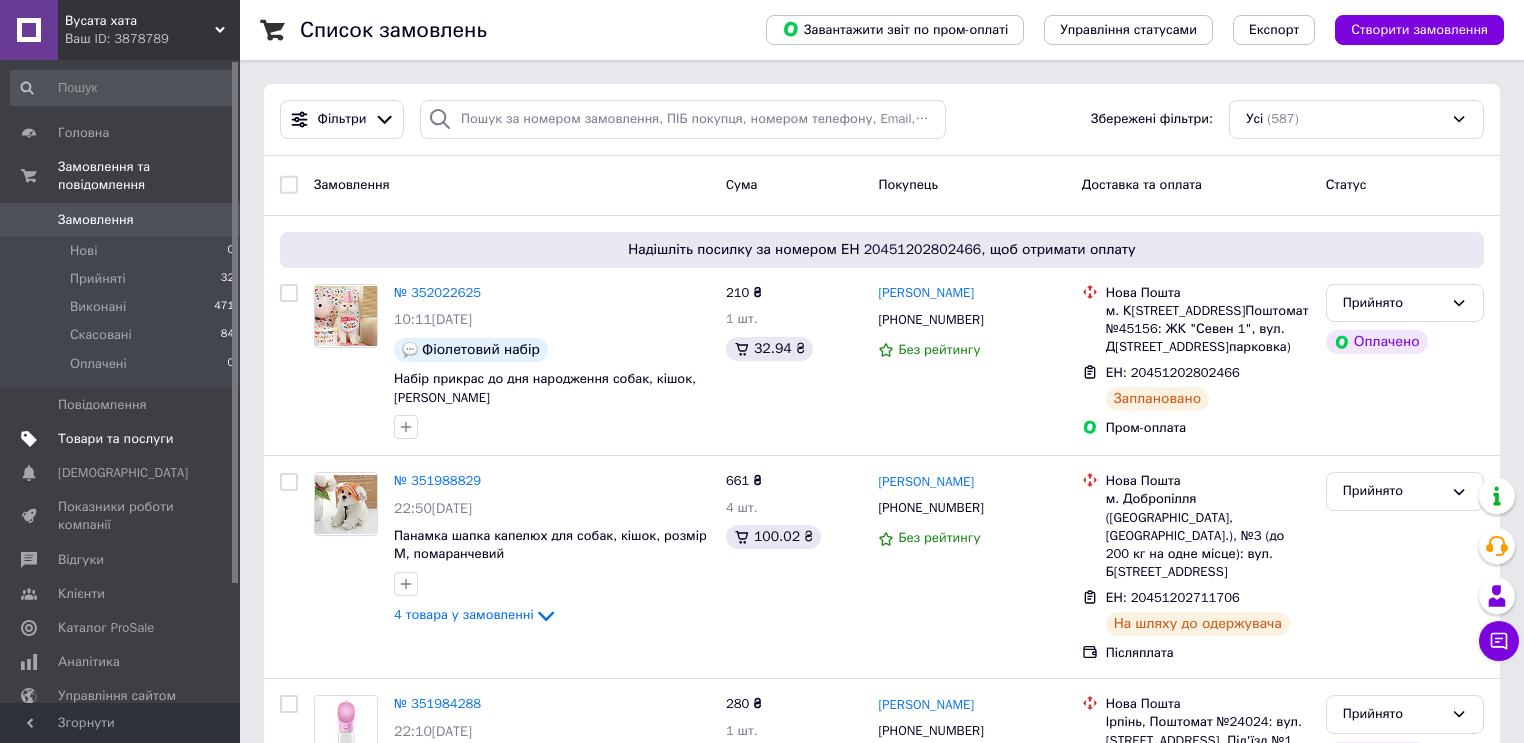 click on "Товари та послуги" at bounding box center (115, 439) 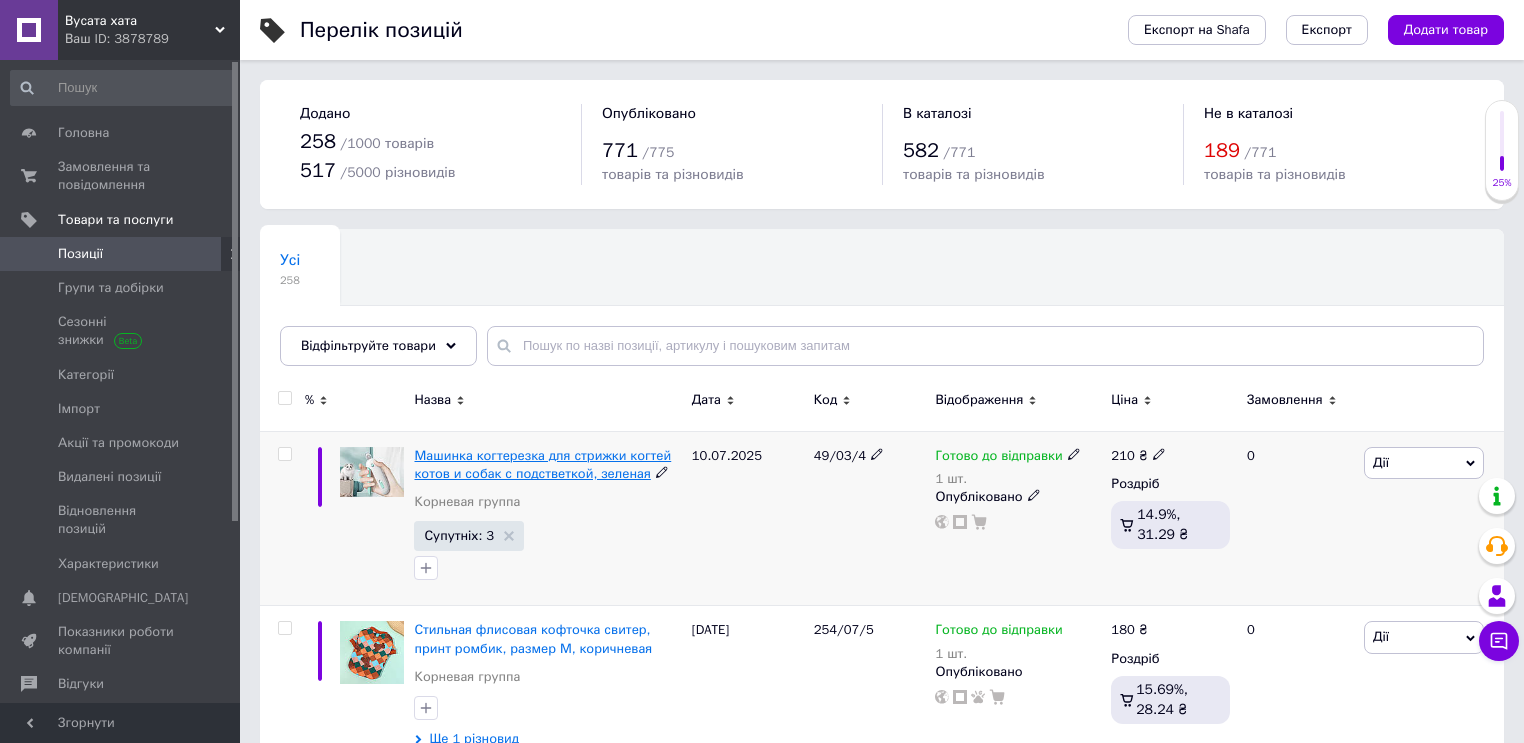 click on "Машинка когтерезка для стрижки когтей котов и собак с подстветкой, зеленая" at bounding box center (542, 464) 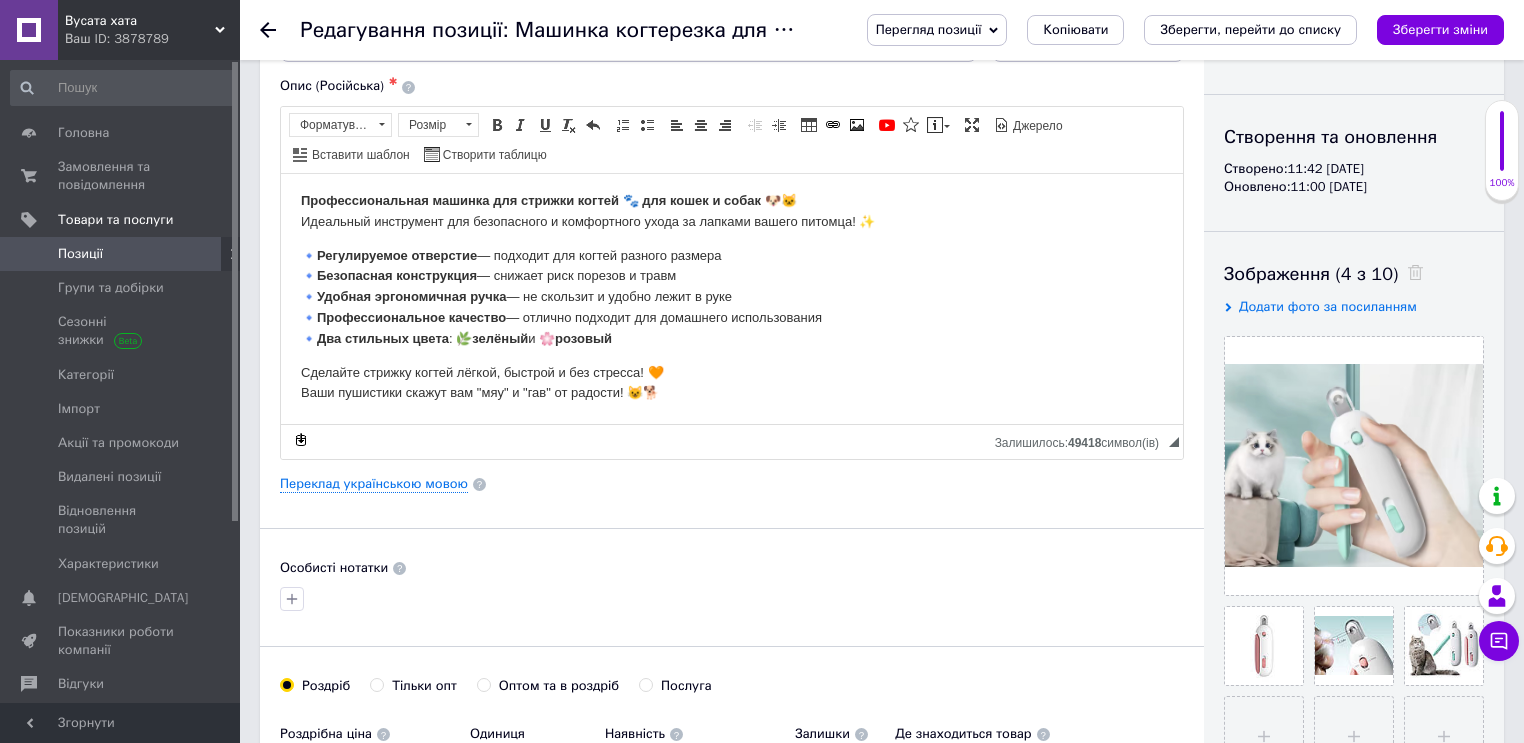 scroll, scrollTop: 0, scrollLeft: 0, axis: both 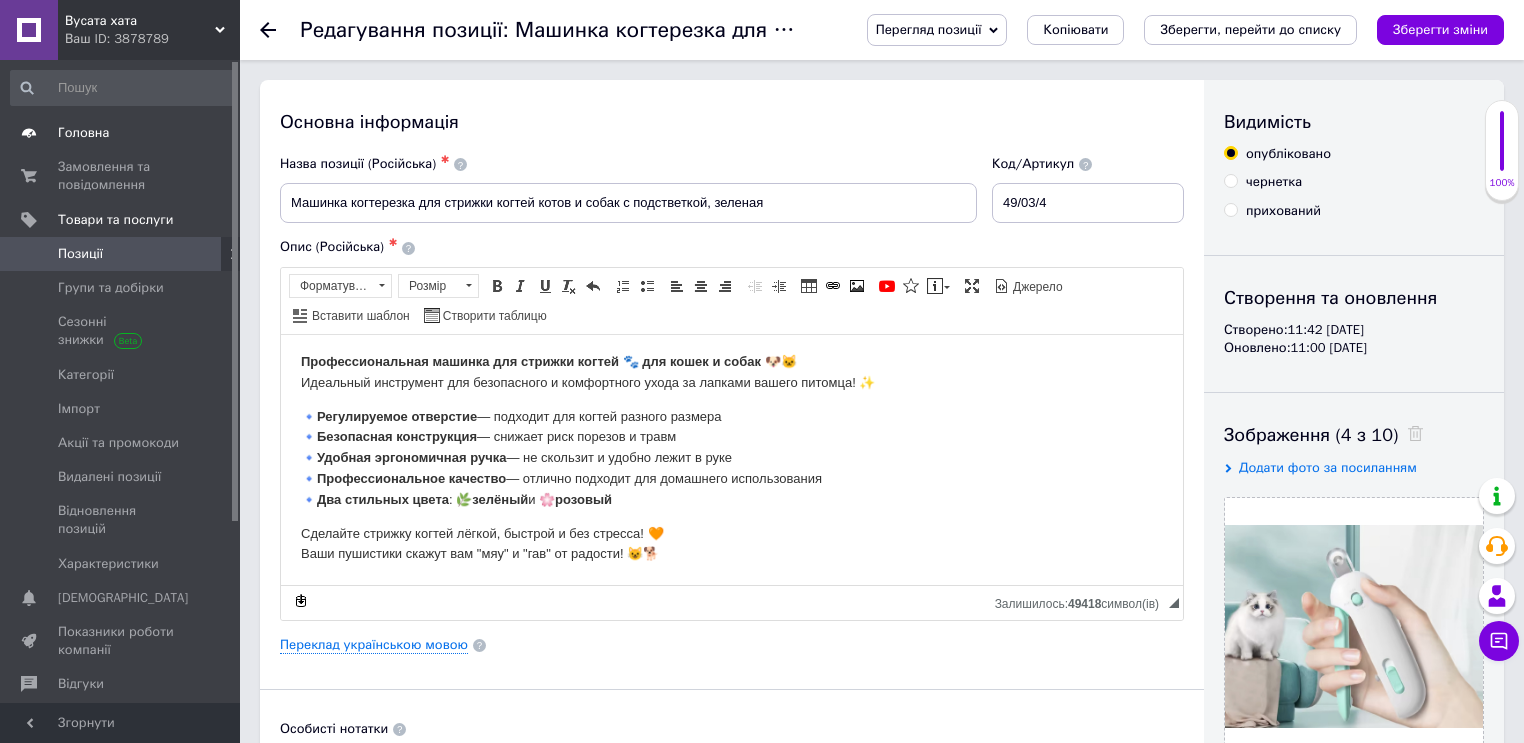 click on "Головна" at bounding box center [83, 133] 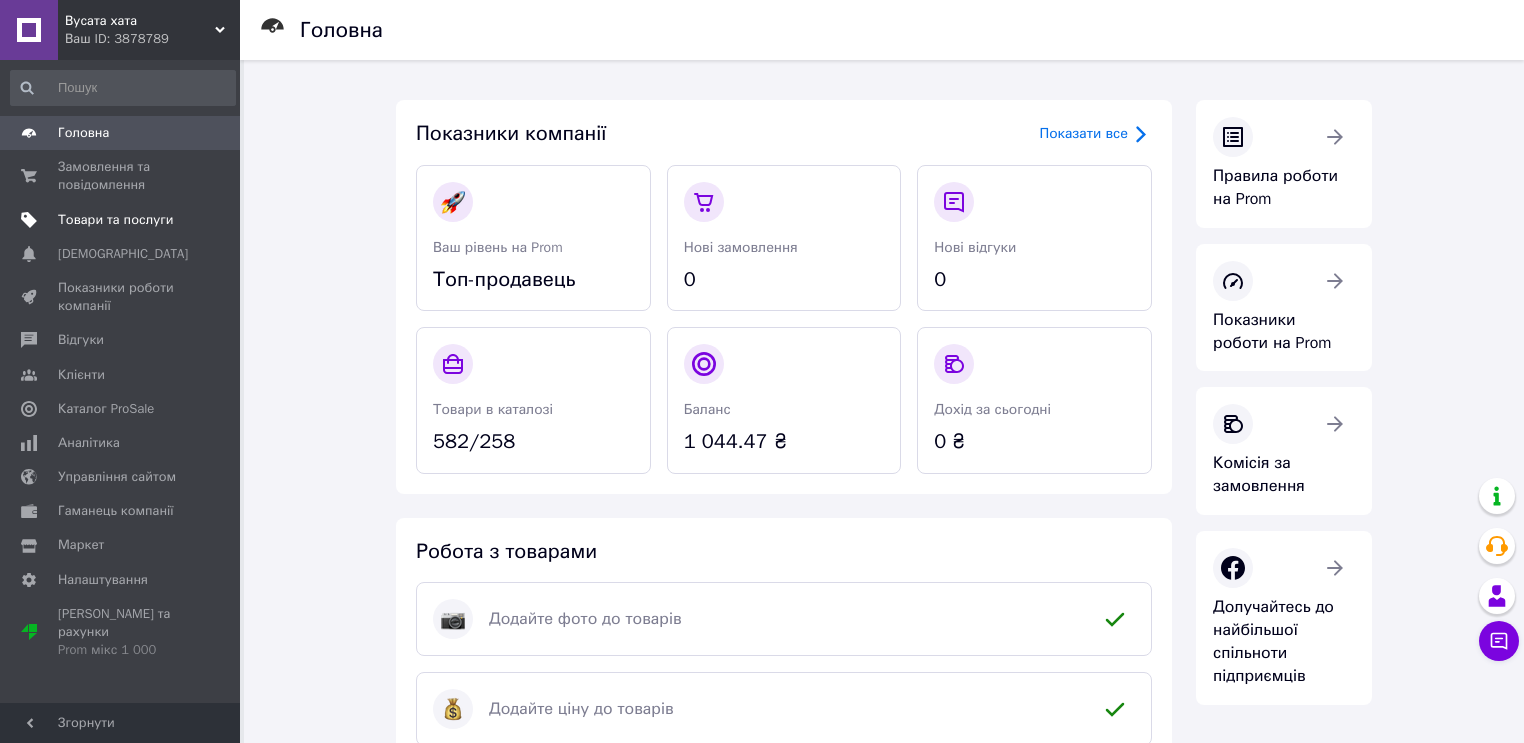 click on "Товари та послуги" at bounding box center [115, 220] 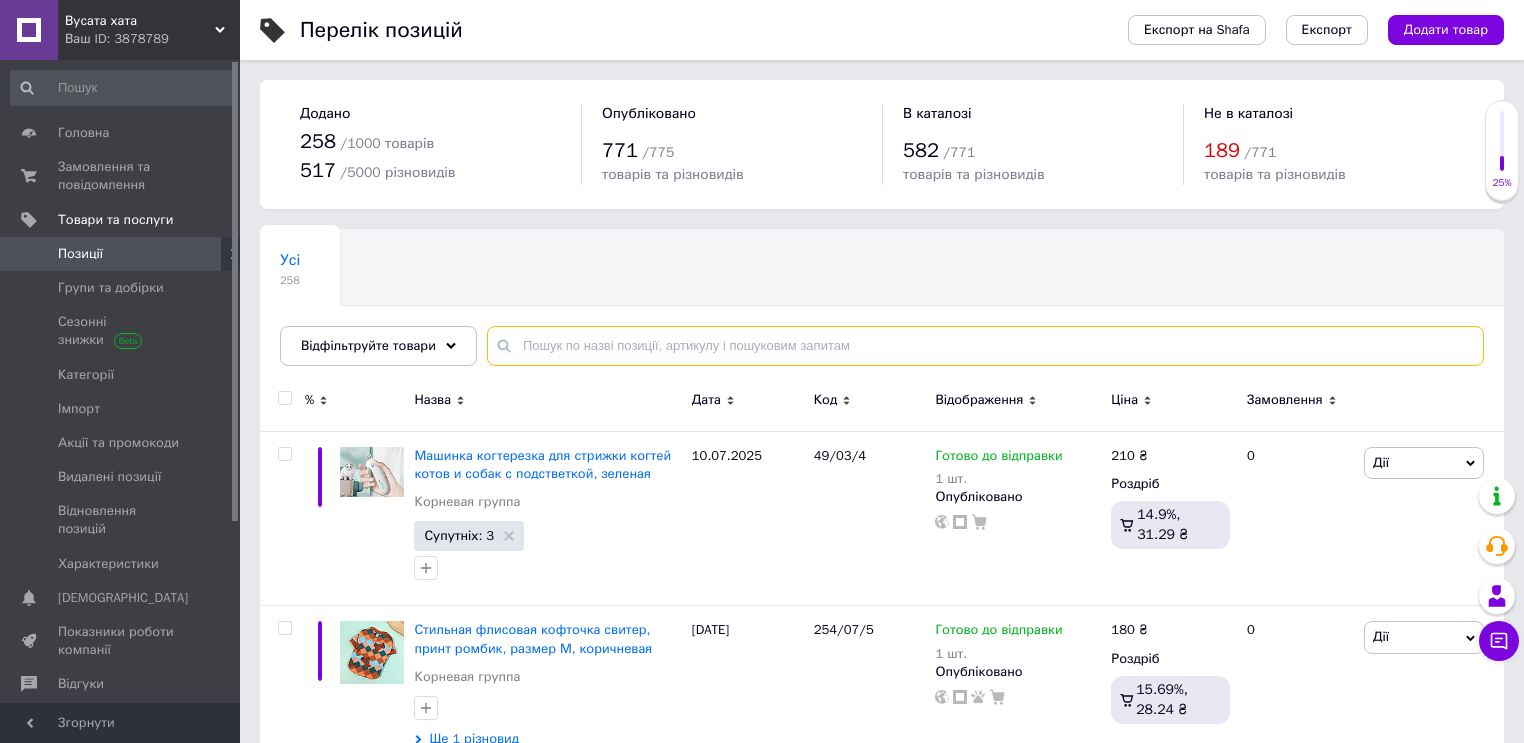 click at bounding box center (985, 346) 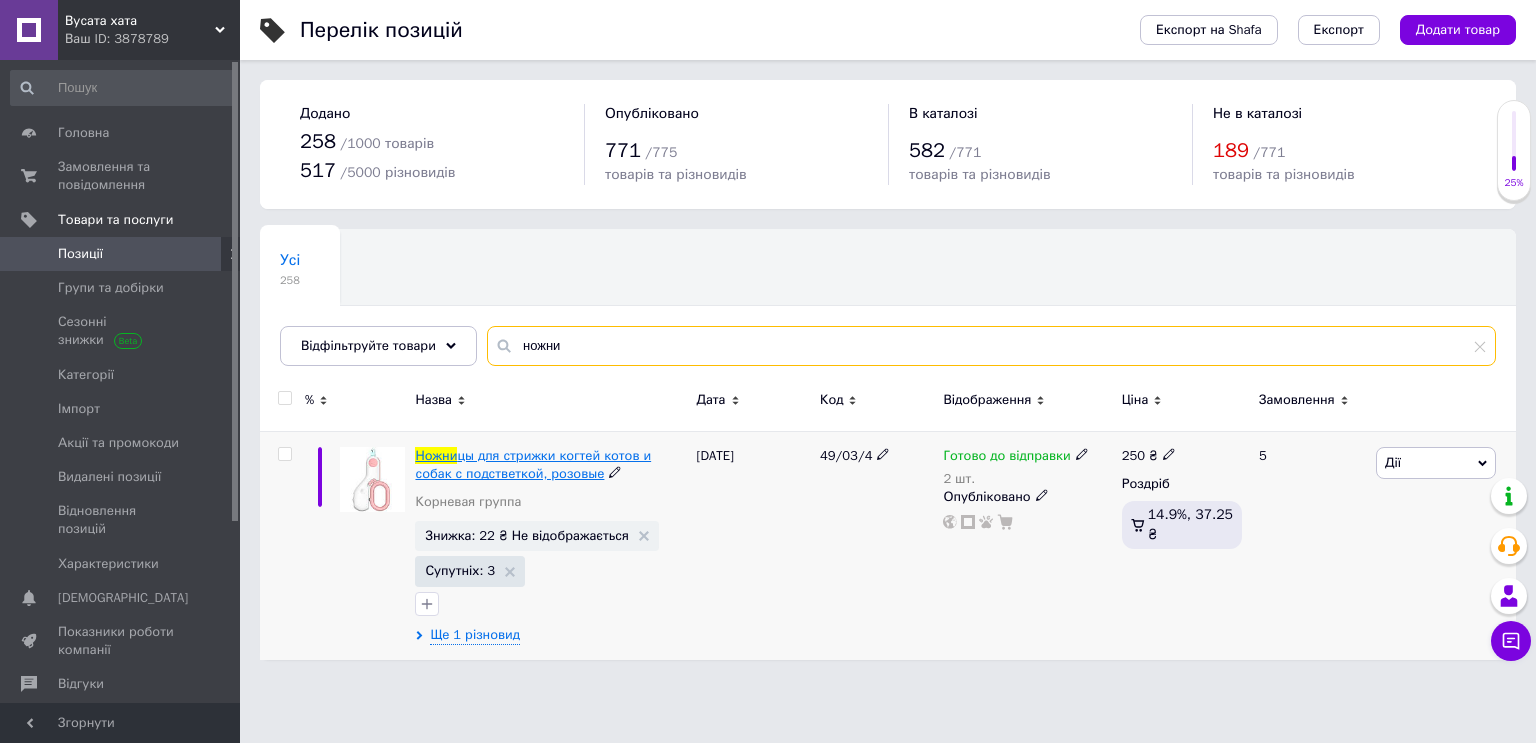 type on "ножни" 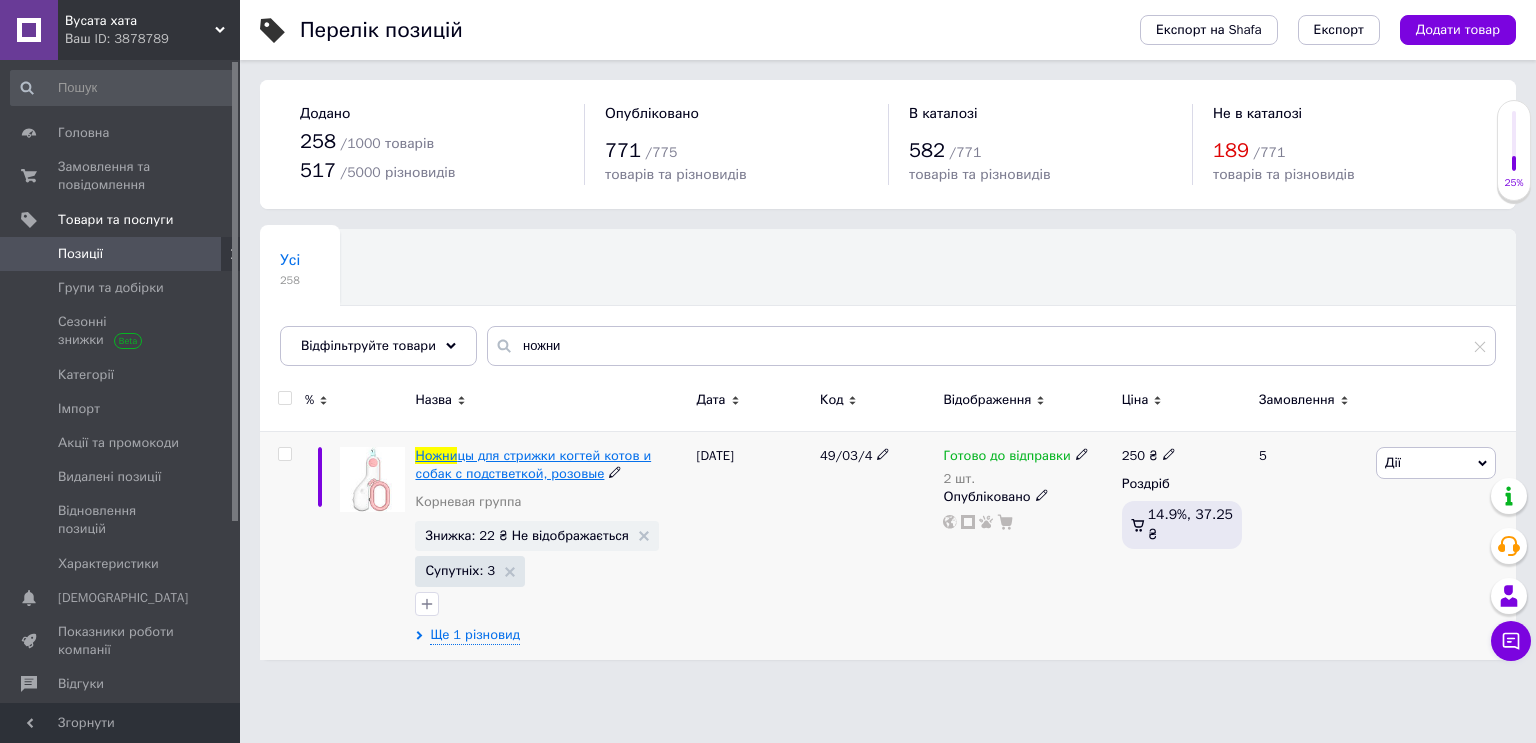 click on "цы для стрижки когтей котов и собак с подстветкой, розовые" at bounding box center (533, 464) 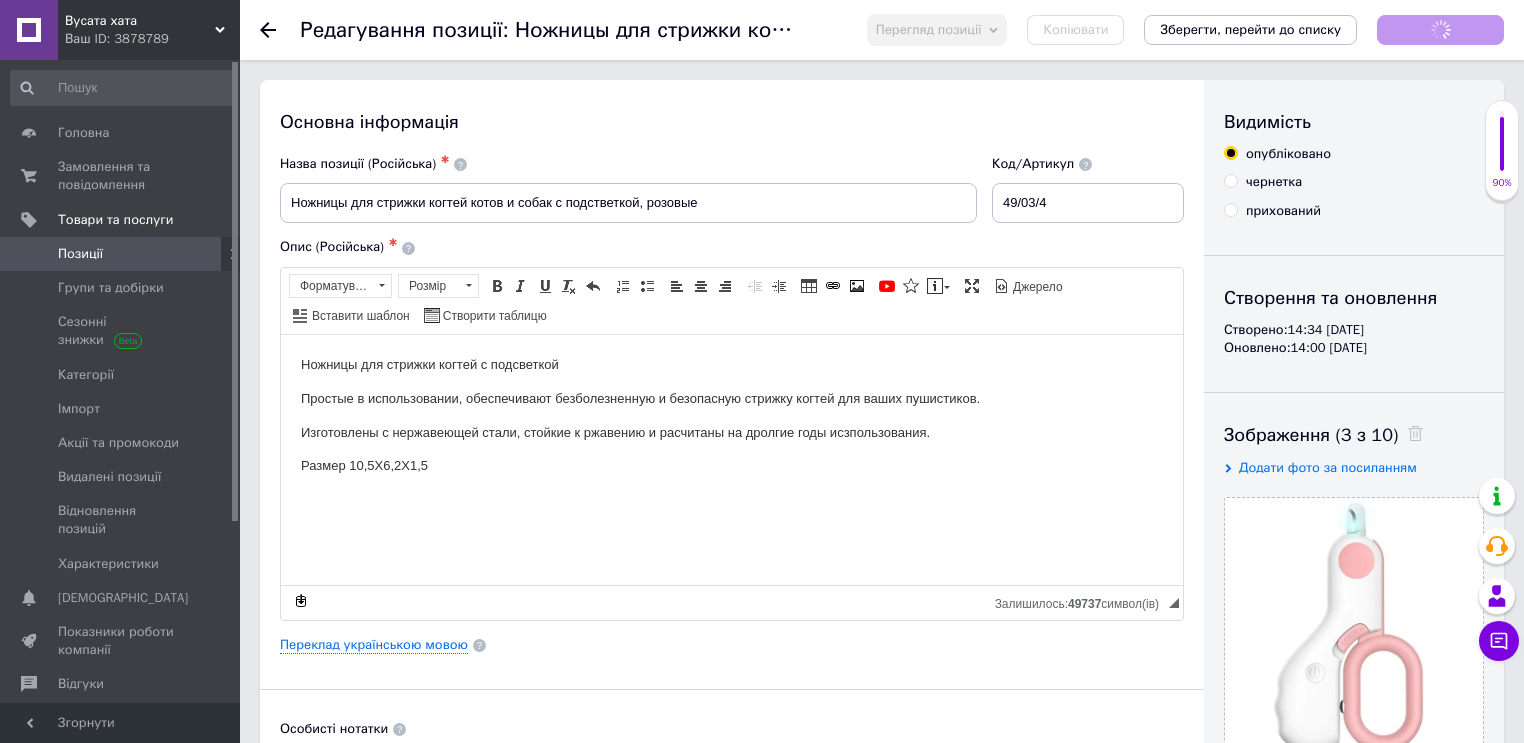 scroll, scrollTop: 0, scrollLeft: 0, axis: both 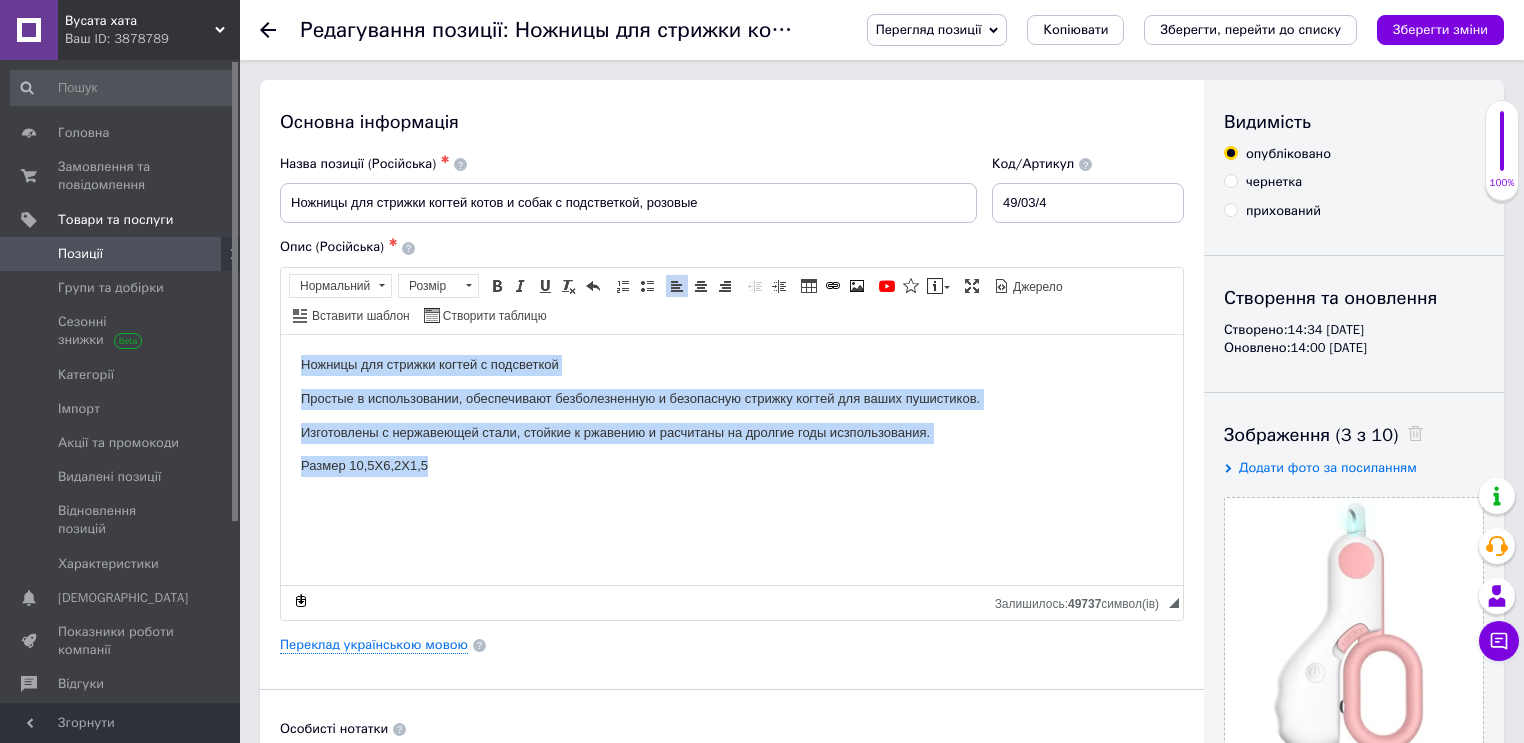 drag, startPoint x: 304, startPoint y: 368, endPoint x: 477, endPoint y: 487, distance: 209.9762 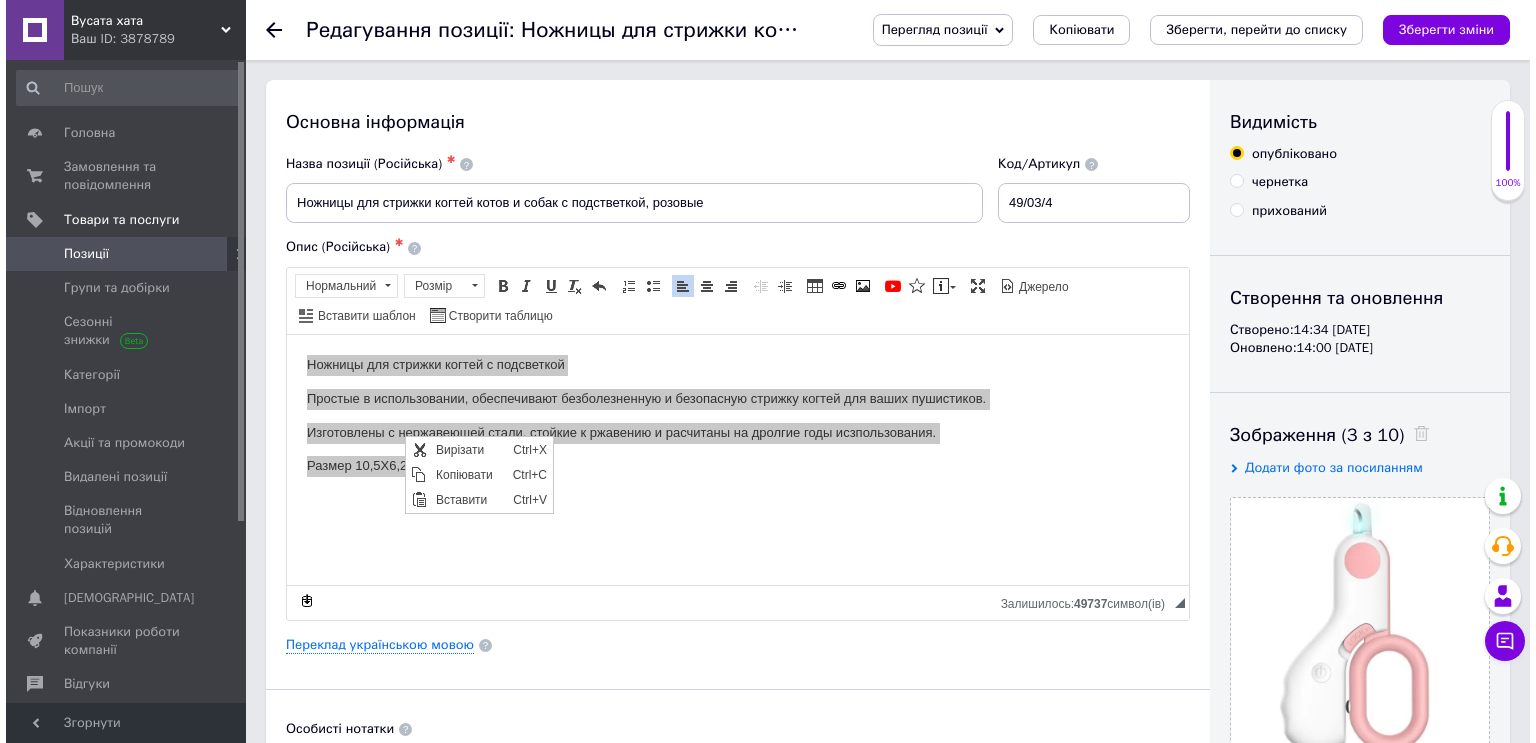 scroll, scrollTop: 0, scrollLeft: 0, axis: both 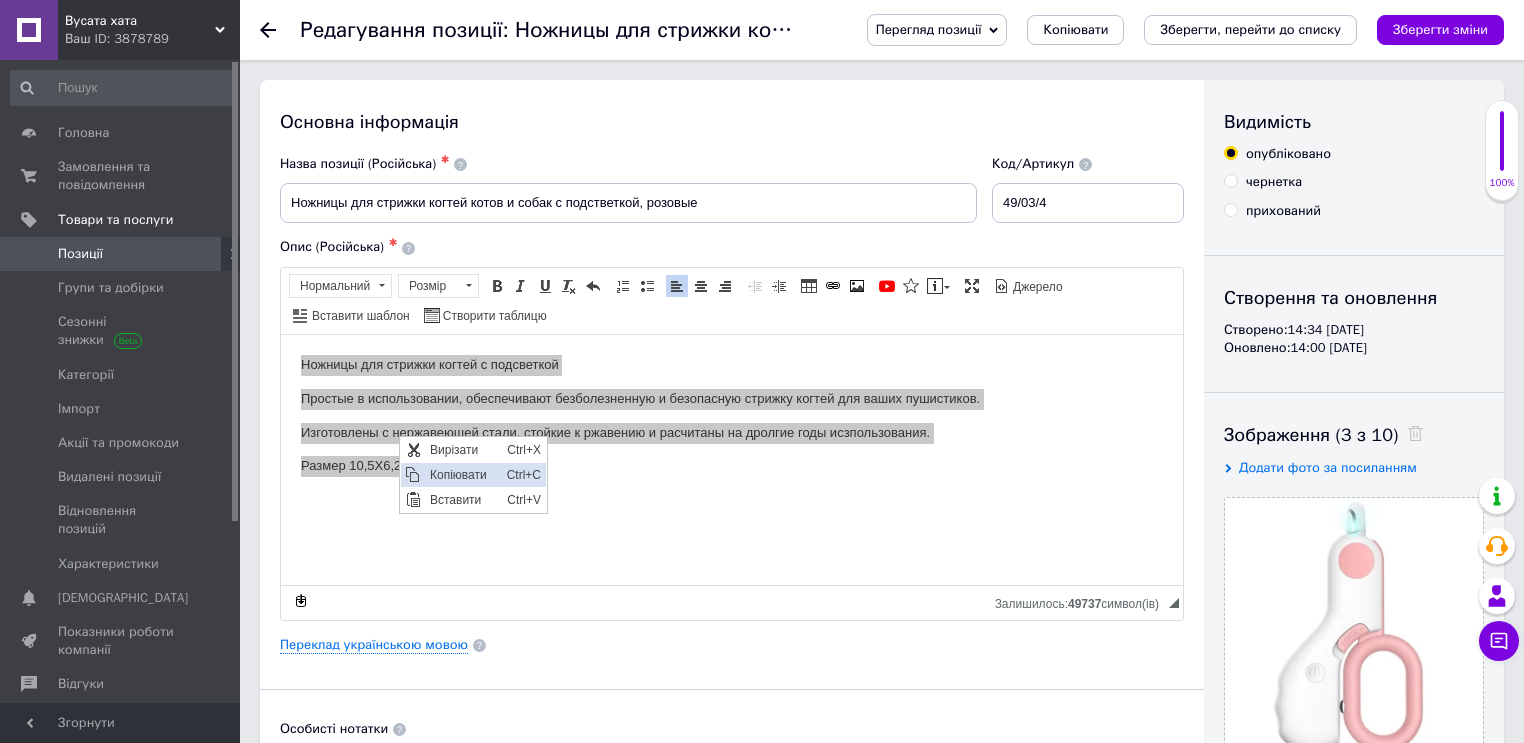 drag, startPoint x: 442, startPoint y: 477, endPoint x: 532, endPoint y: 476, distance: 90.005554 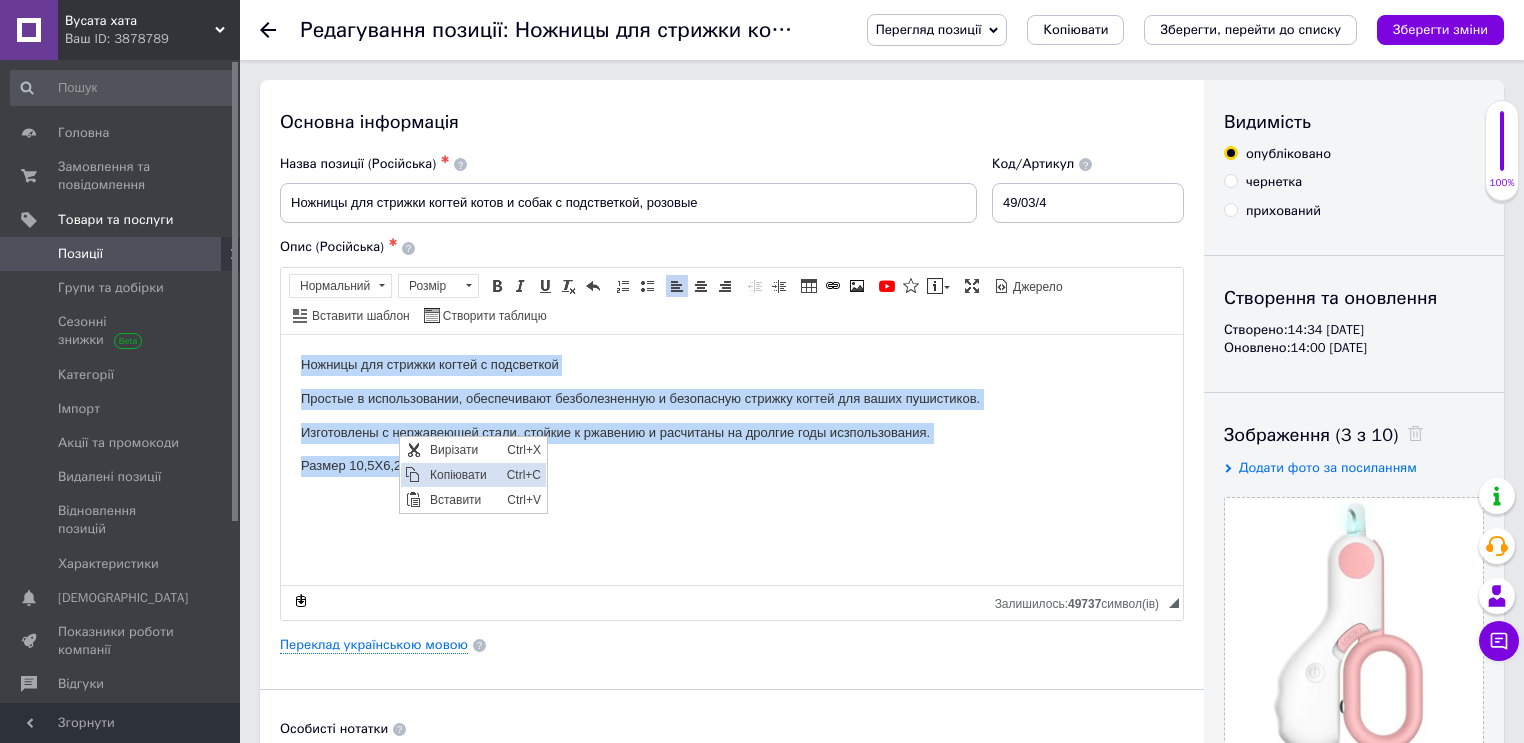 copy on "Ножницы для стрижки когтей с подсветкой  Простые в использовании, обеспечивают безболезненную и безопасную стрижку когтей для ваших пушистиков. Изготовлены с нержавеющей стали, стойкие к ржавению и расчитаны на дролгие годы исзпользования.  Размер 10,5Х6,2Х1,5" 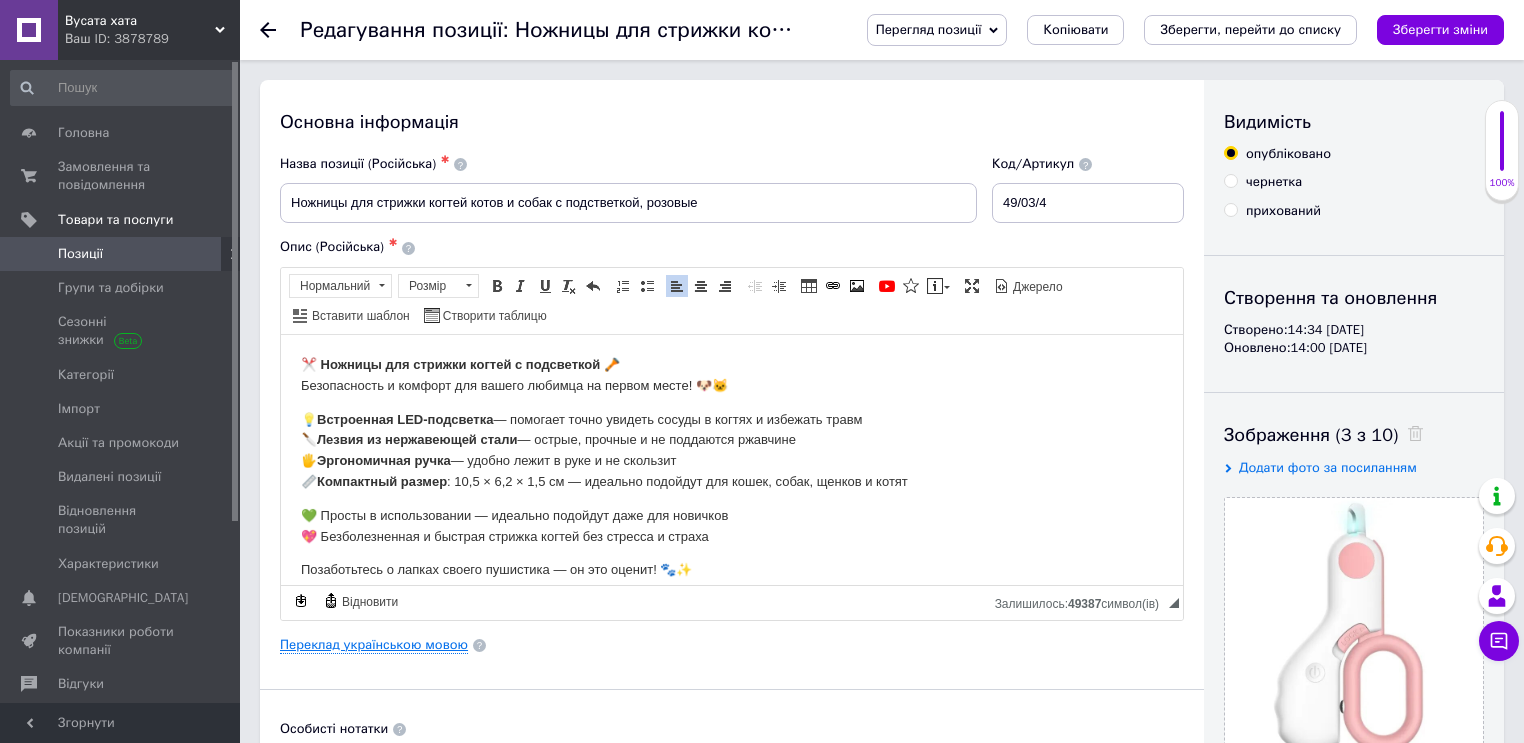 click on "Переклад українською мовою" at bounding box center [374, 645] 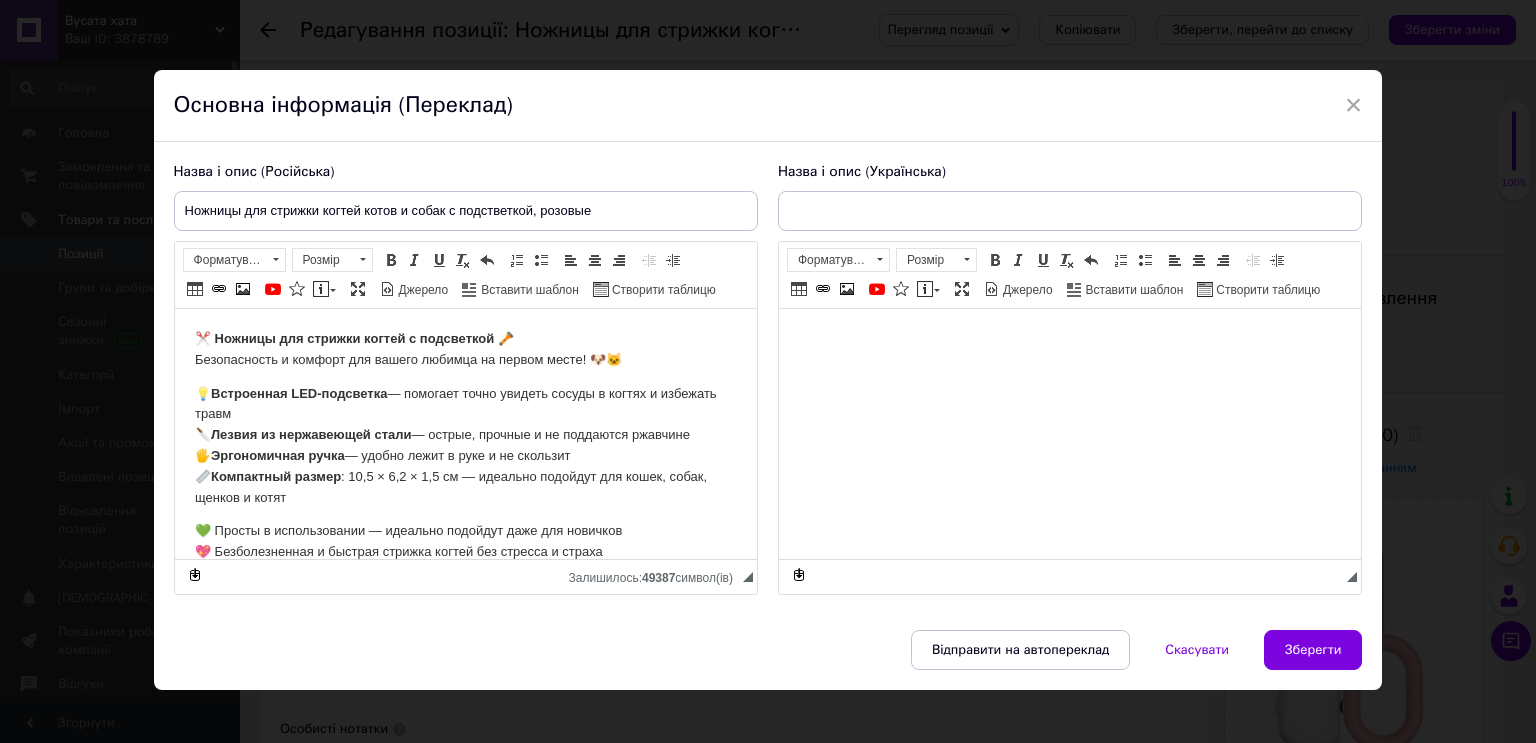 scroll, scrollTop: 0, scrollLeft: 0, axis: both 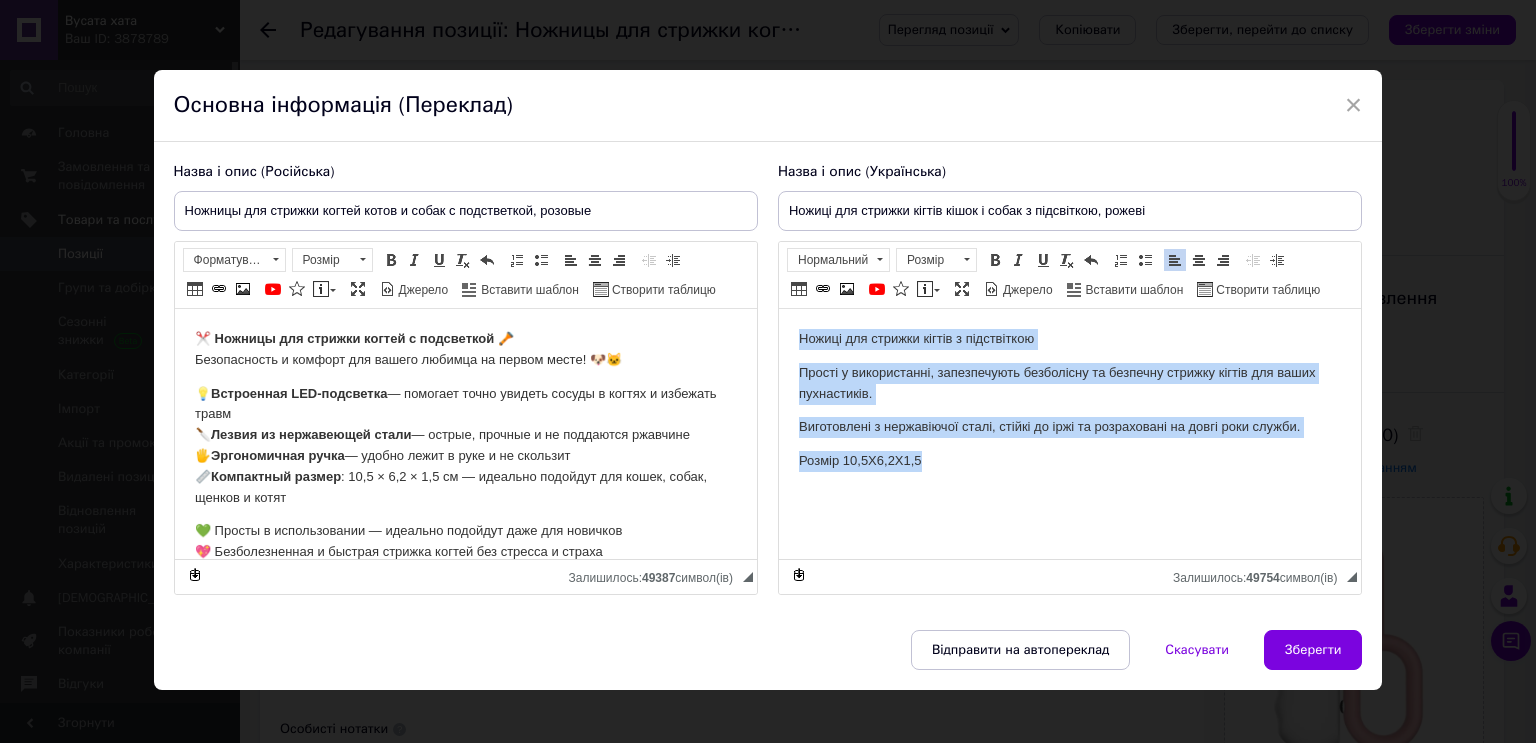 drag, startPoint x: 785, startPoint y: 343, endPoint x: 1039, endPoint y: 515, distance: 306.75723 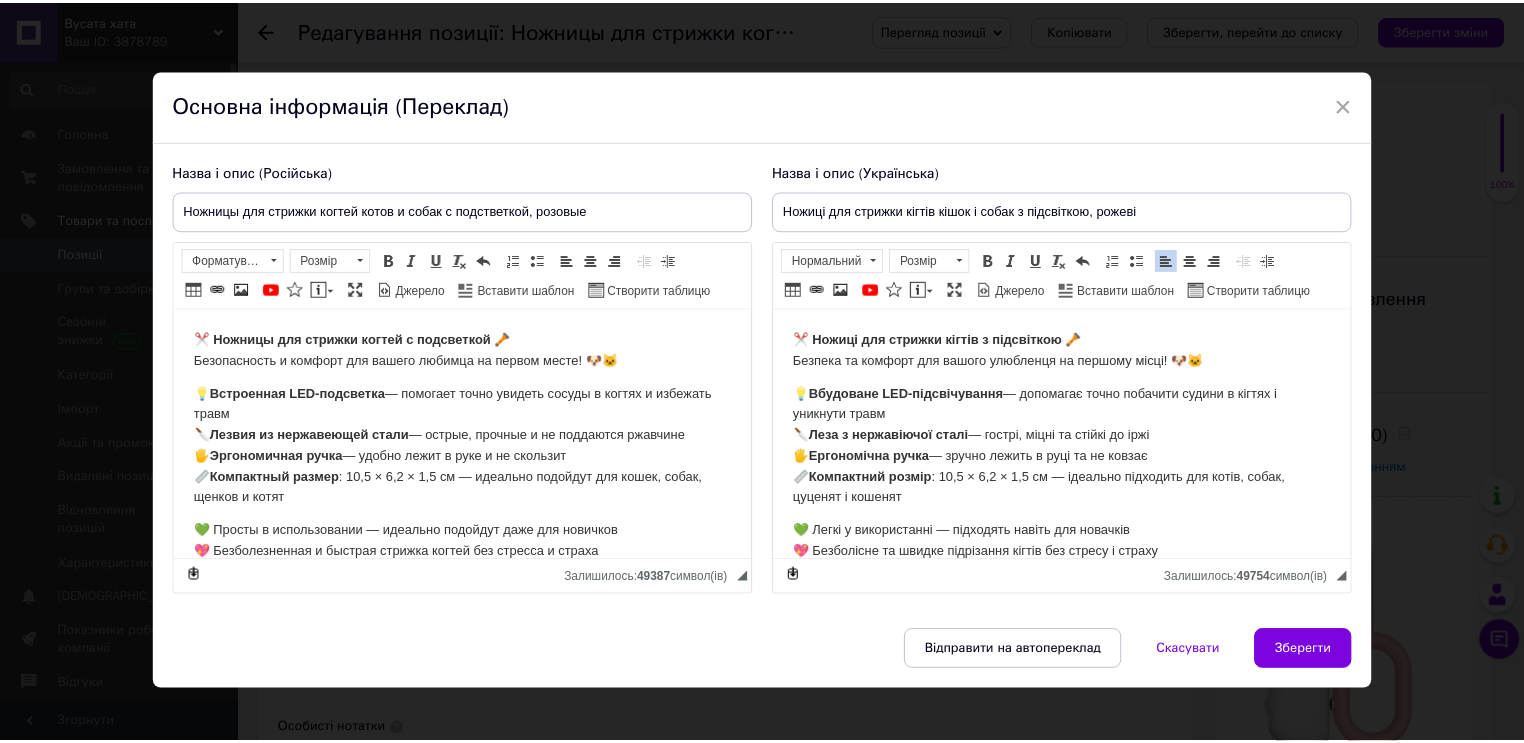 scroll, scrollTop: 34, scrollLeft: 0, axis: vertical 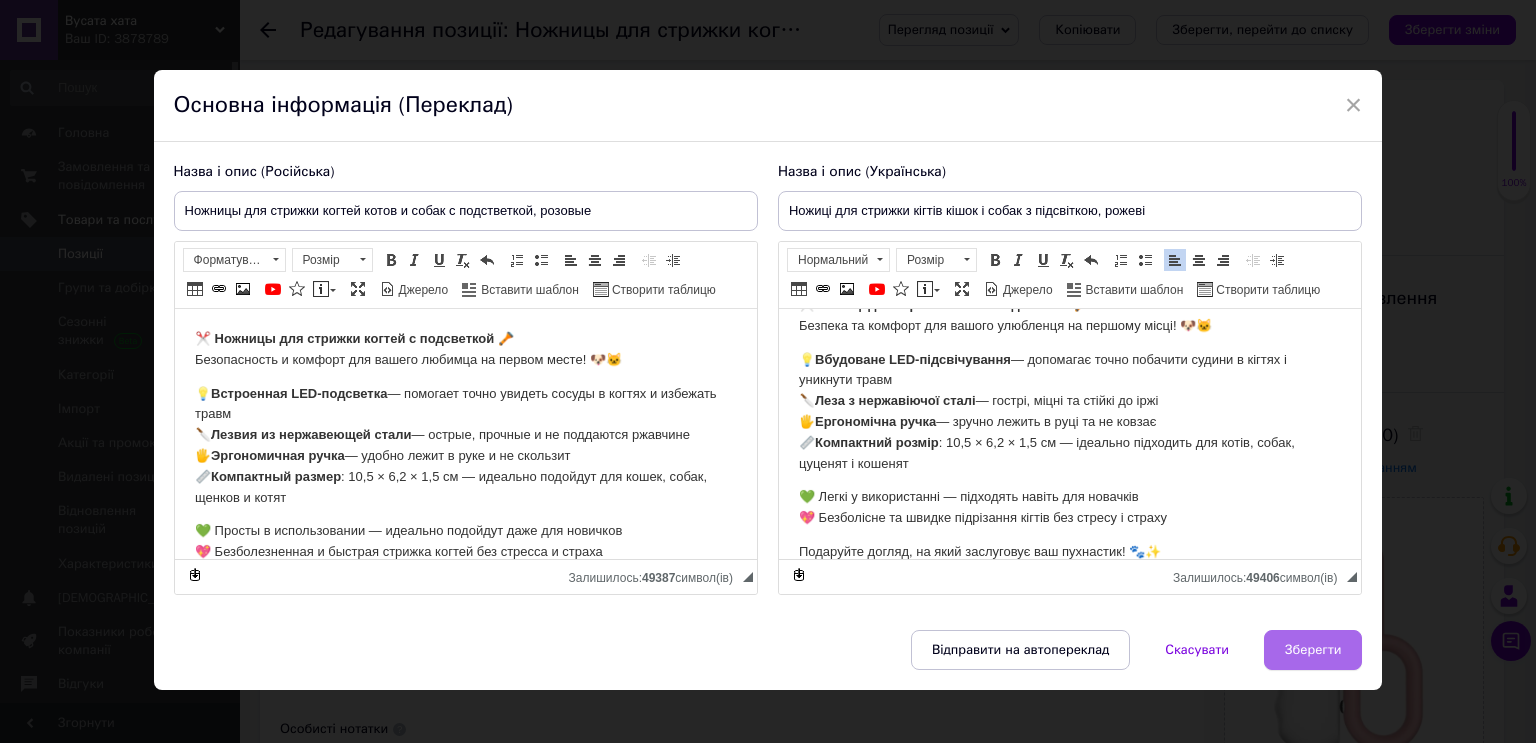click on "Зберегти" at bounding box center [1313, 650] 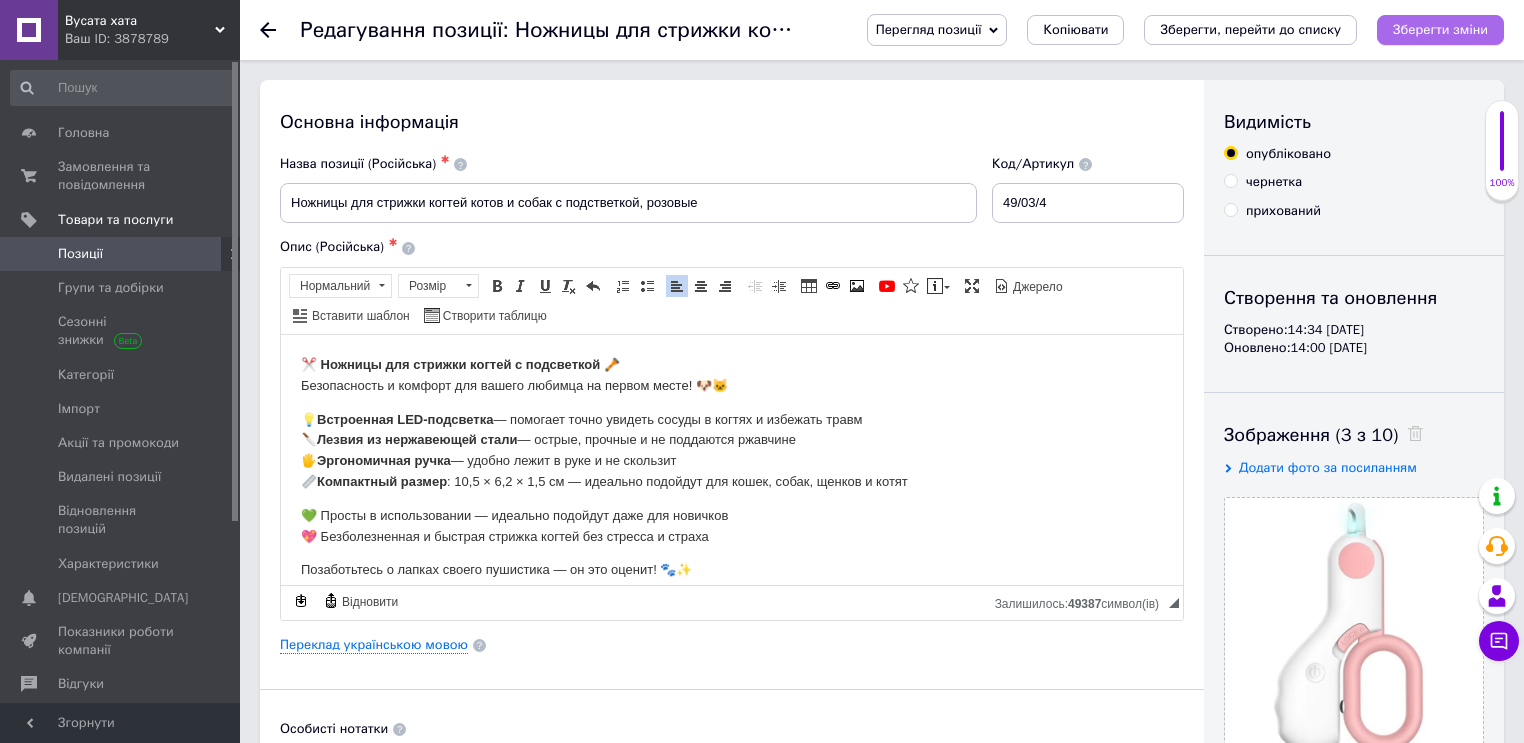 click on "Зберегти зміни" at bounding box center (1440, 29) 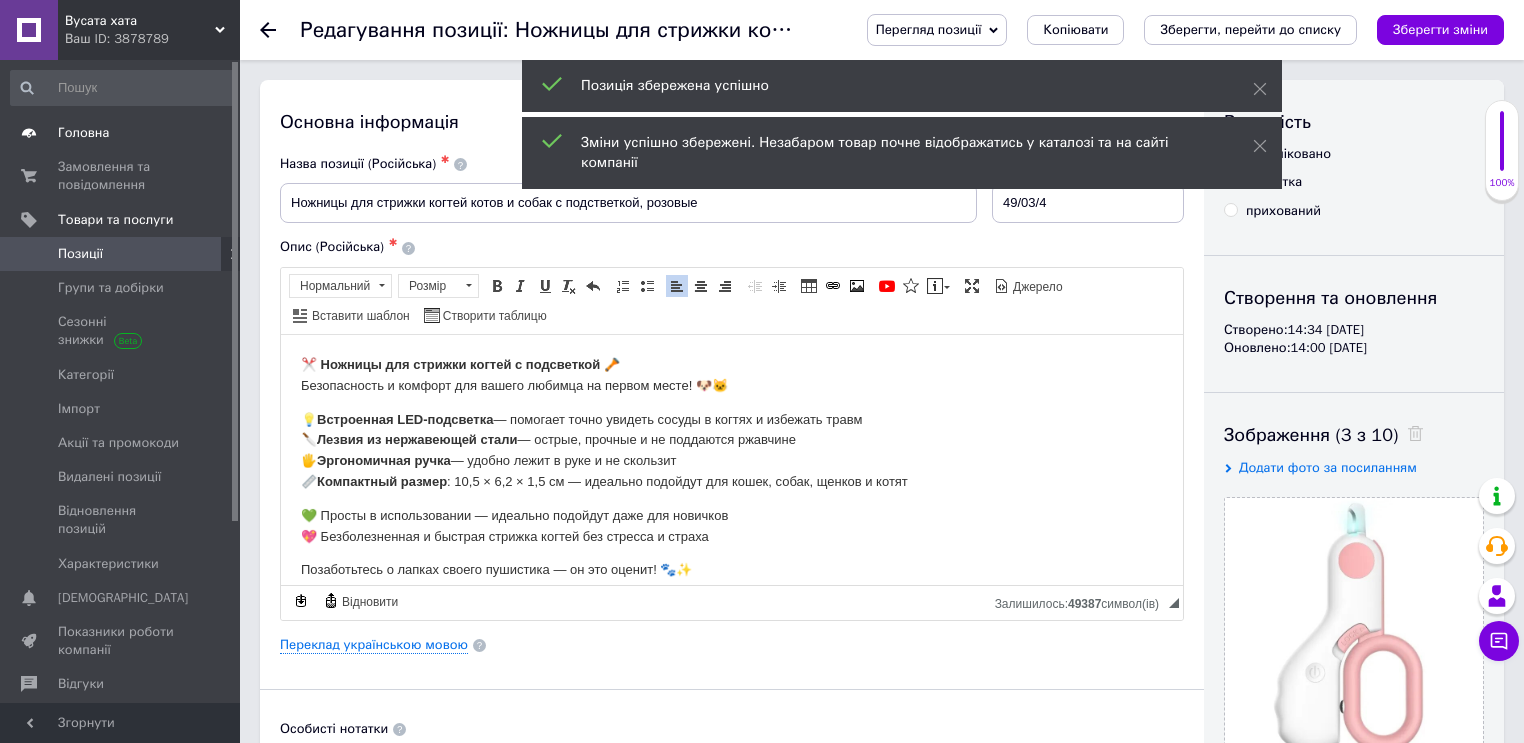 click on "Головна" at bounding box center (83, 133) 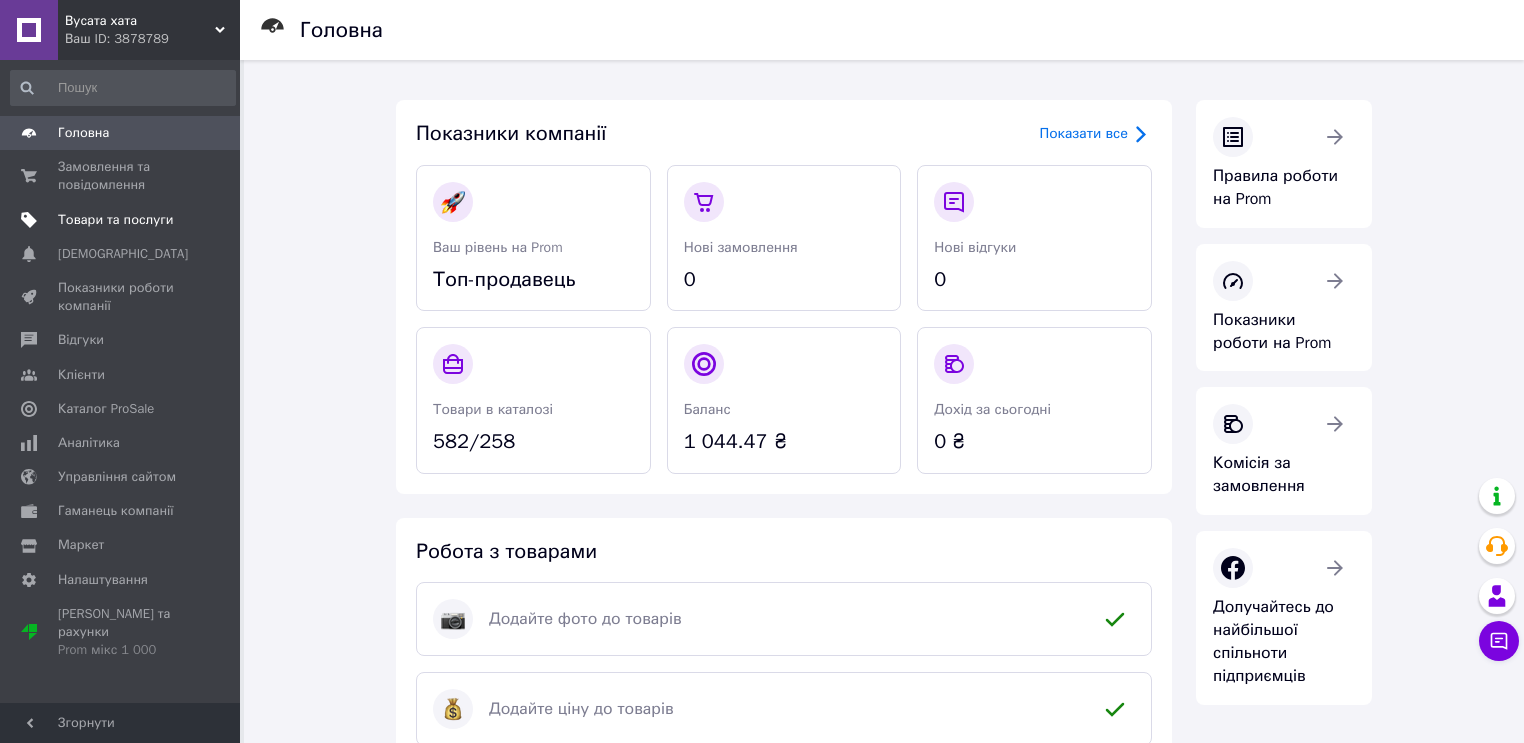 click on "Товари та послуги" at bounding box center [115, 220] 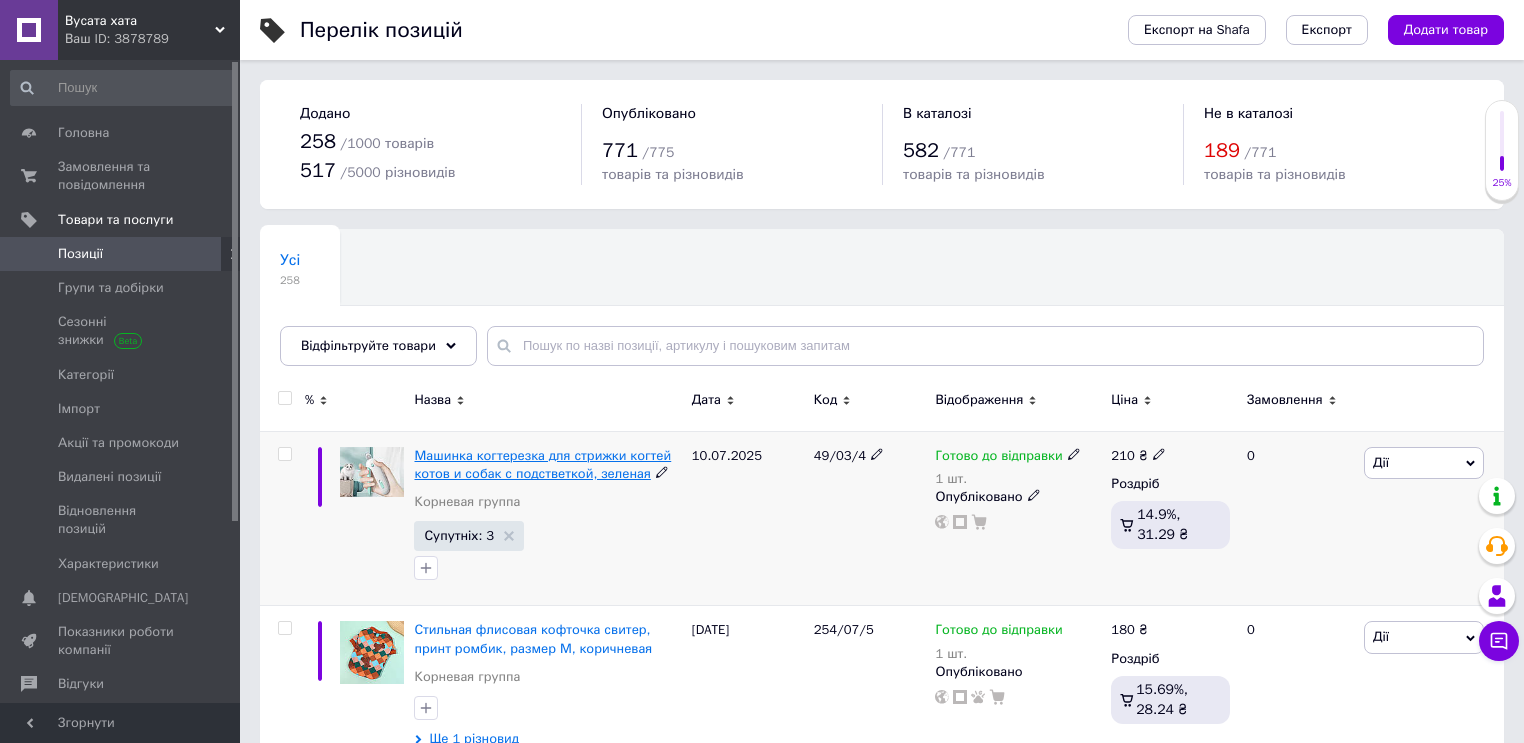 click on "Машинка когтерезка для стрижки когтей котов и собак с подстветкой, зеленая" at bounding box center (542, 464) 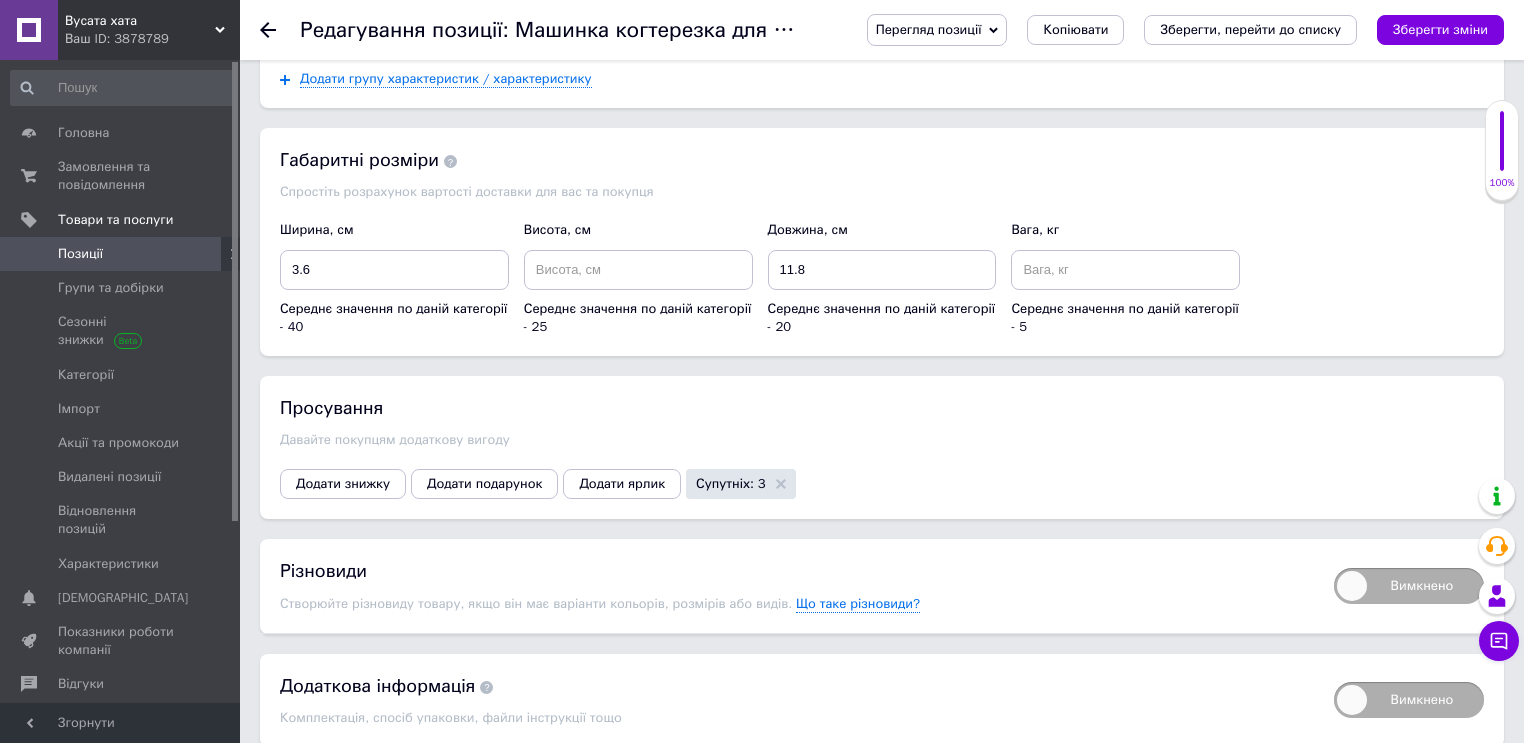 scroll, scrollTop: 2201, scrollLeft: 0, axis: vertical 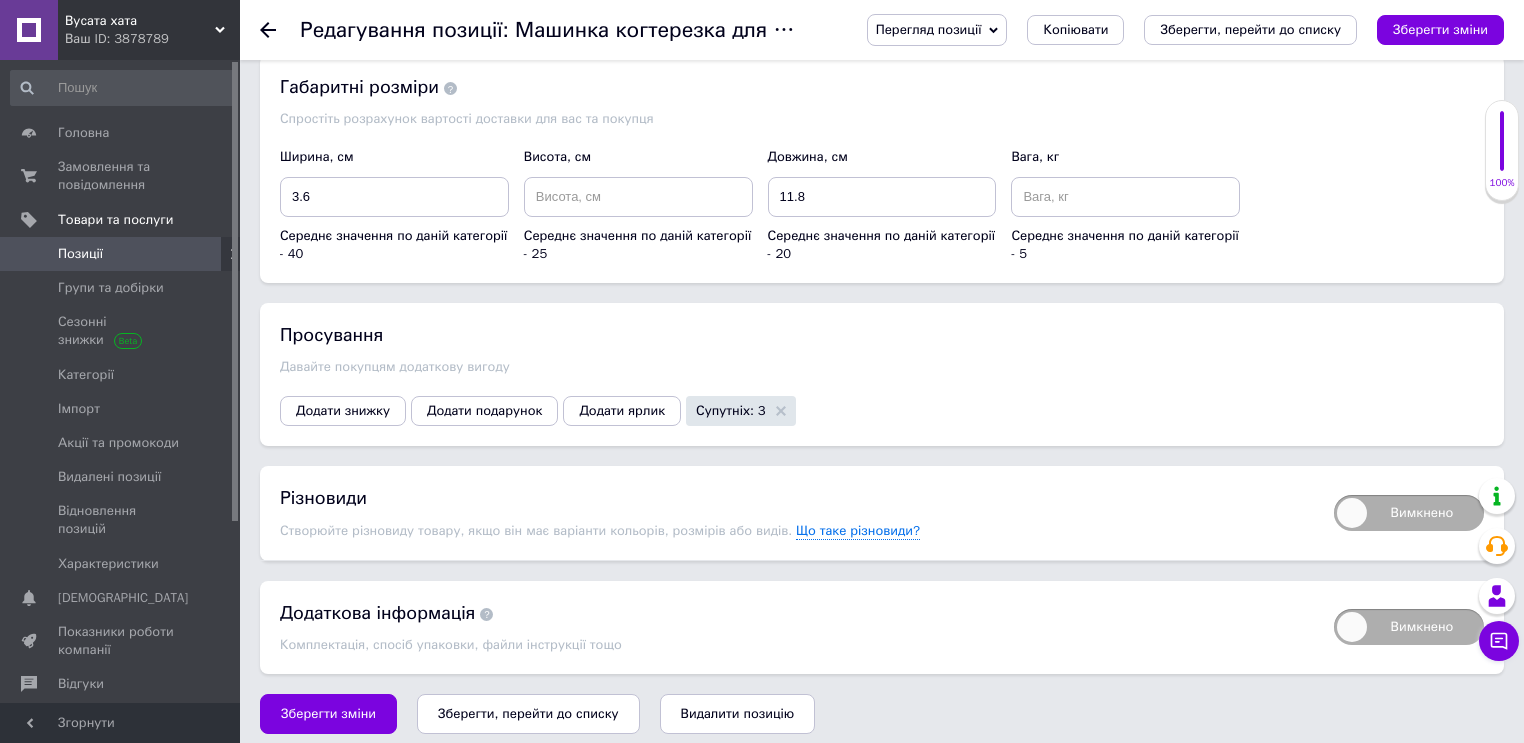 click on "Вимкнено" at bounding box center [1409, 513] 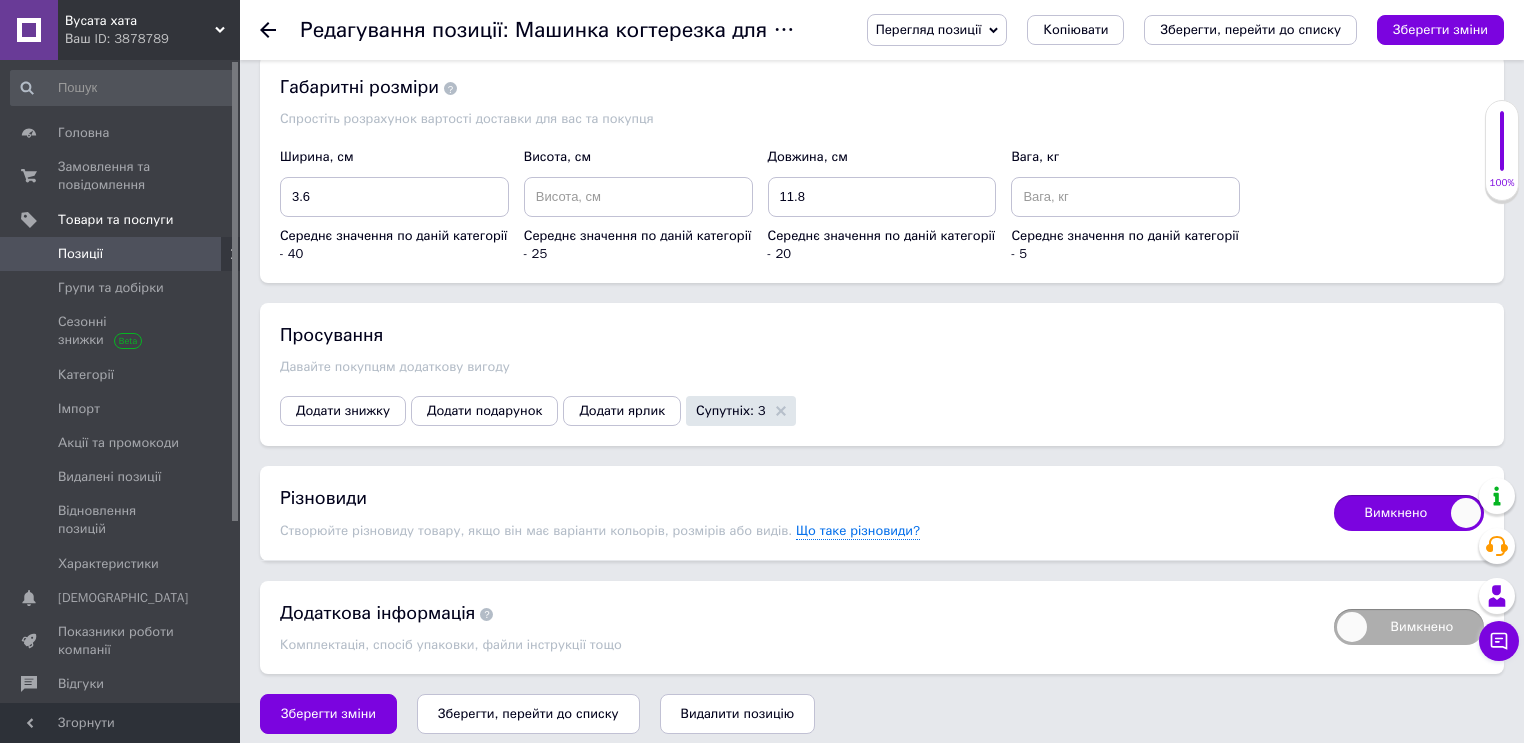 checkbox on "true" 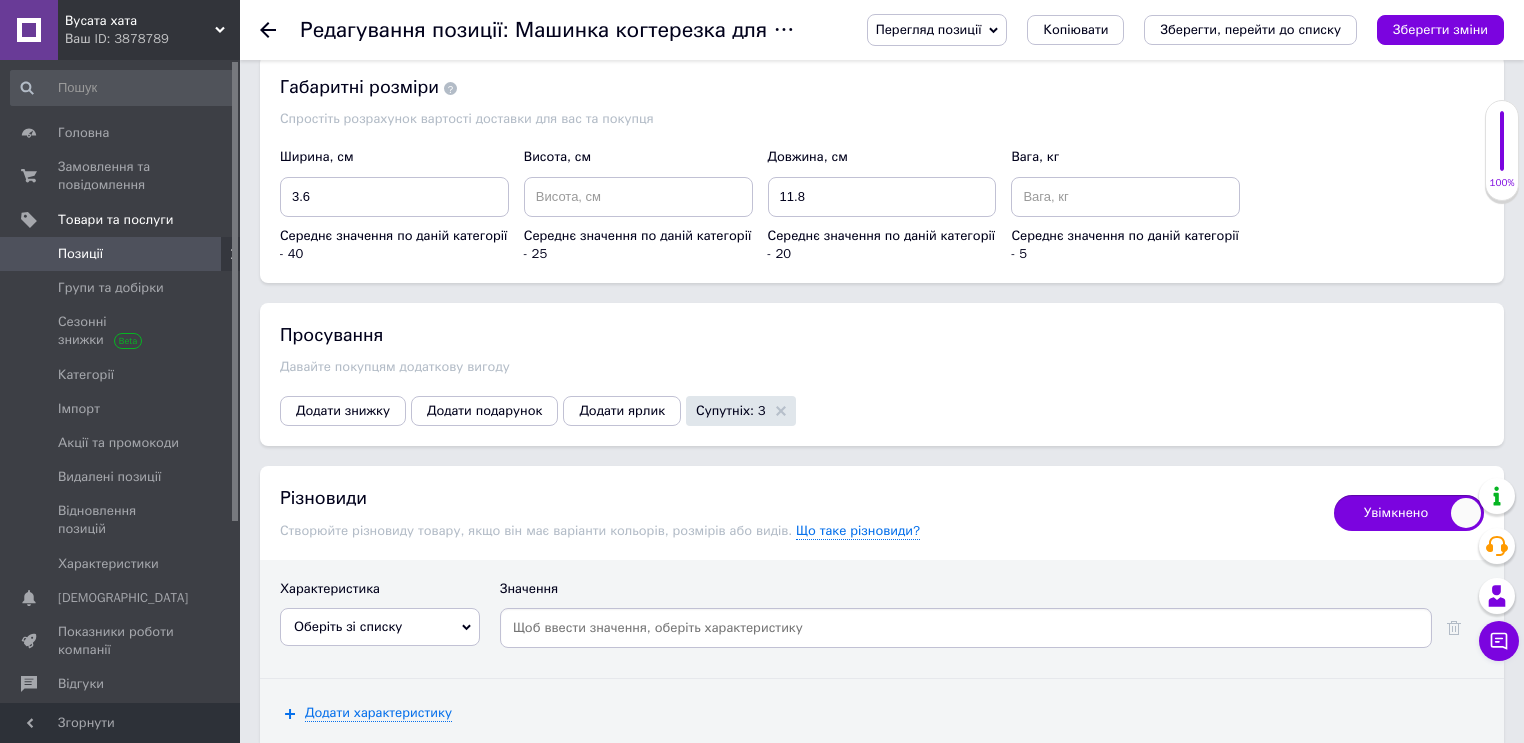 scroll, scrollTop: 2281, scrollLeft: 0, axis: vertical 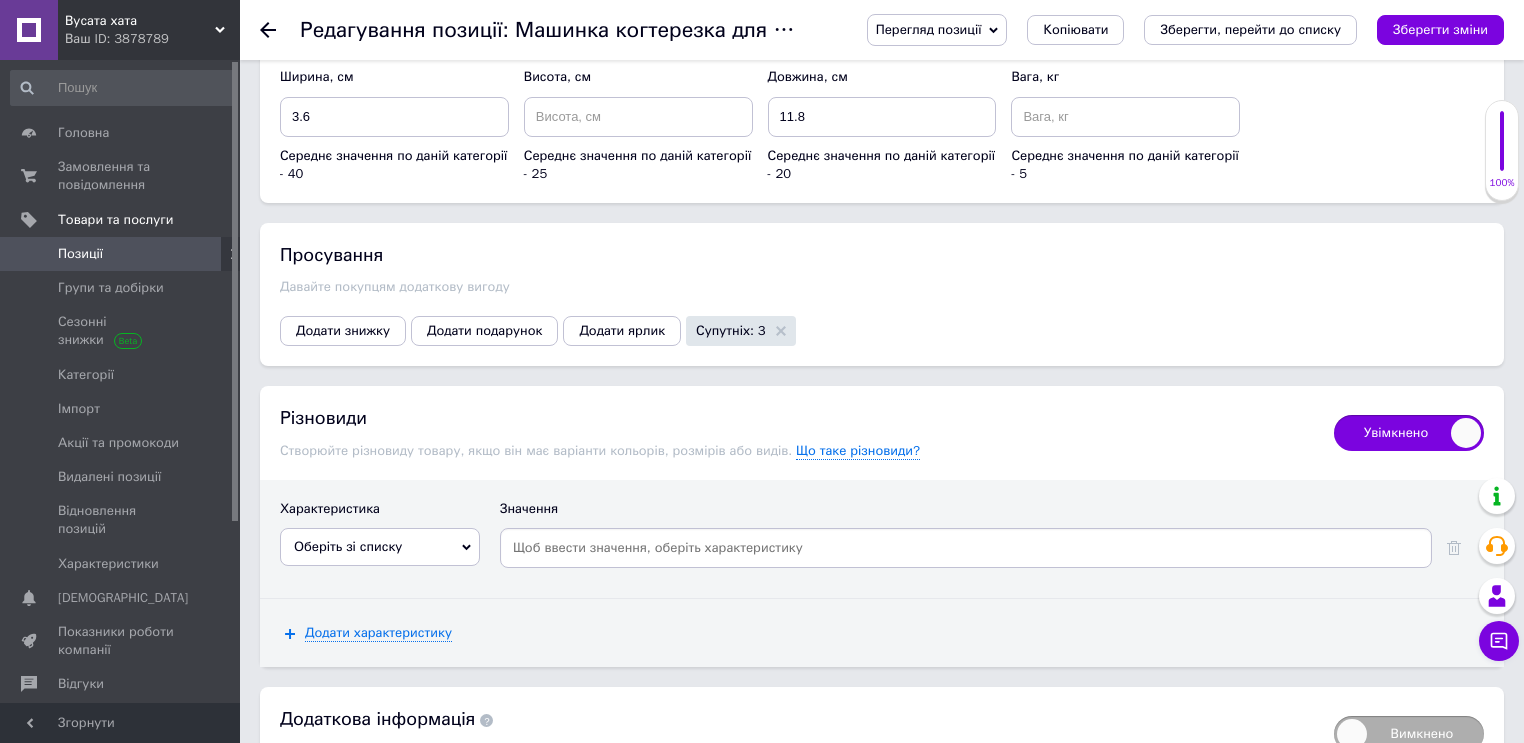 click 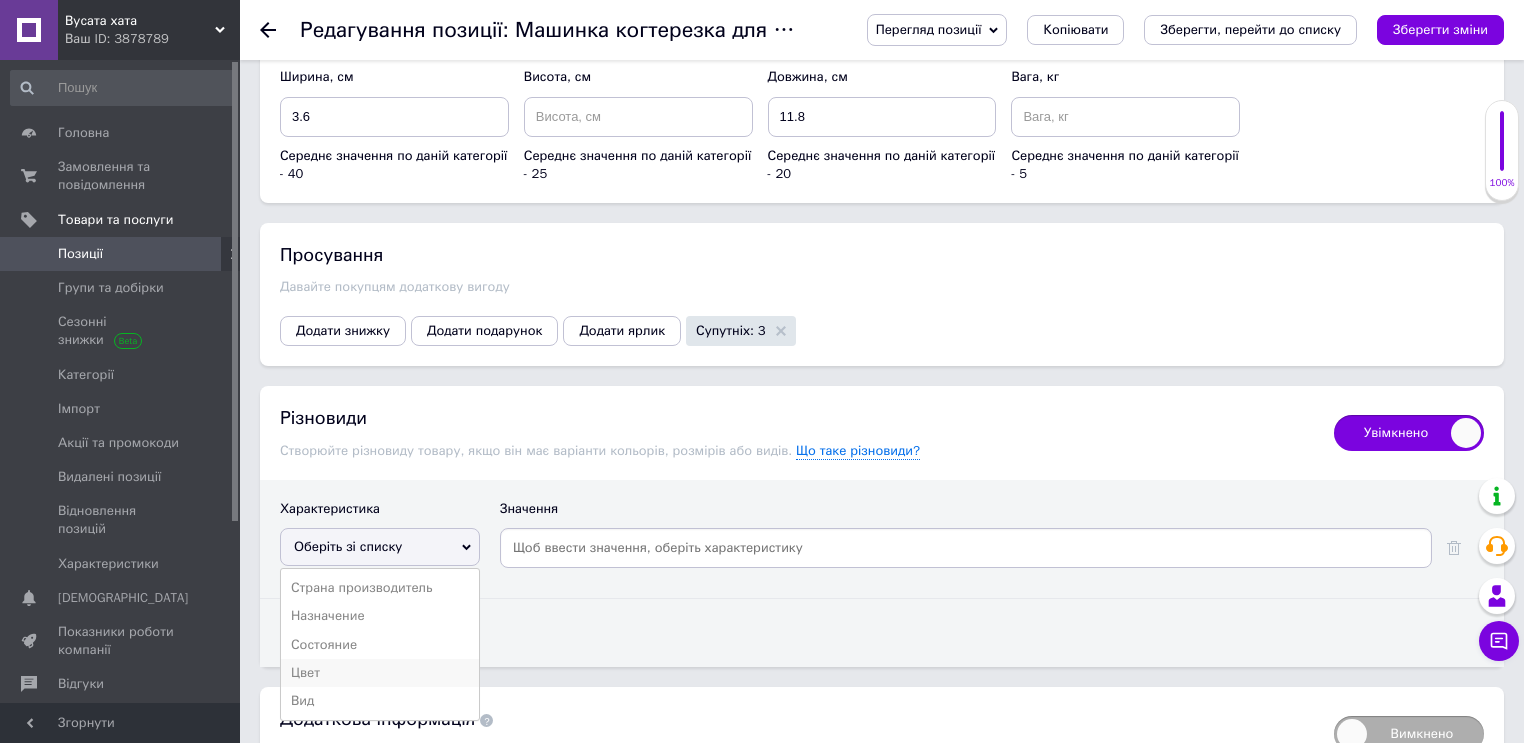 click on "Цвет" at bounding box center [380, 673] 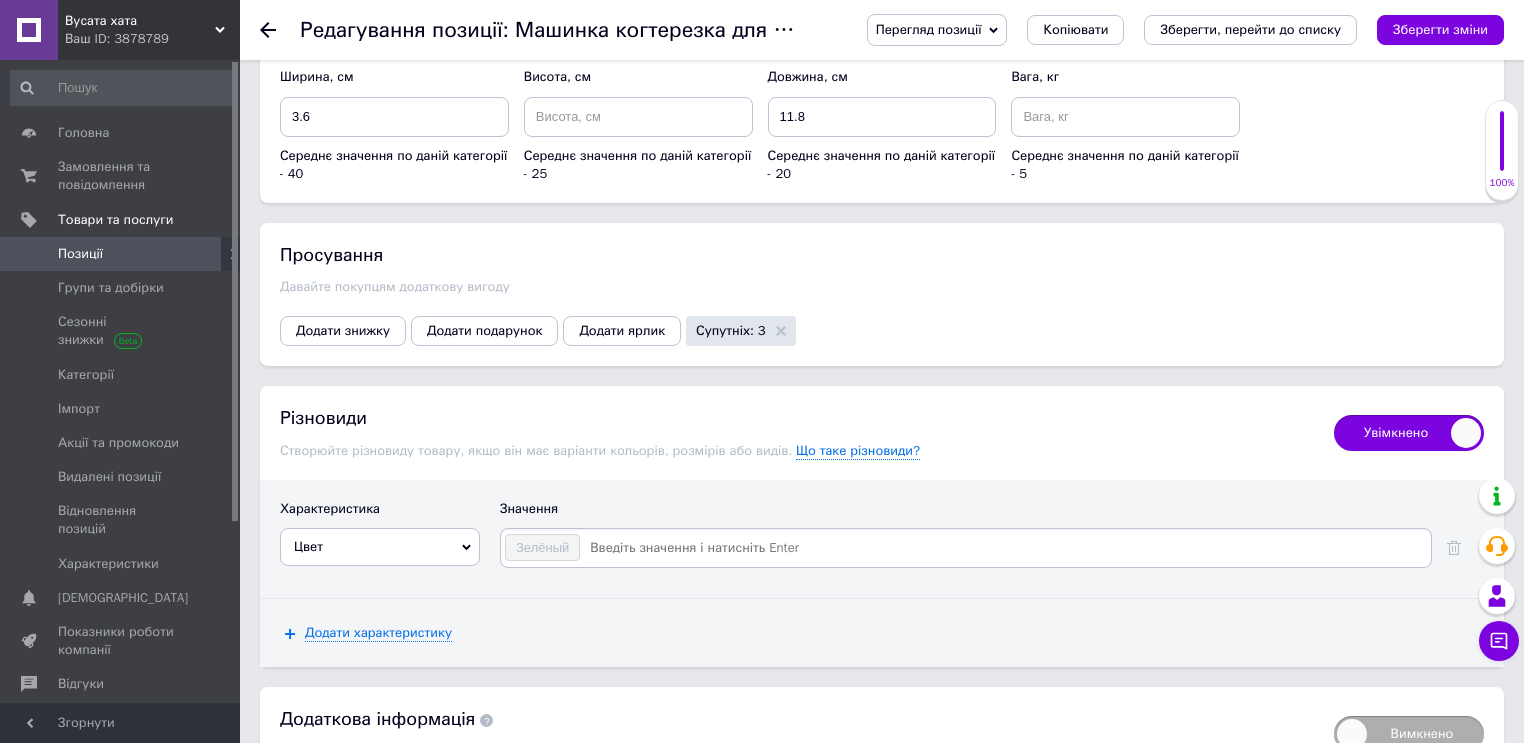 click at bounding box center (1004, 548) 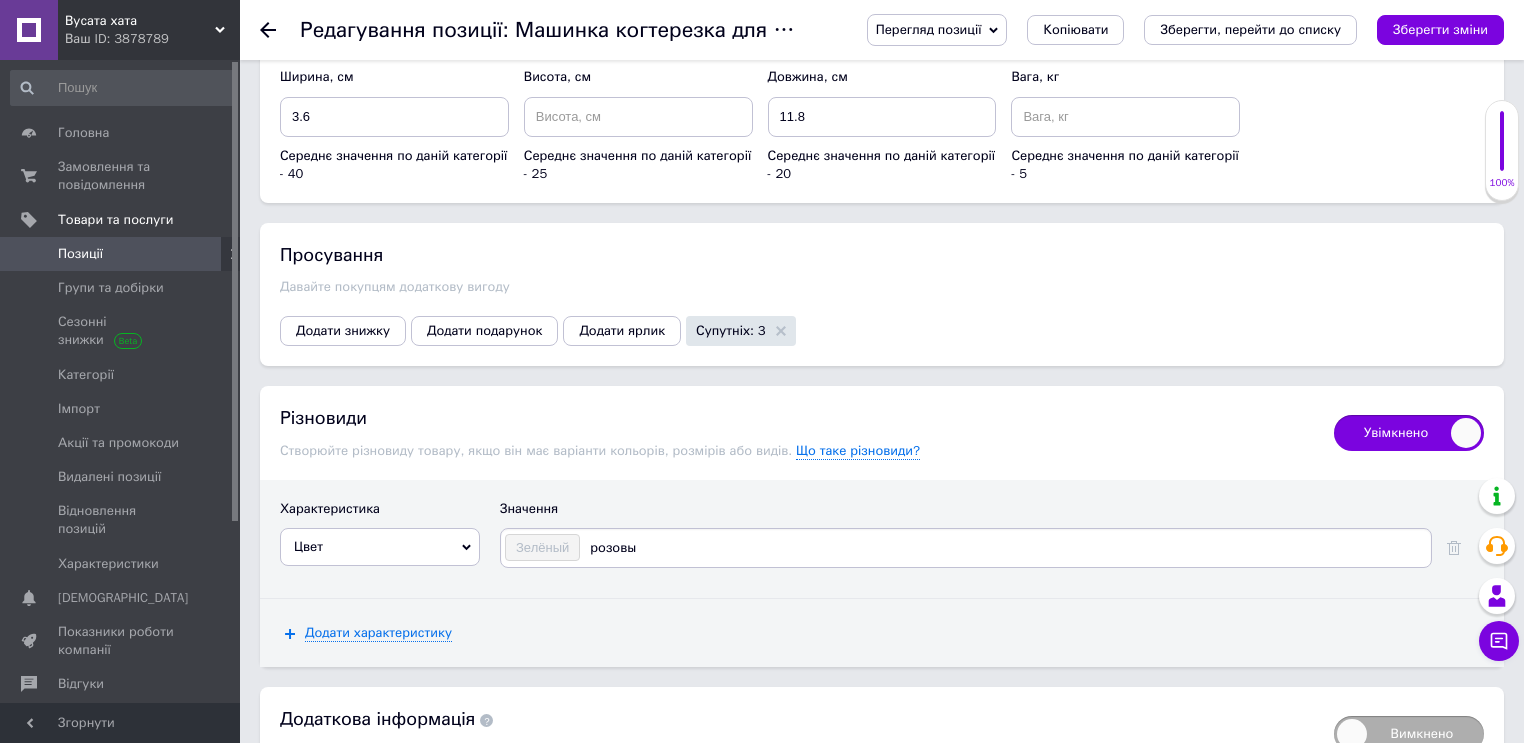 type on "розовый" 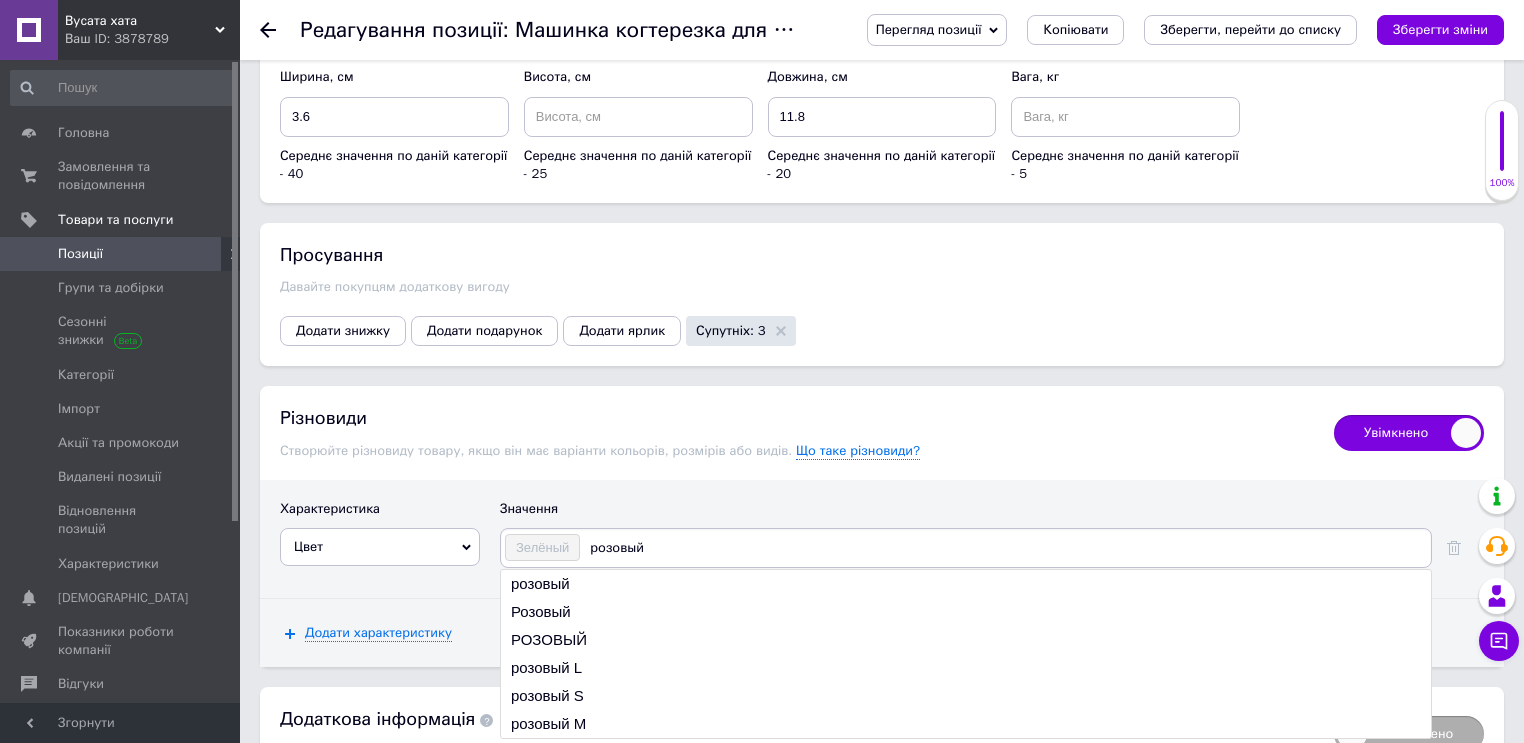 type 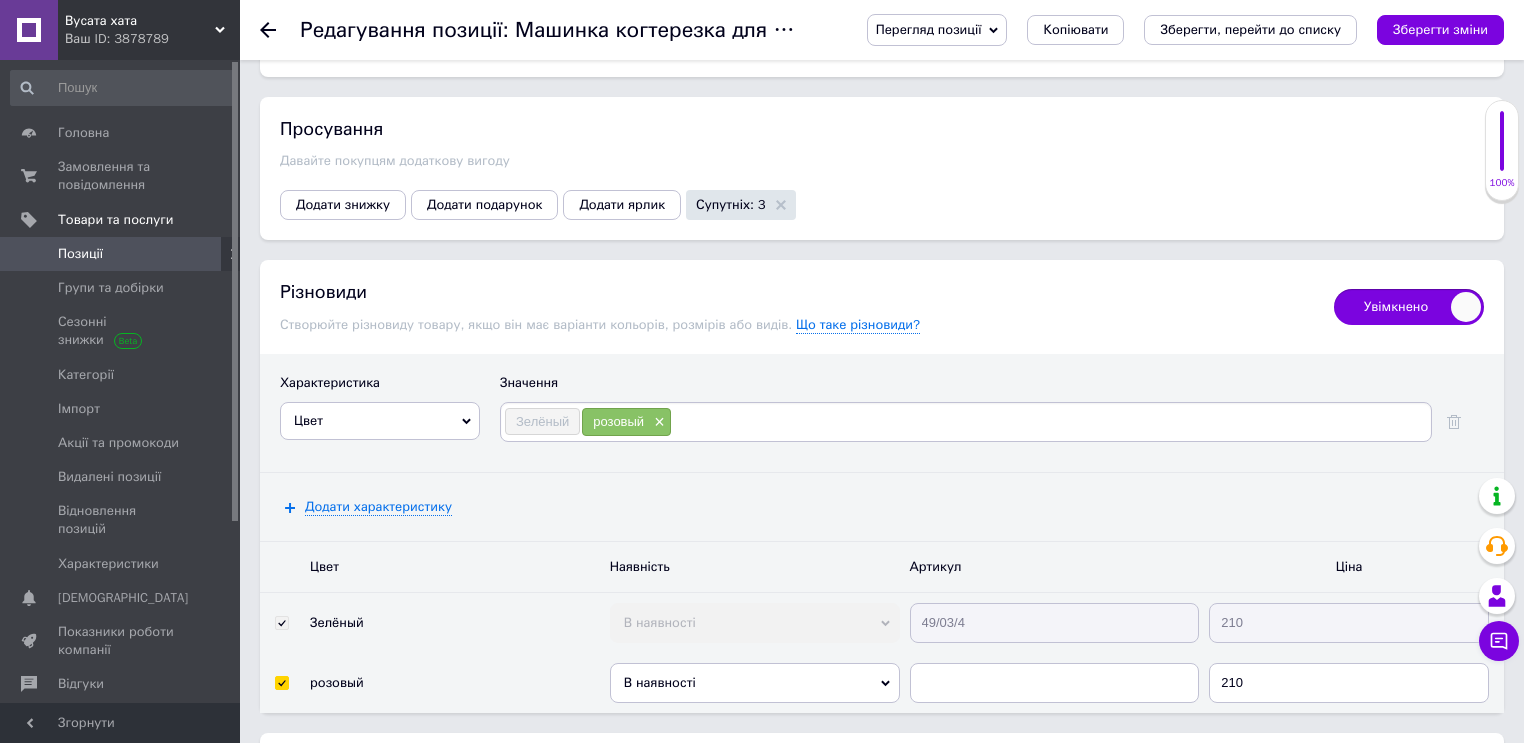 scroll, scrollTop: 2558, scrollLeft: 0, axis: vertical 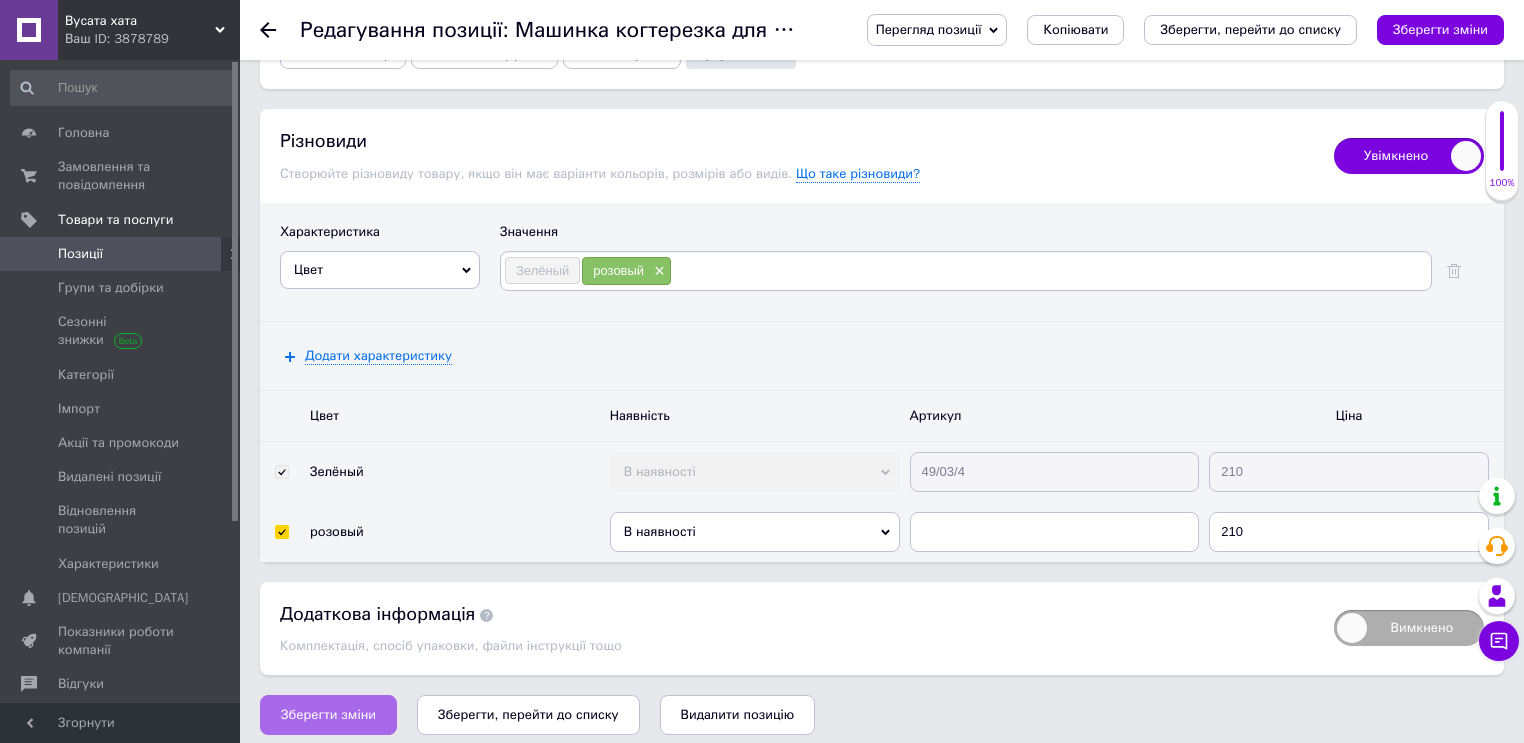 click on "Зберегти зміни" at bounding box center (328, 715) 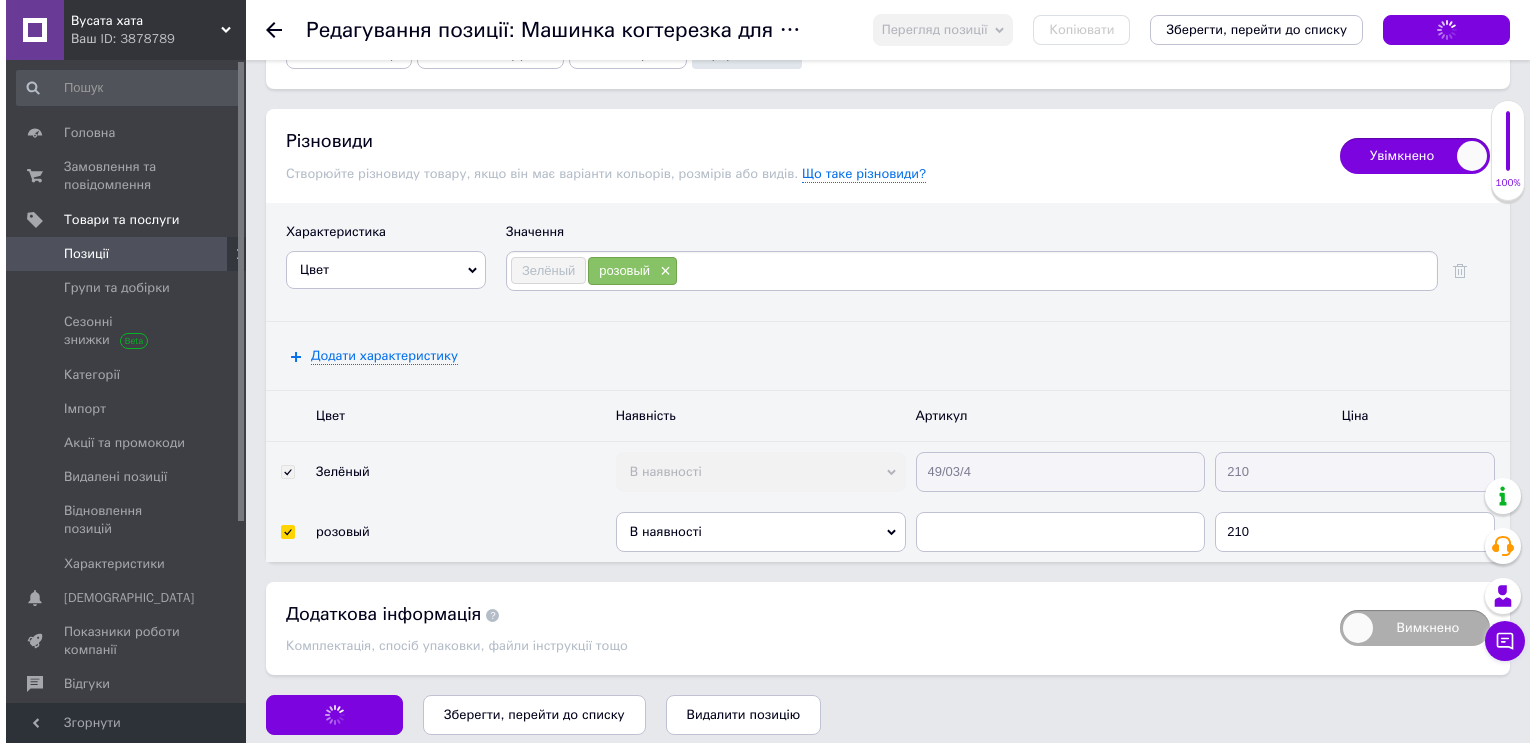 scroll, scrollTop: 2501, scrollLeft: 0, axis: vertical 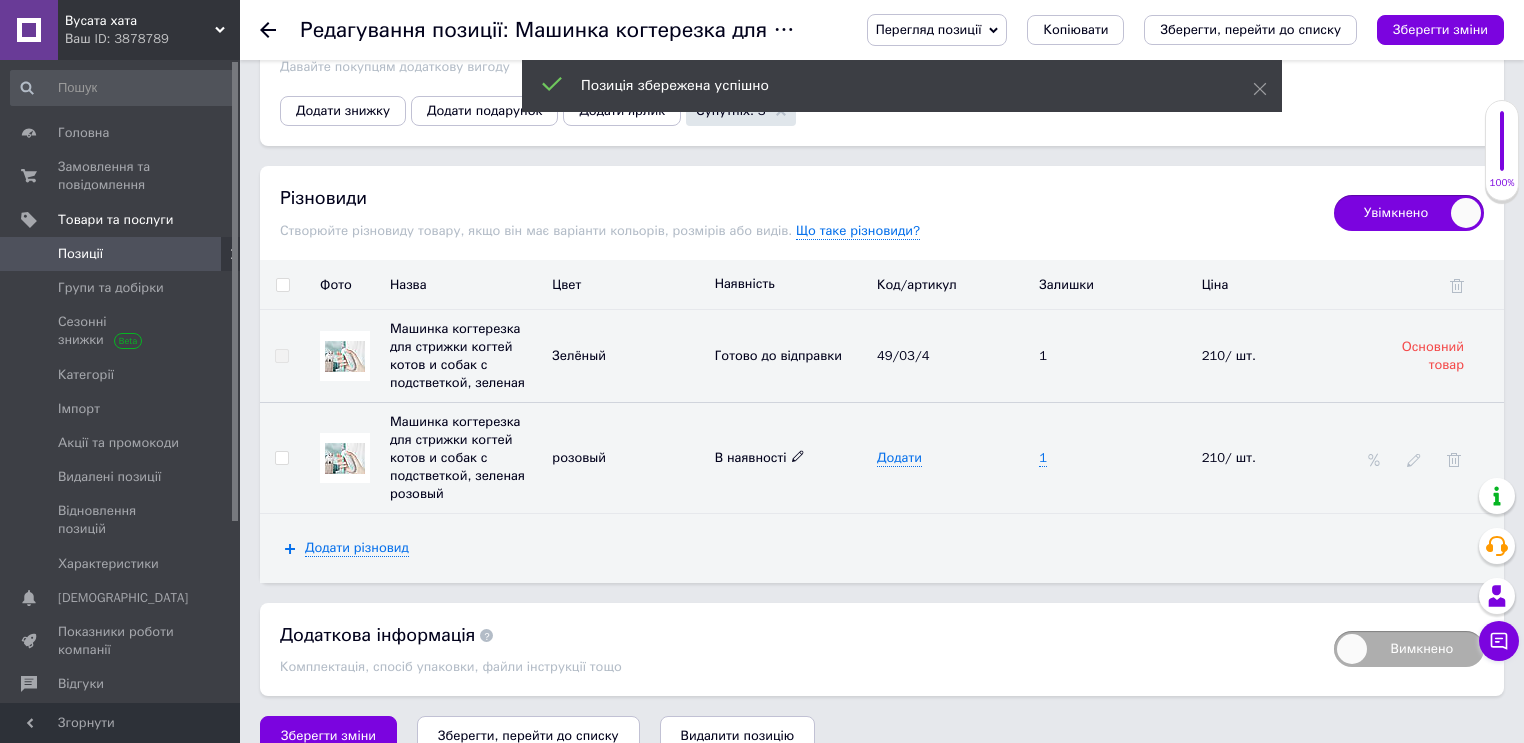 click 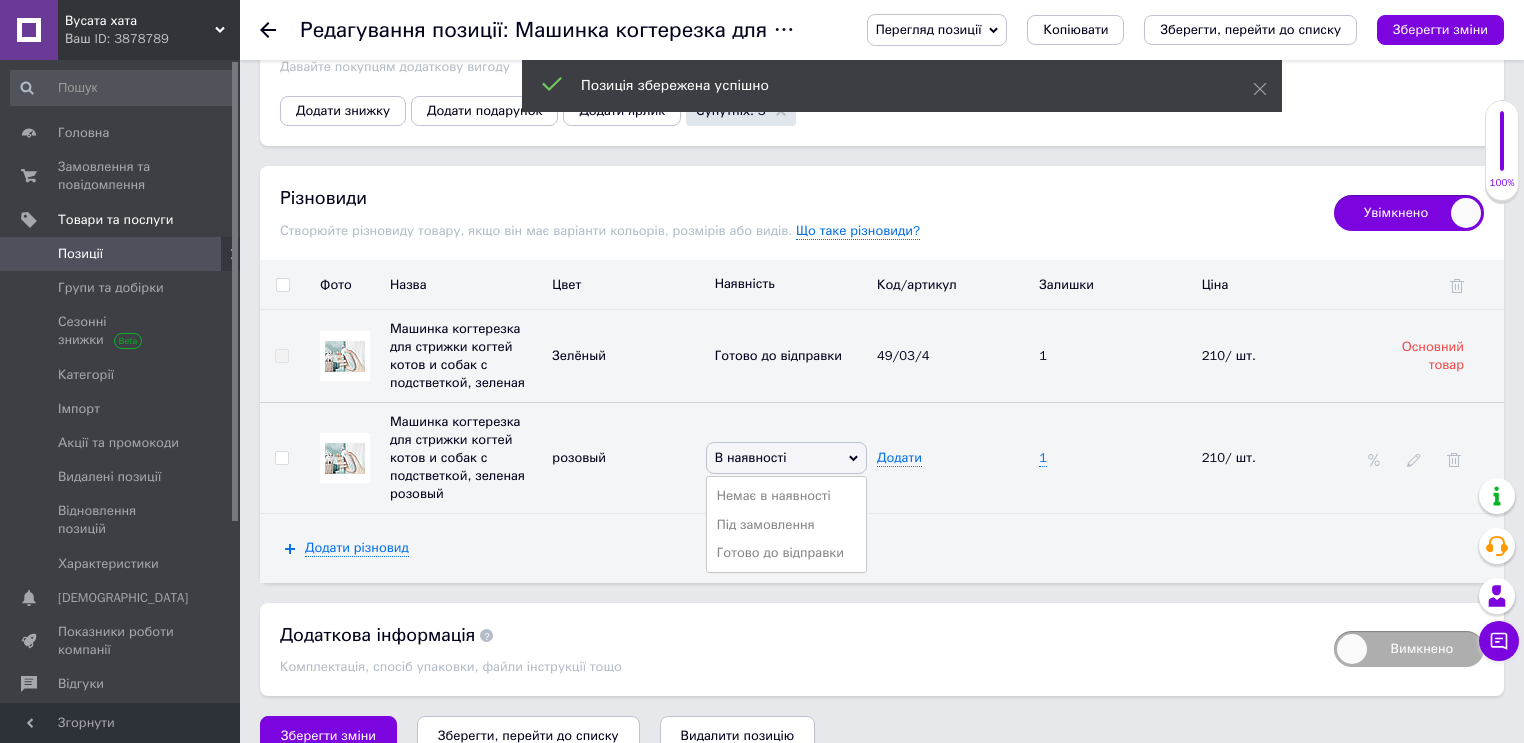 click on "Готово до відправки" at bounding box center [786, 553] 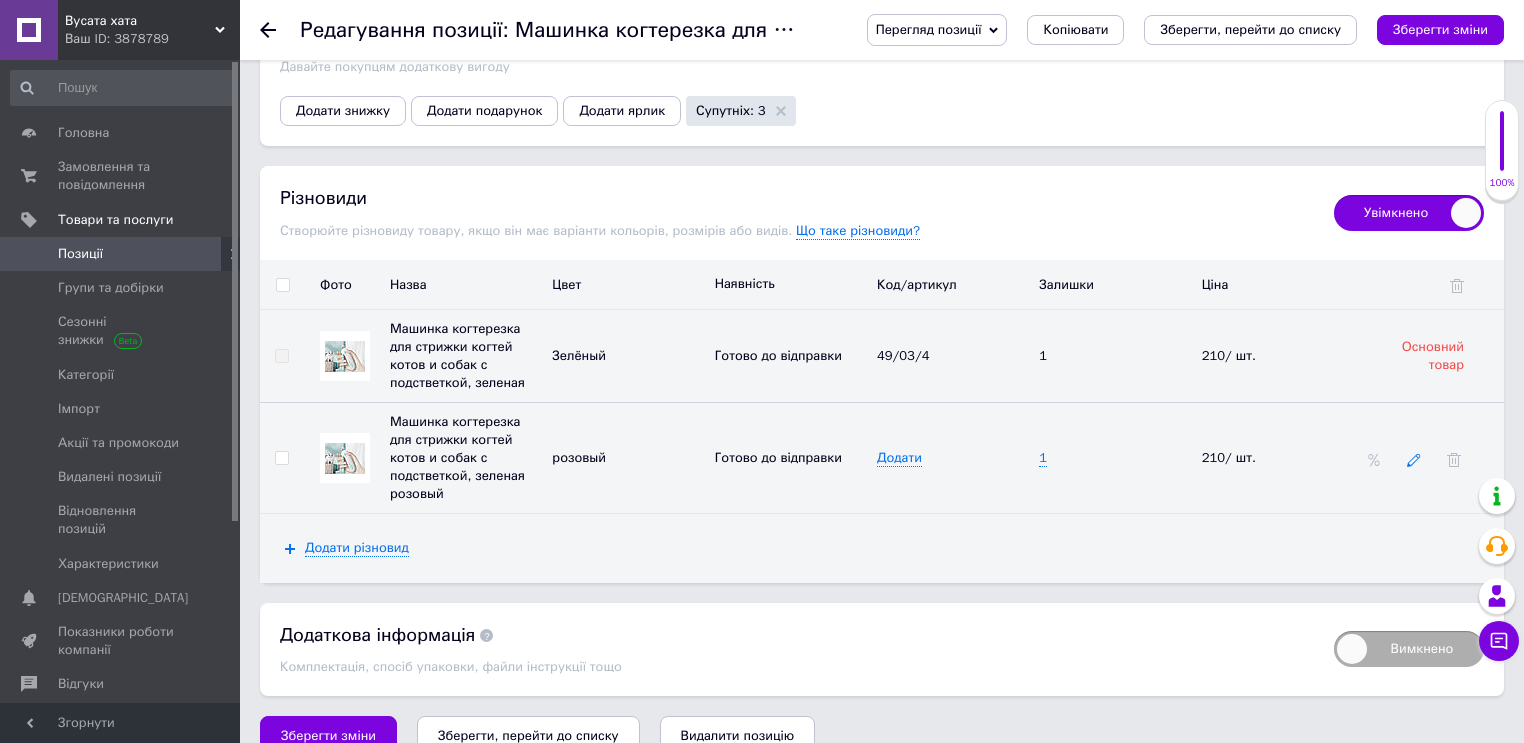 click 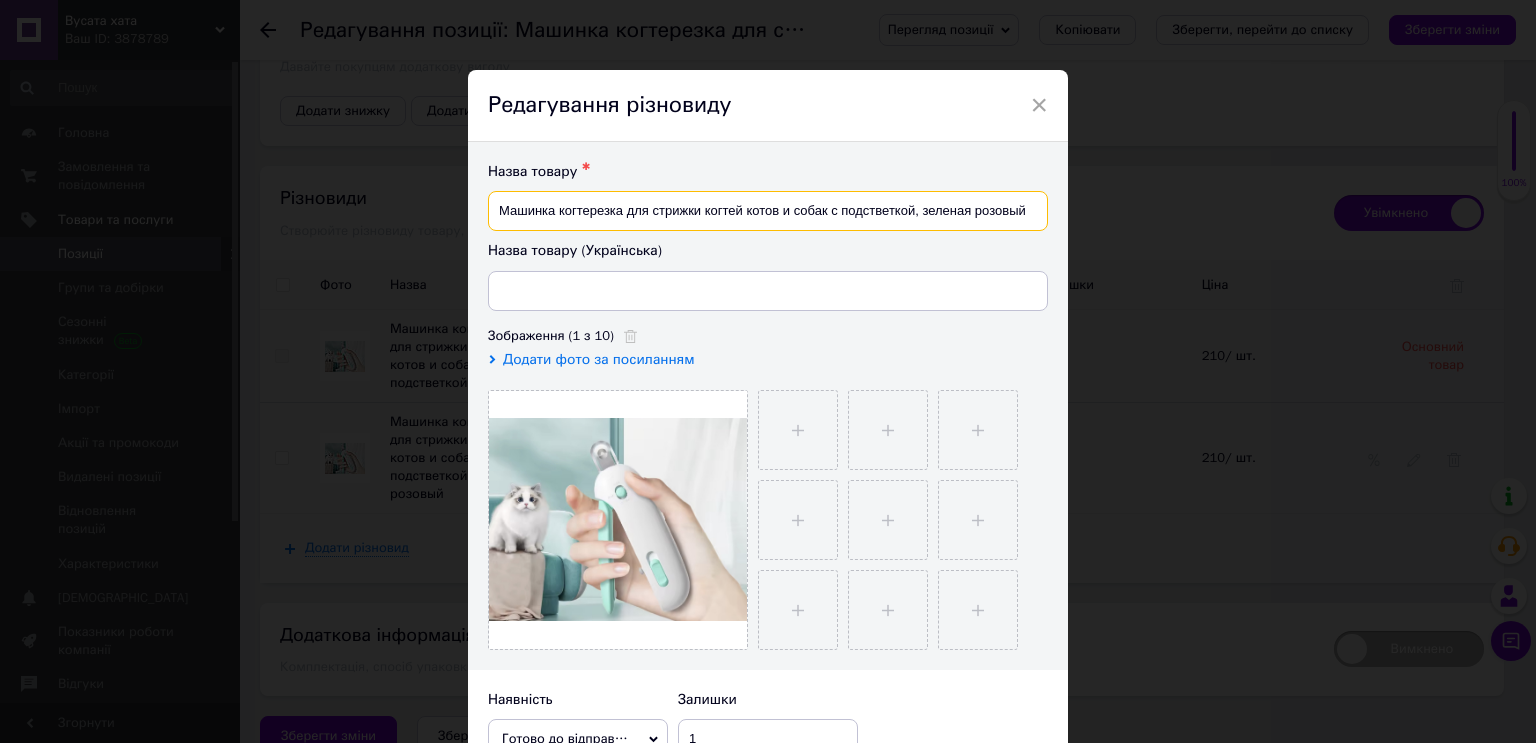 drag, startPoint x: 919, startPoint y: 208, endPoint x: 974, endPoint y: 202, distance: 55.326305 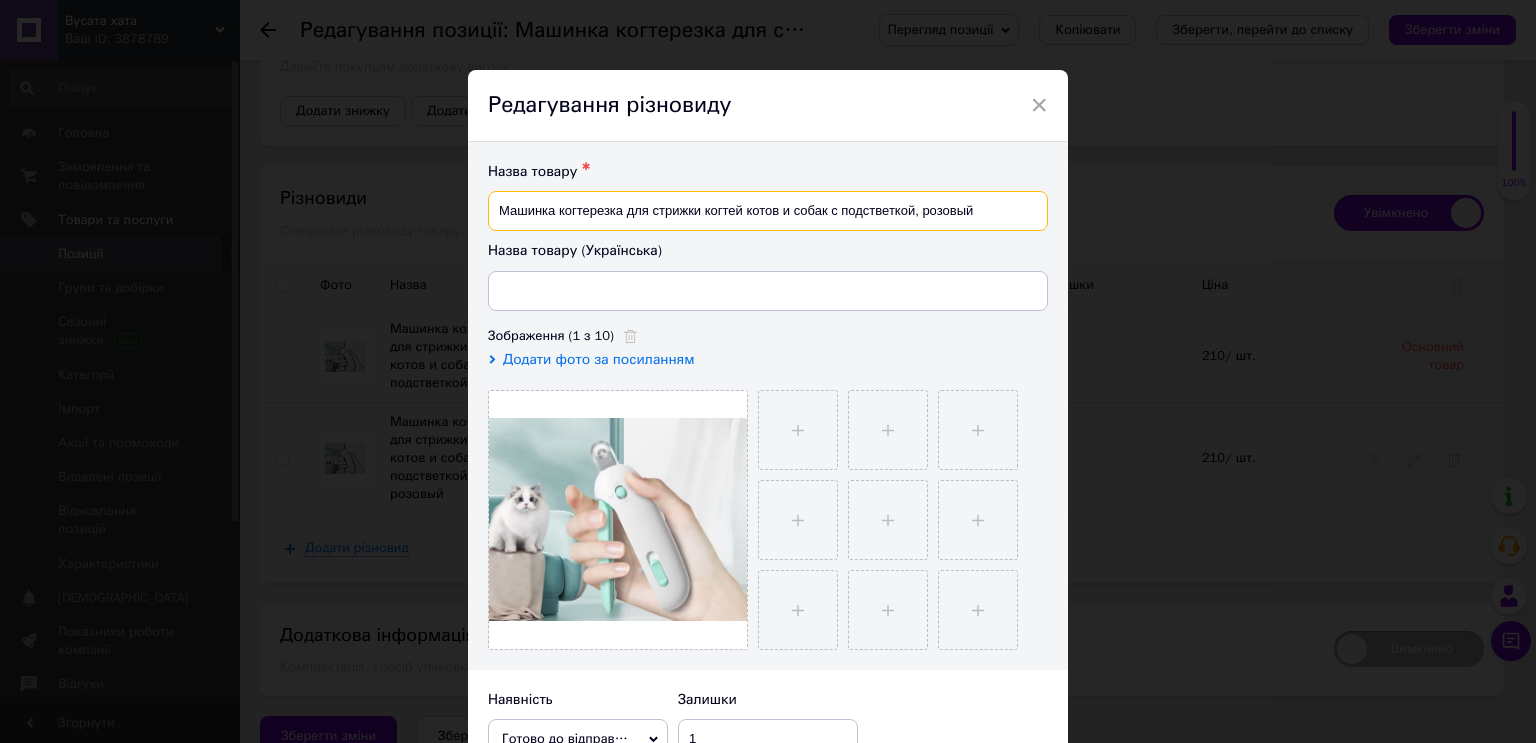 drag, startPoint x: 974, startPoint y: 202, endPoint x: 955, endPoint y: 207, distance: 19.646883 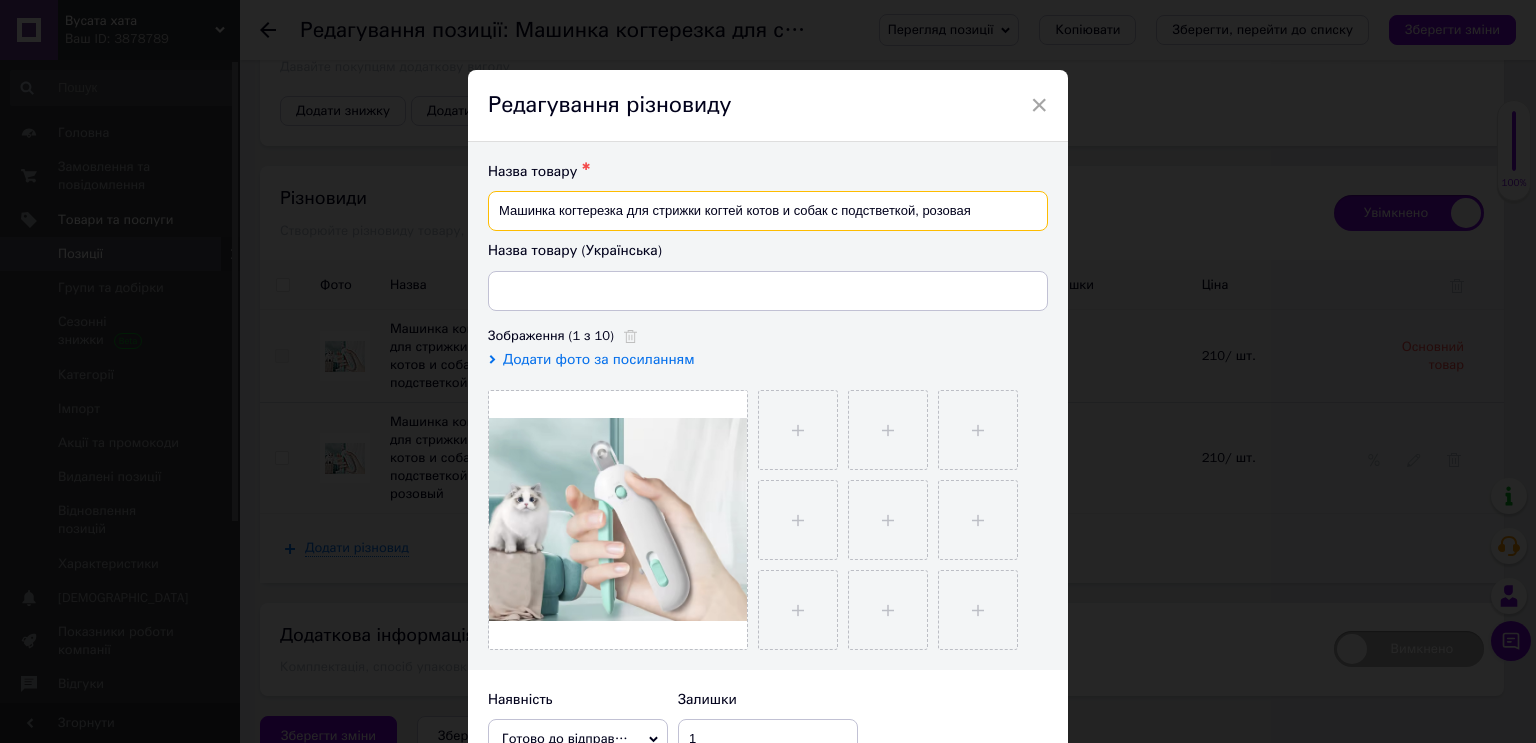 type on "Машинка когтерезка для стрижки когтей котов и собак с подстветкой, розовая" 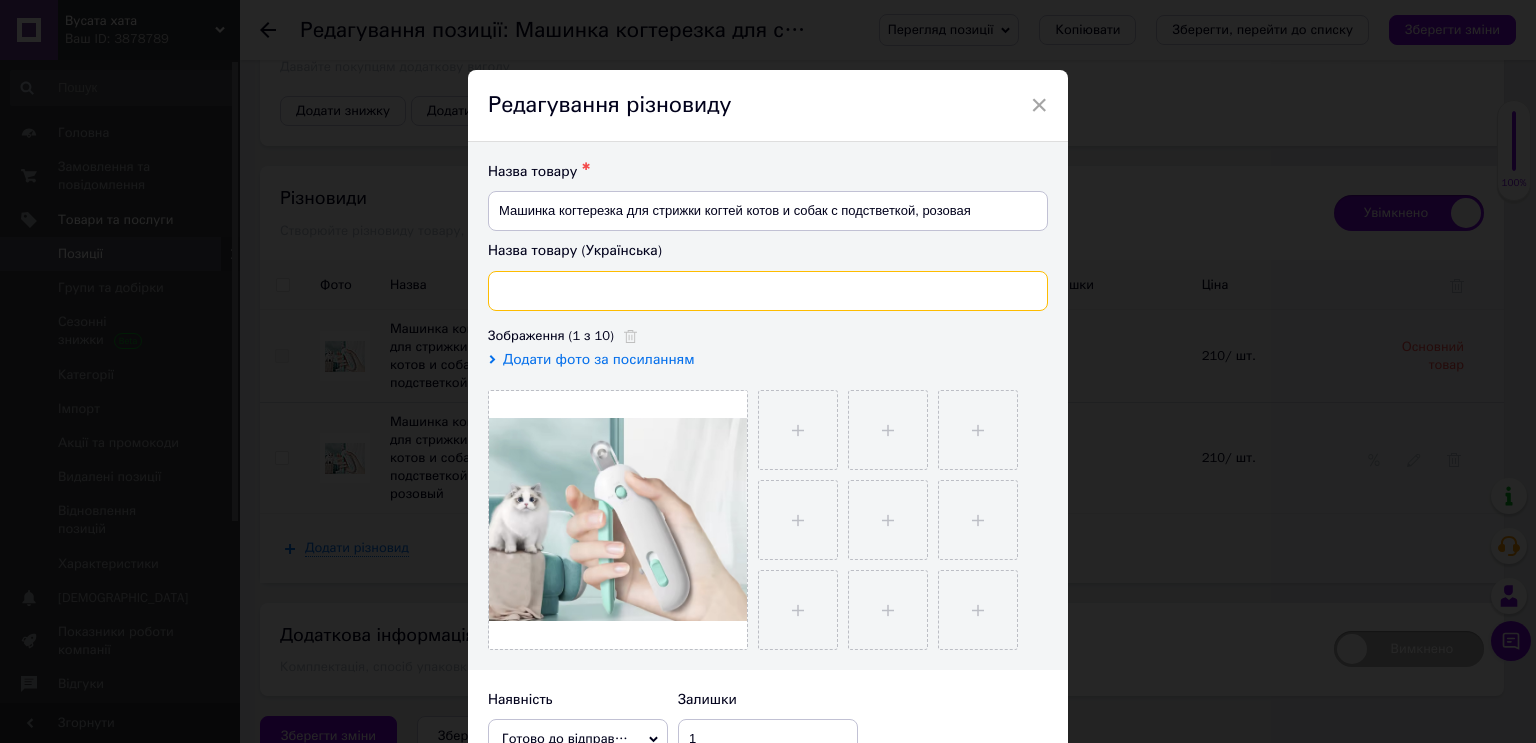 click at bounding box center (768, 291) 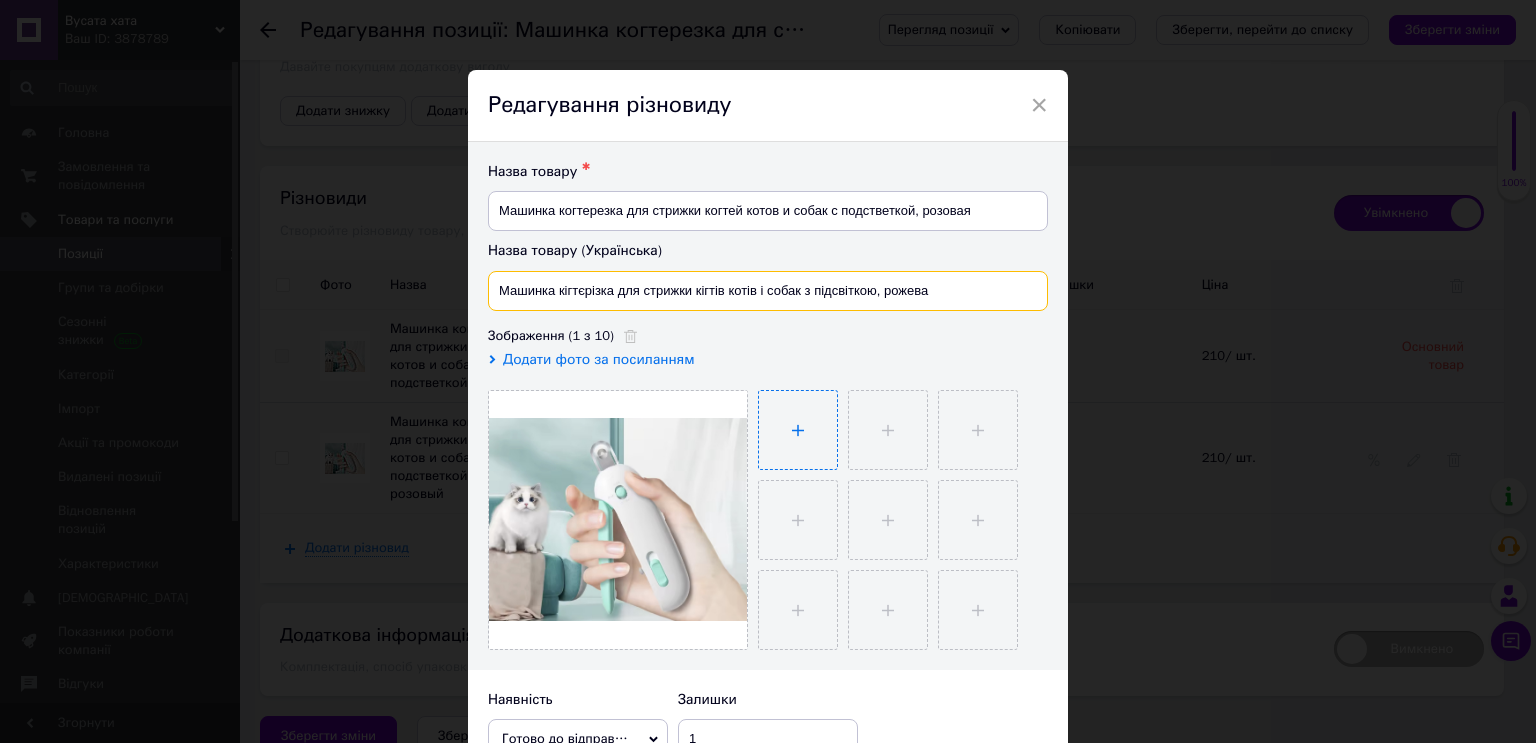 type on "Машинка кігтєрізка для стрижки кігтів котів і собак з підсвіткою, рожева" 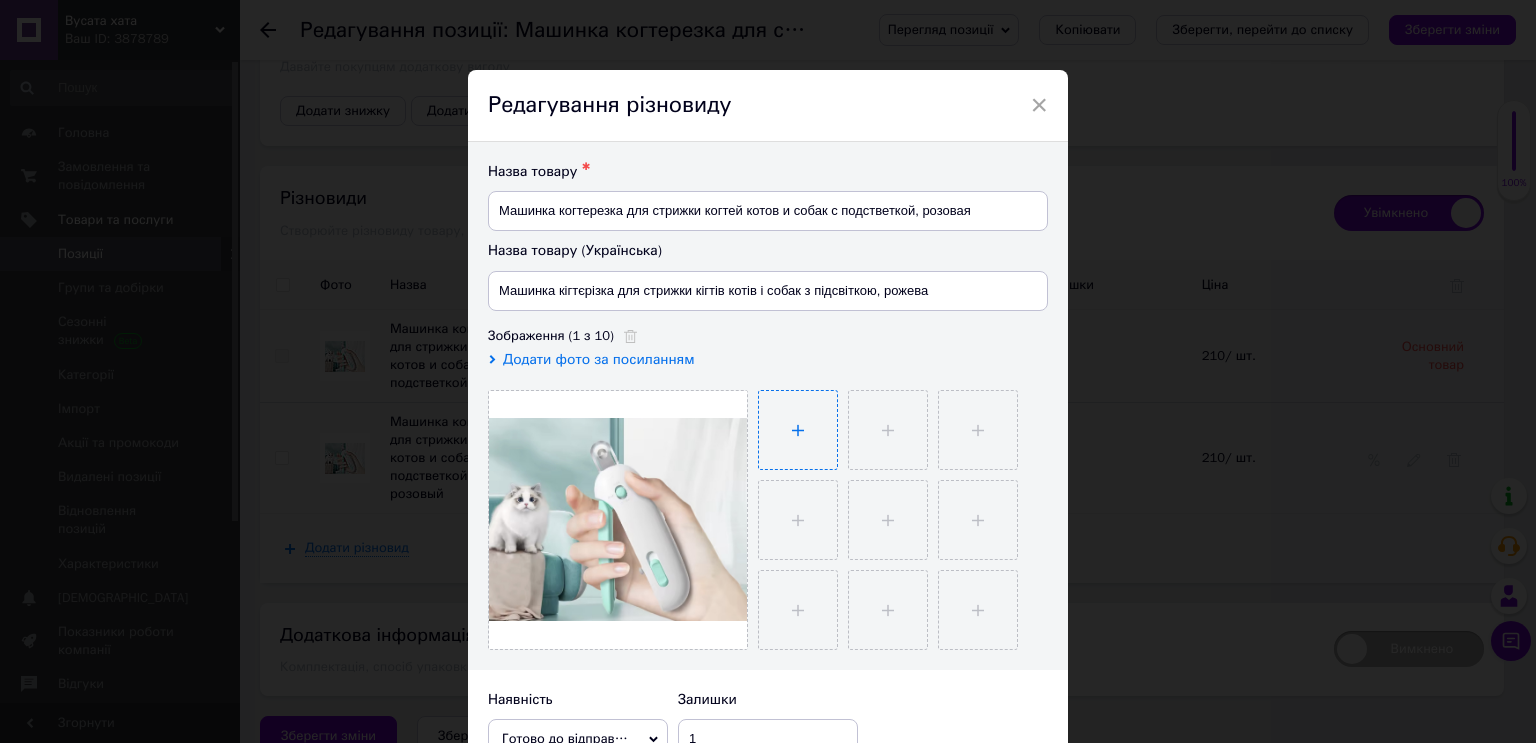 click at bounding box center (798, 430) 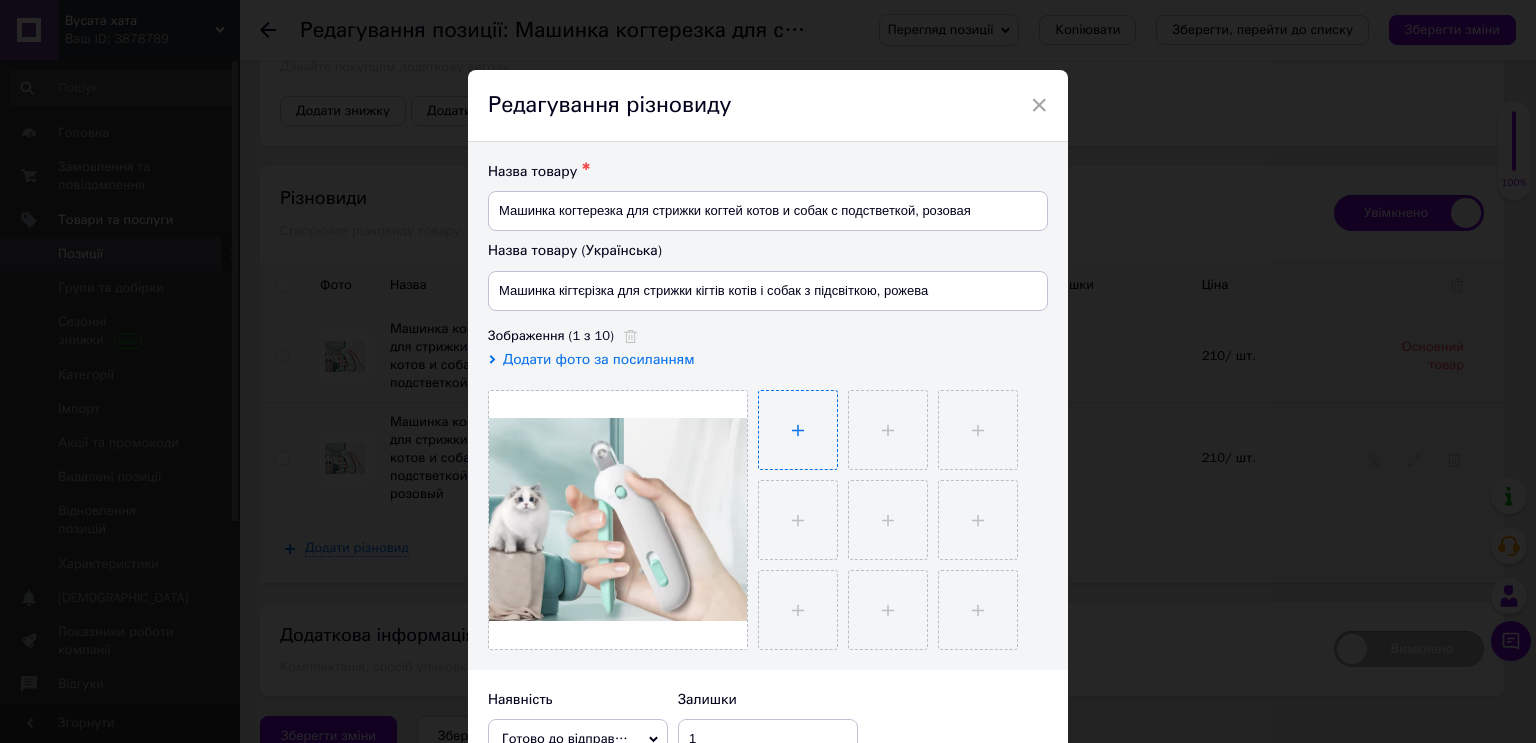 type on "C:\fakepath\изображение_viber_2025-07-10_[PHONE_NUMBER].jpg" 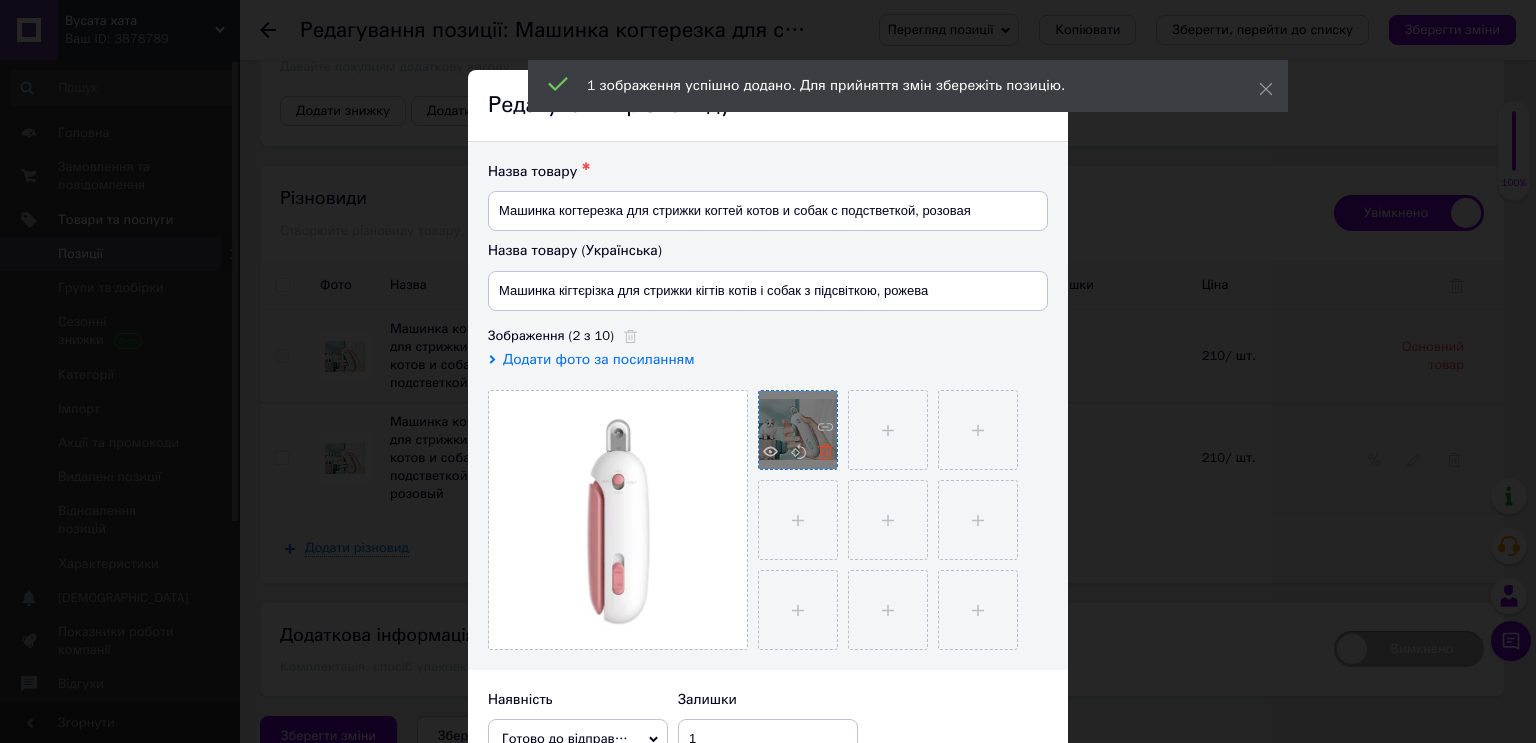 click 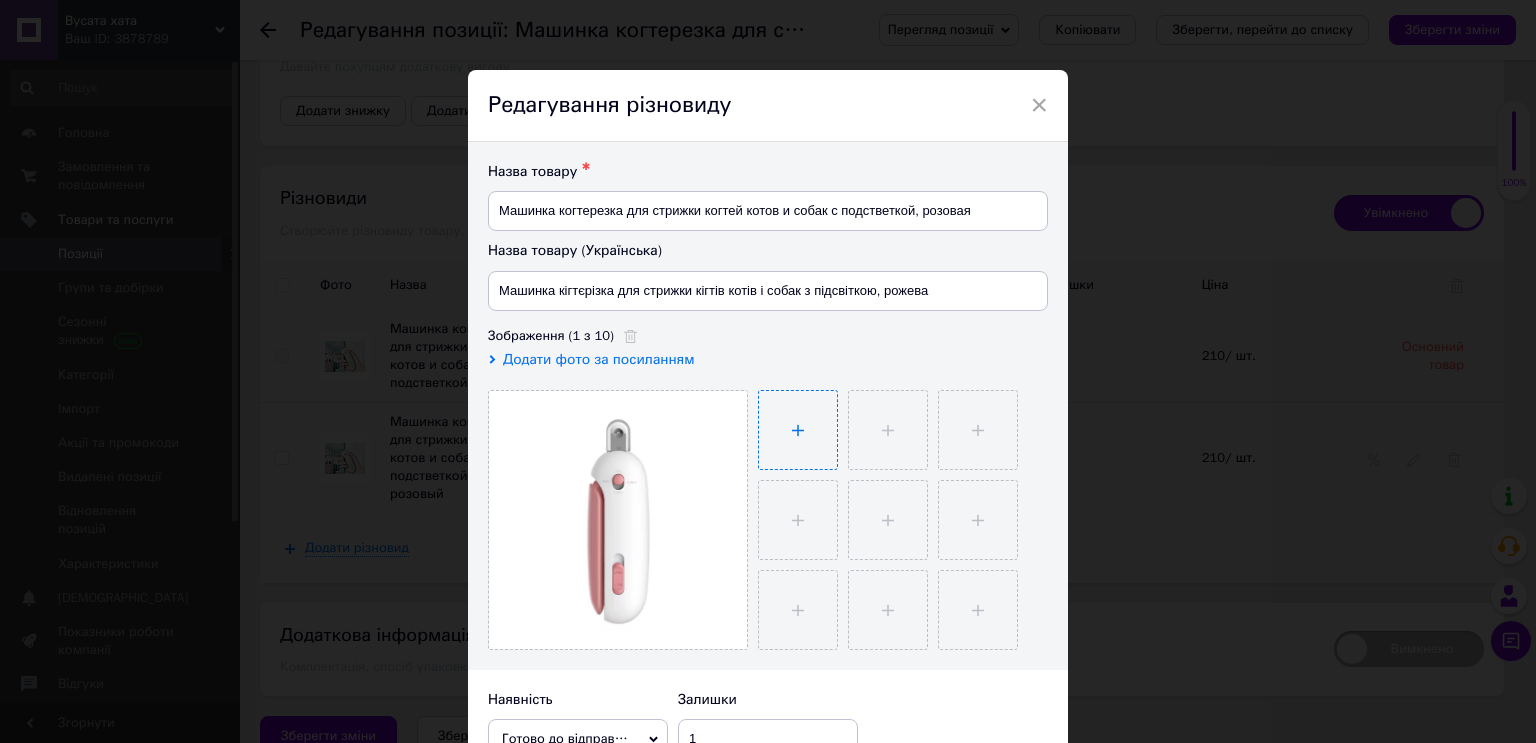 click at bounding box center (798, 430) 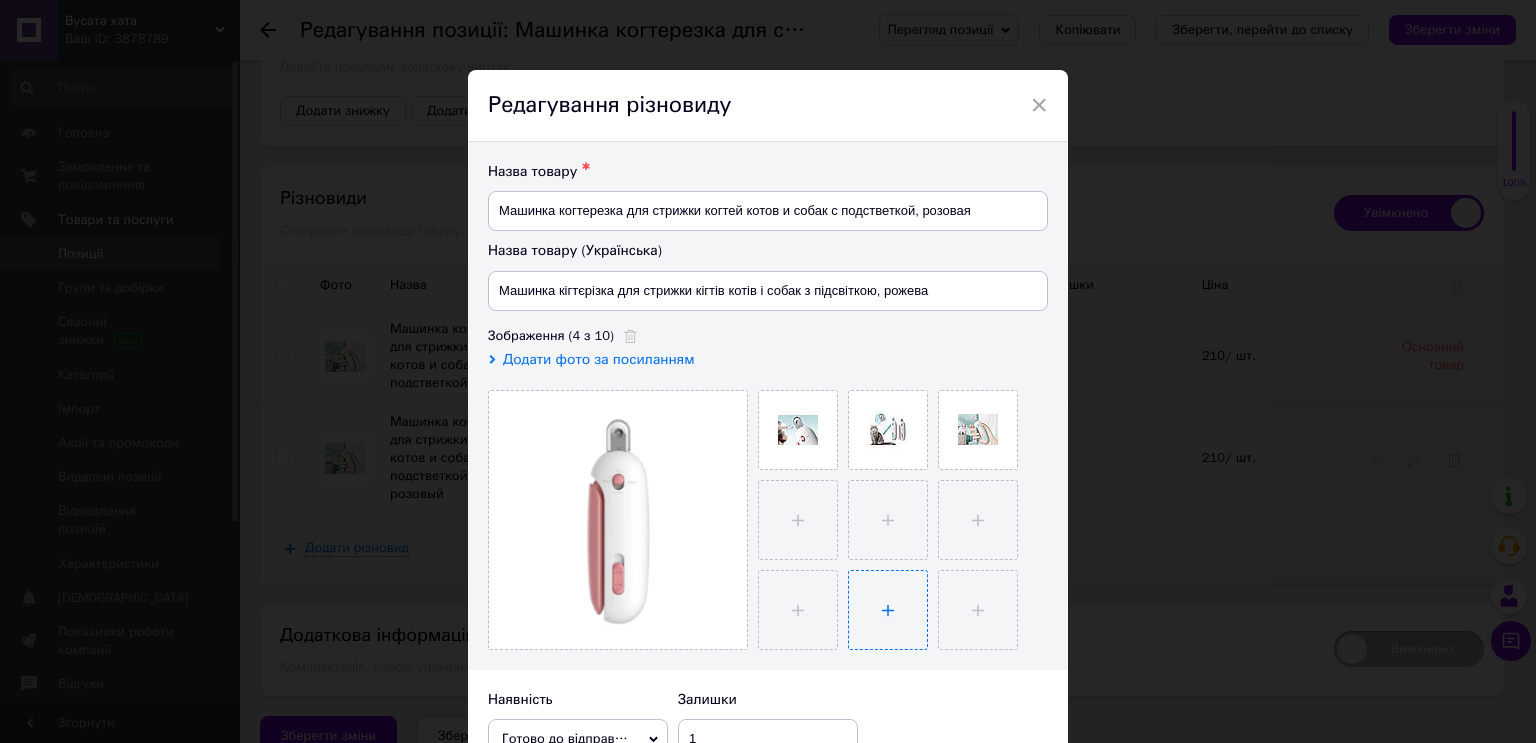 scroll, scrollTop: 80, scrollLeft: 0, axis: vertical 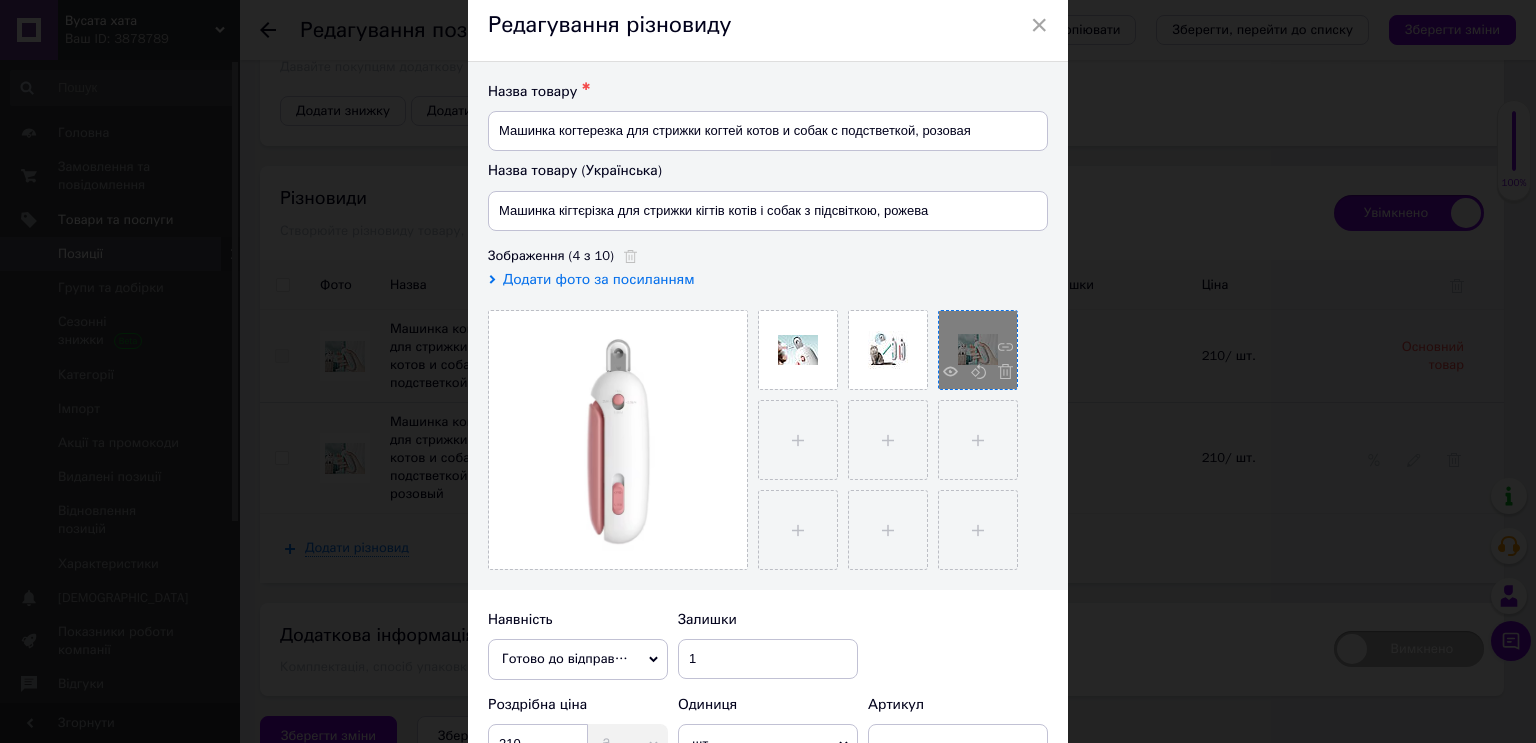 click at bounding box center [978, 350] 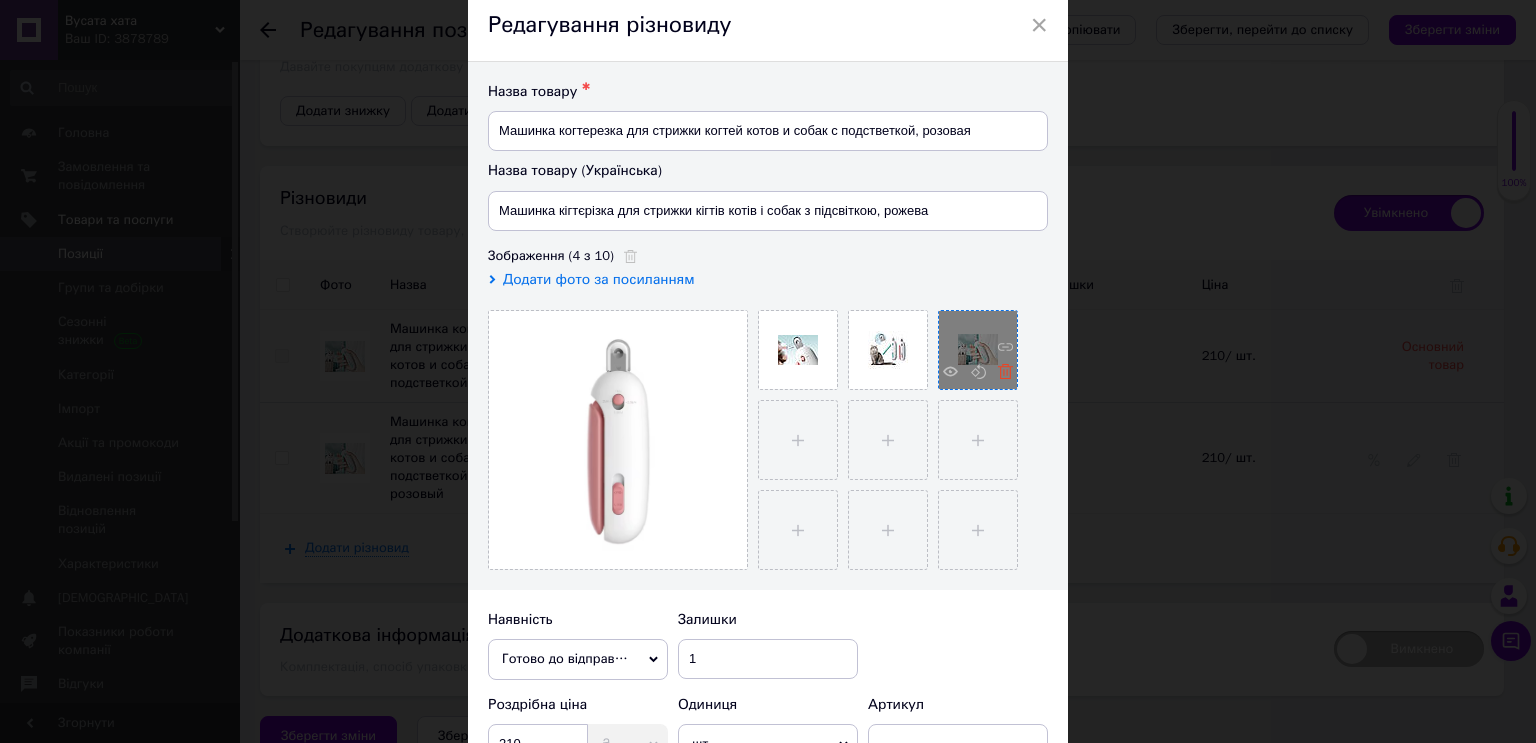 click 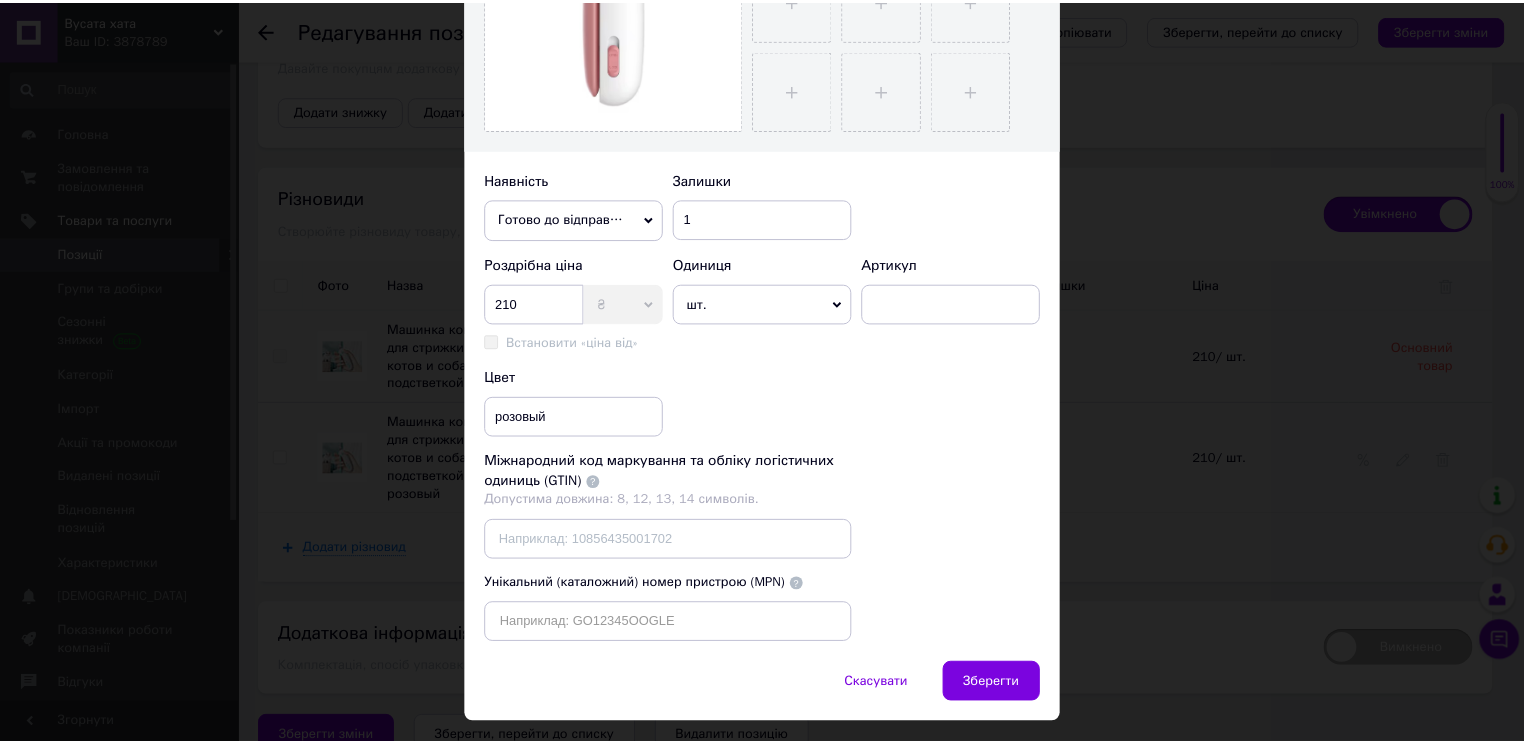 scroll, scrollTop: 560, scrollLeft: 0, axis: vertical 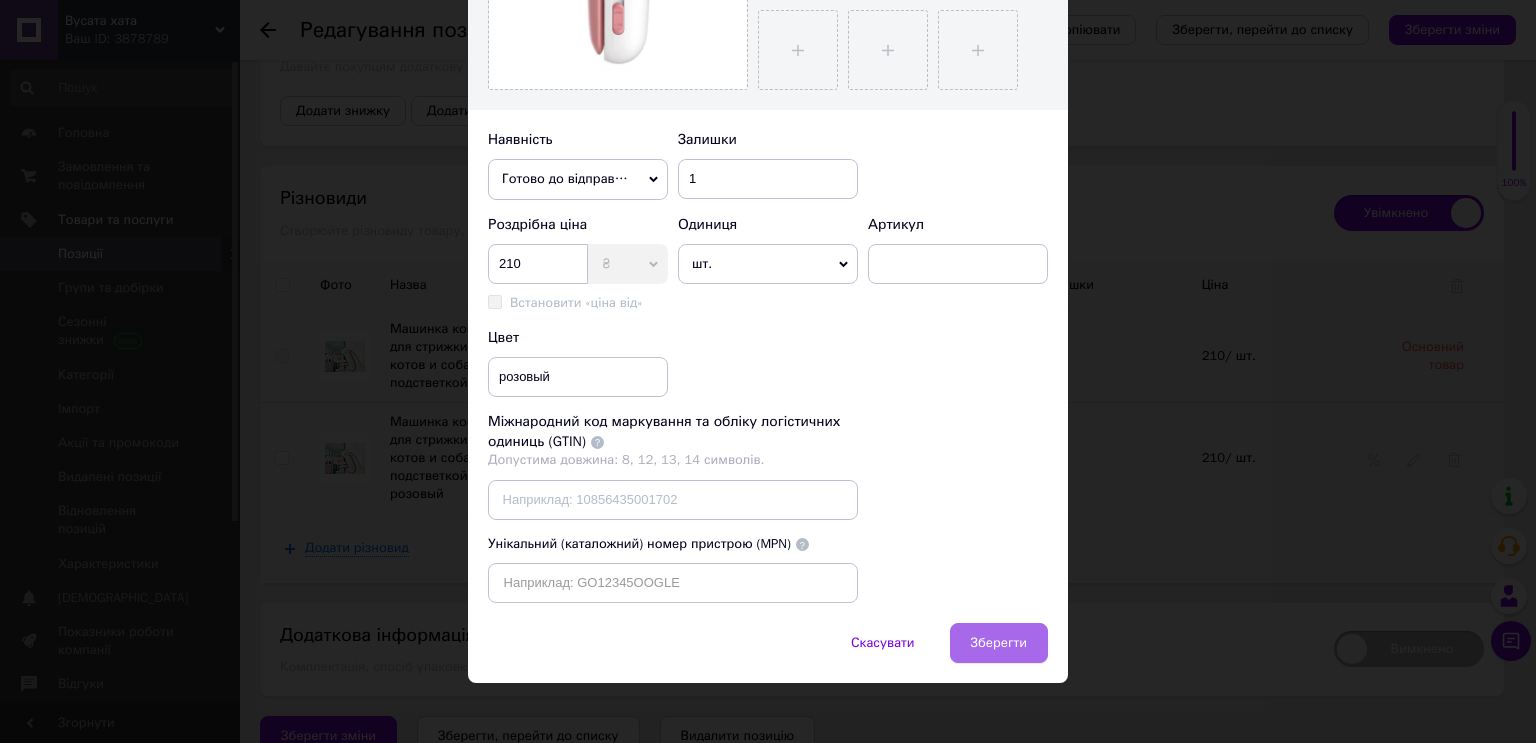 click on "Зберегти" at bounding box center (999, 643) 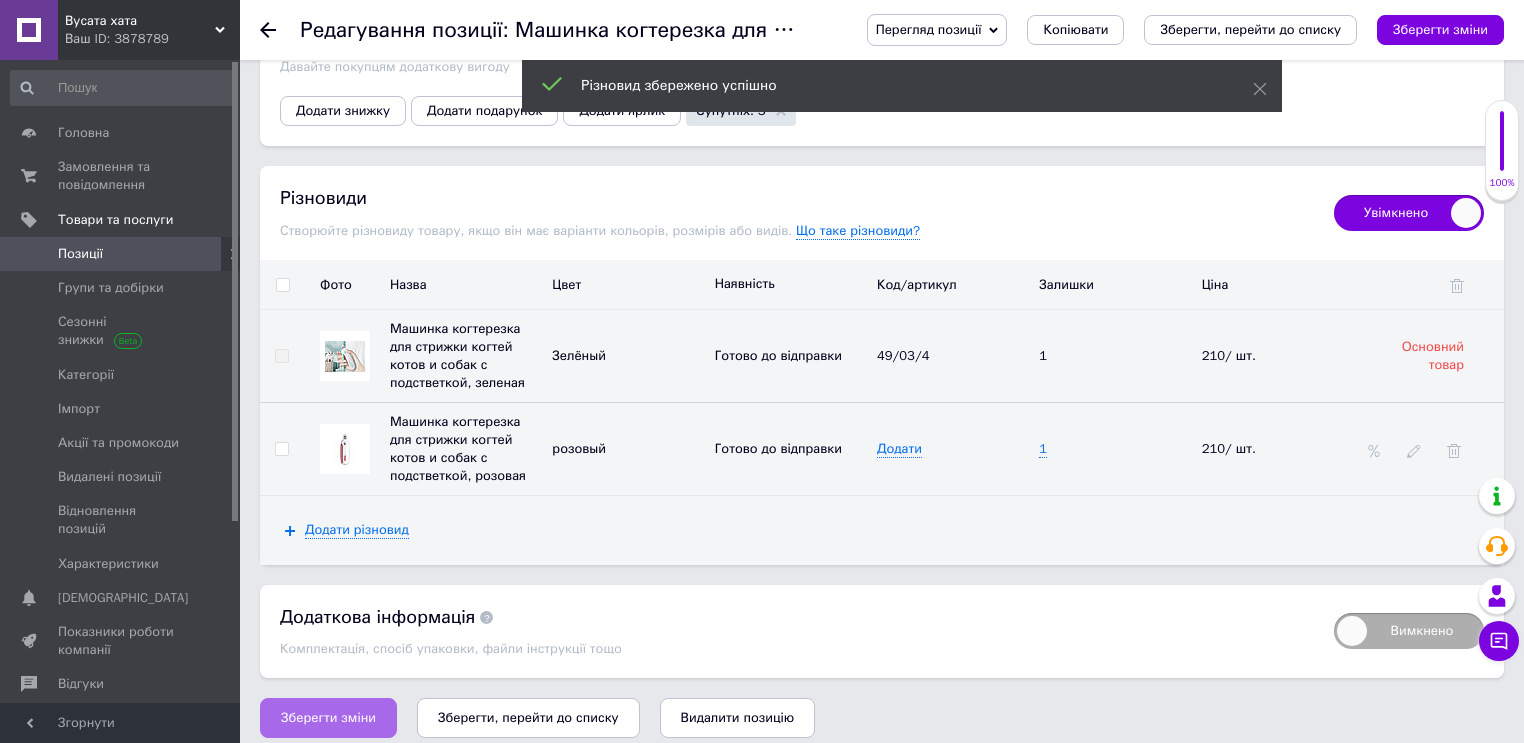 click on "Зберегти зміни" at bounding box center (328, 718) 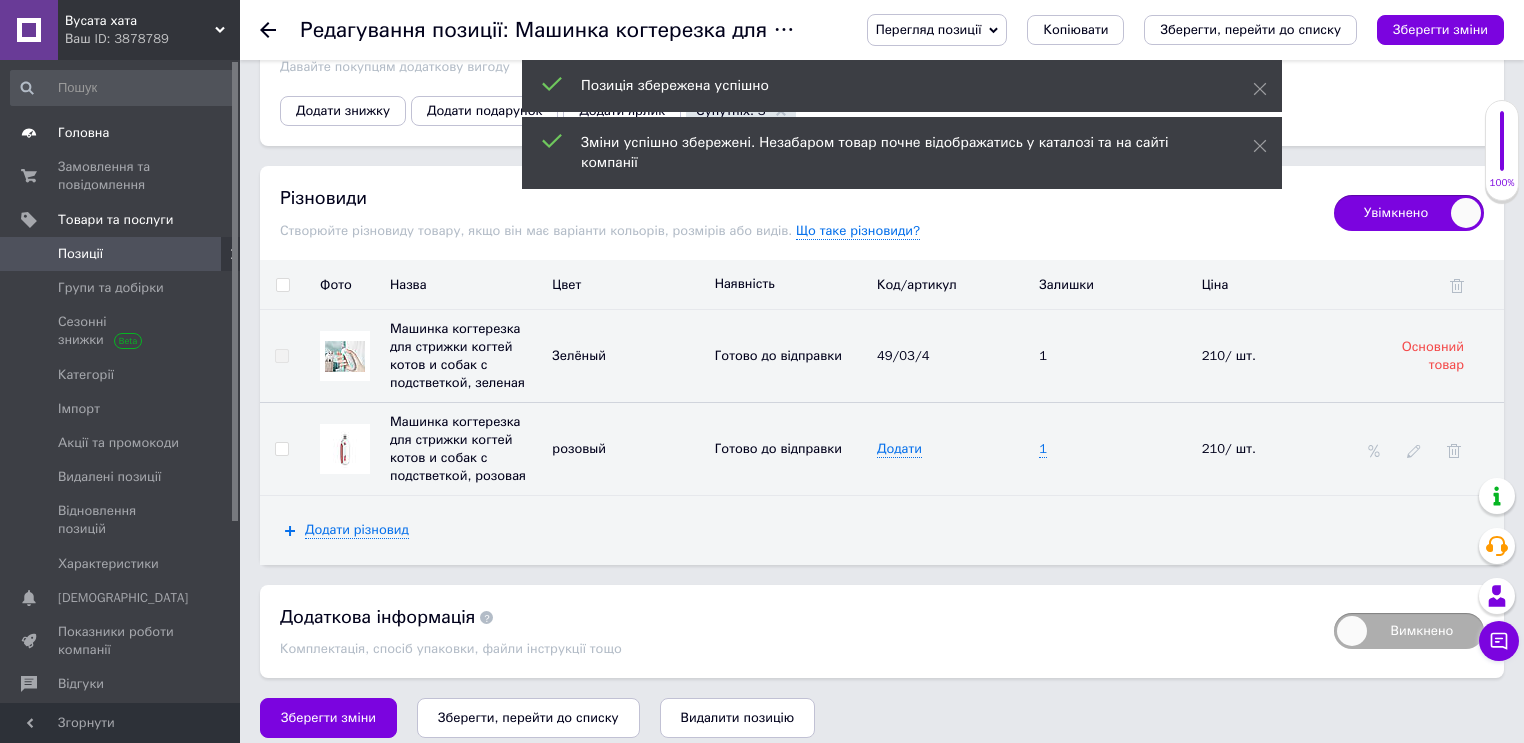 click on "Головна" at bounding box center (121, 133) 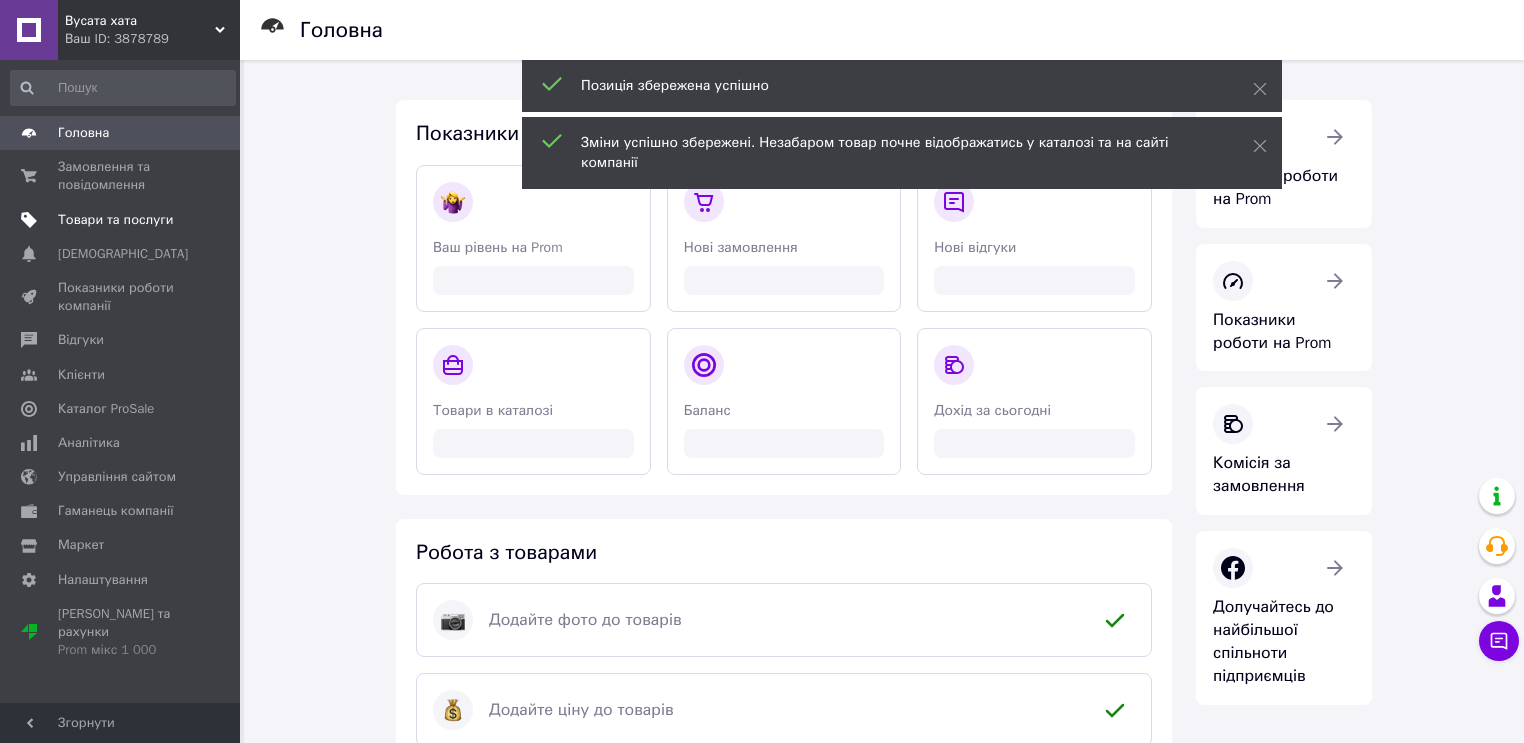 click on "Товари та послуги" at bounding box center [115, 220] 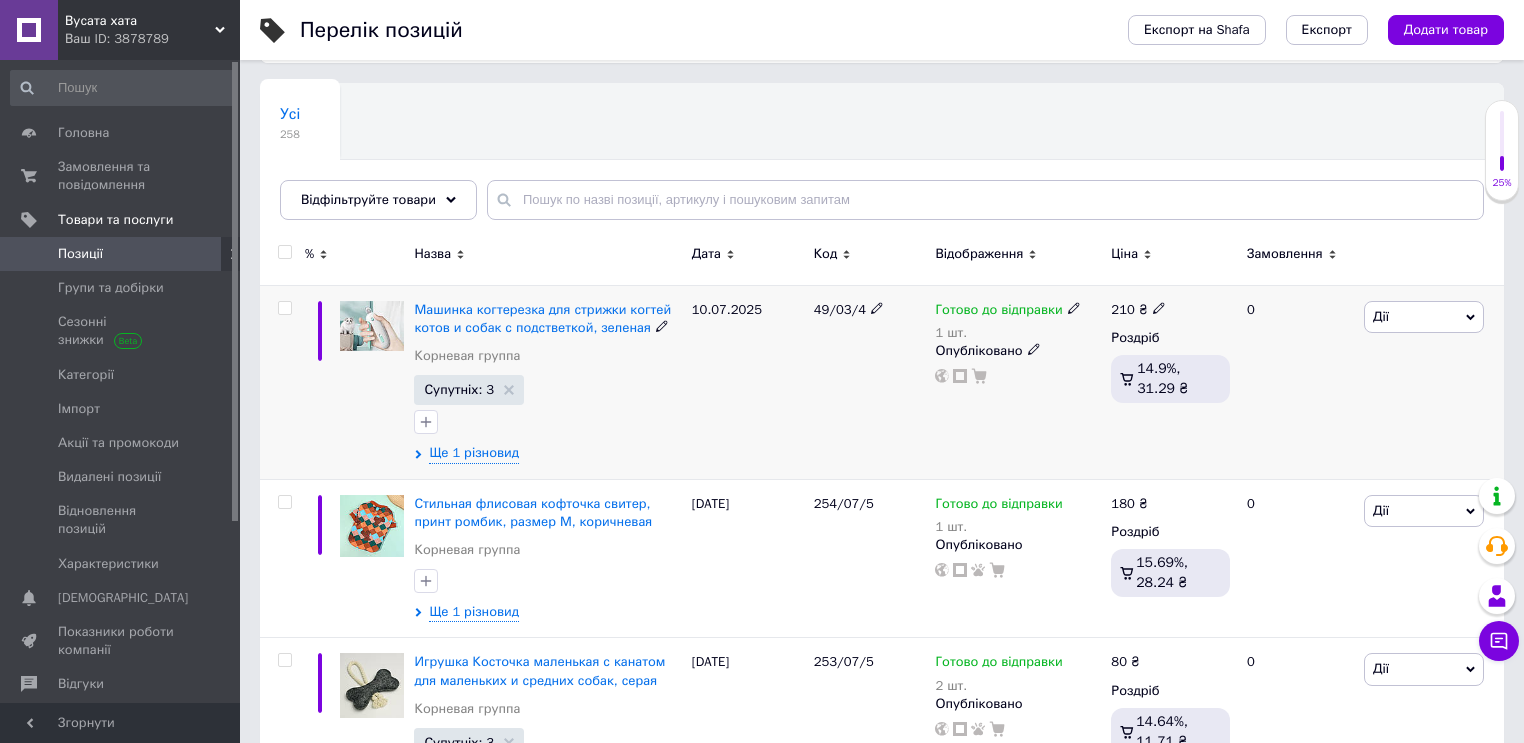 scroll, scrollTop: 160, scrollLeft: 0, axis: vertical 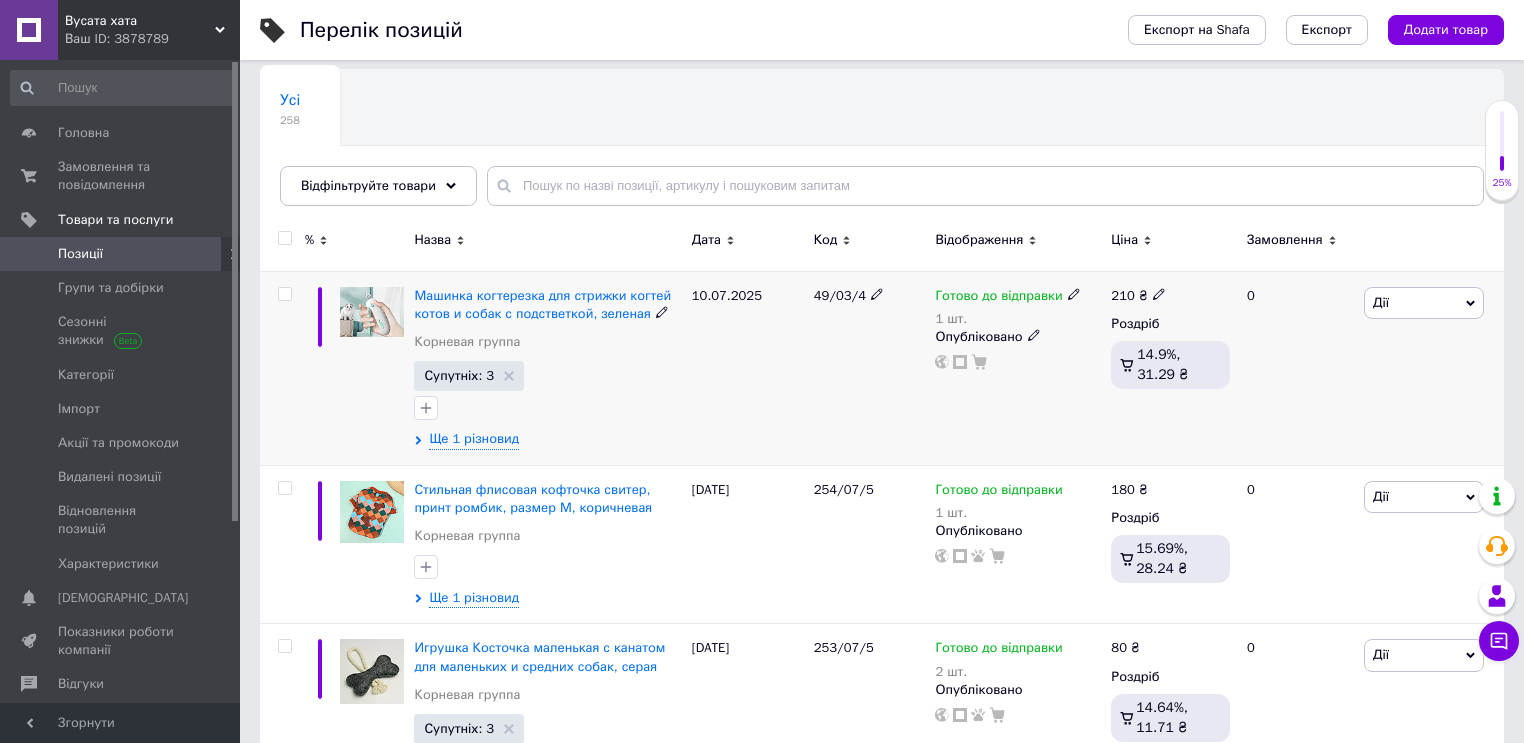 click at bounding box center (877, 293) 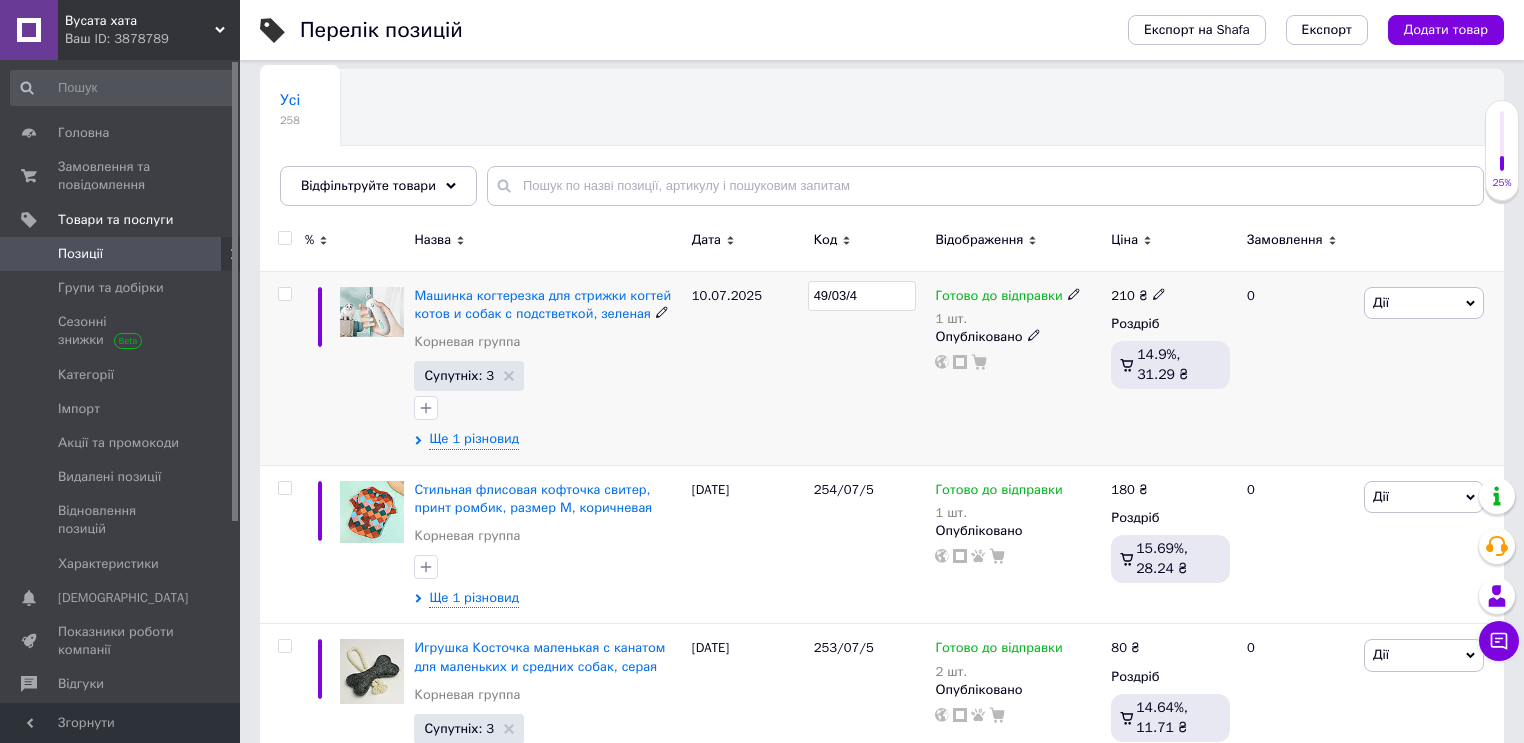 drag, startPoint x: 825, startPoint y: 292, endPoint x: 811, endPoint y: 296, distance: 14.56022 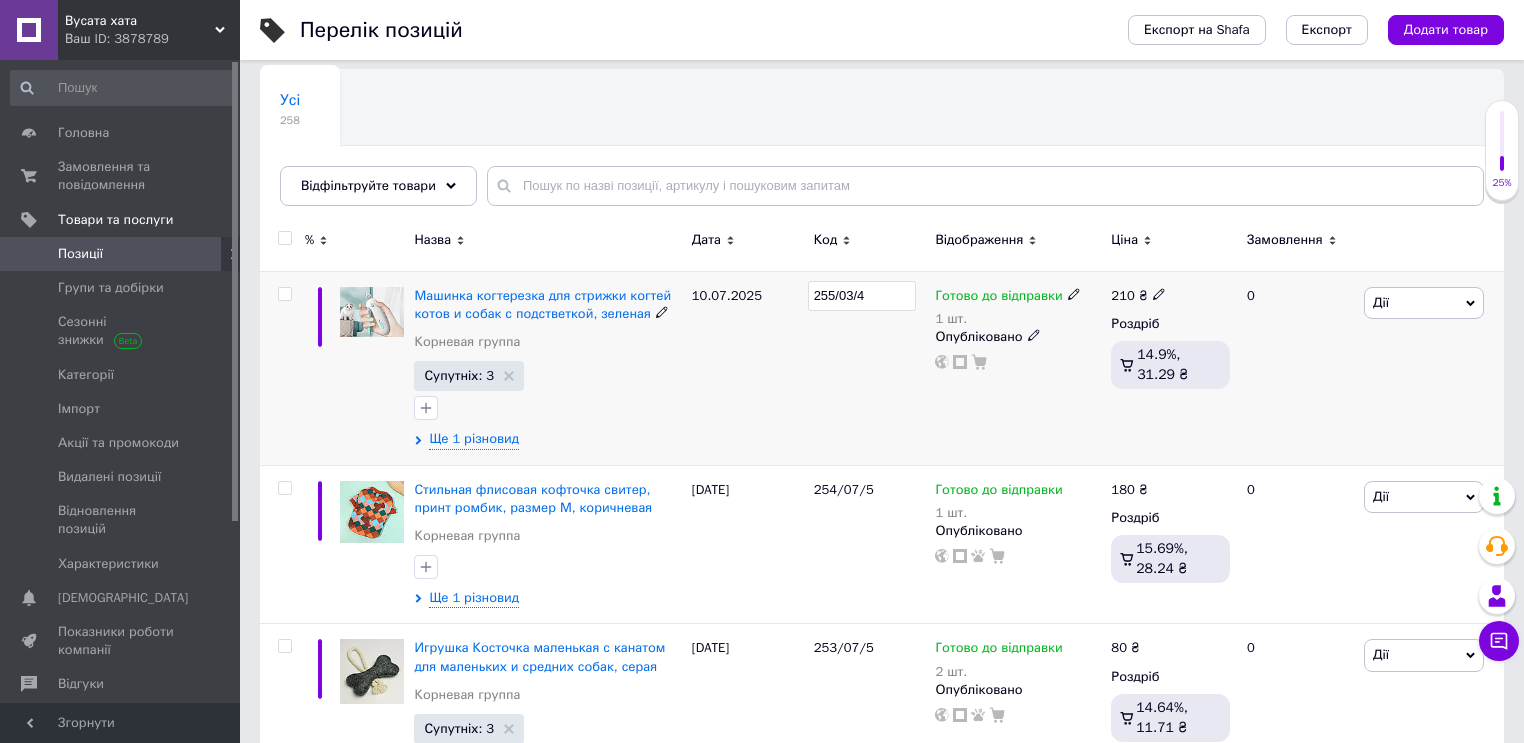 click on "255/03/4" at bounding box center (862, 296) 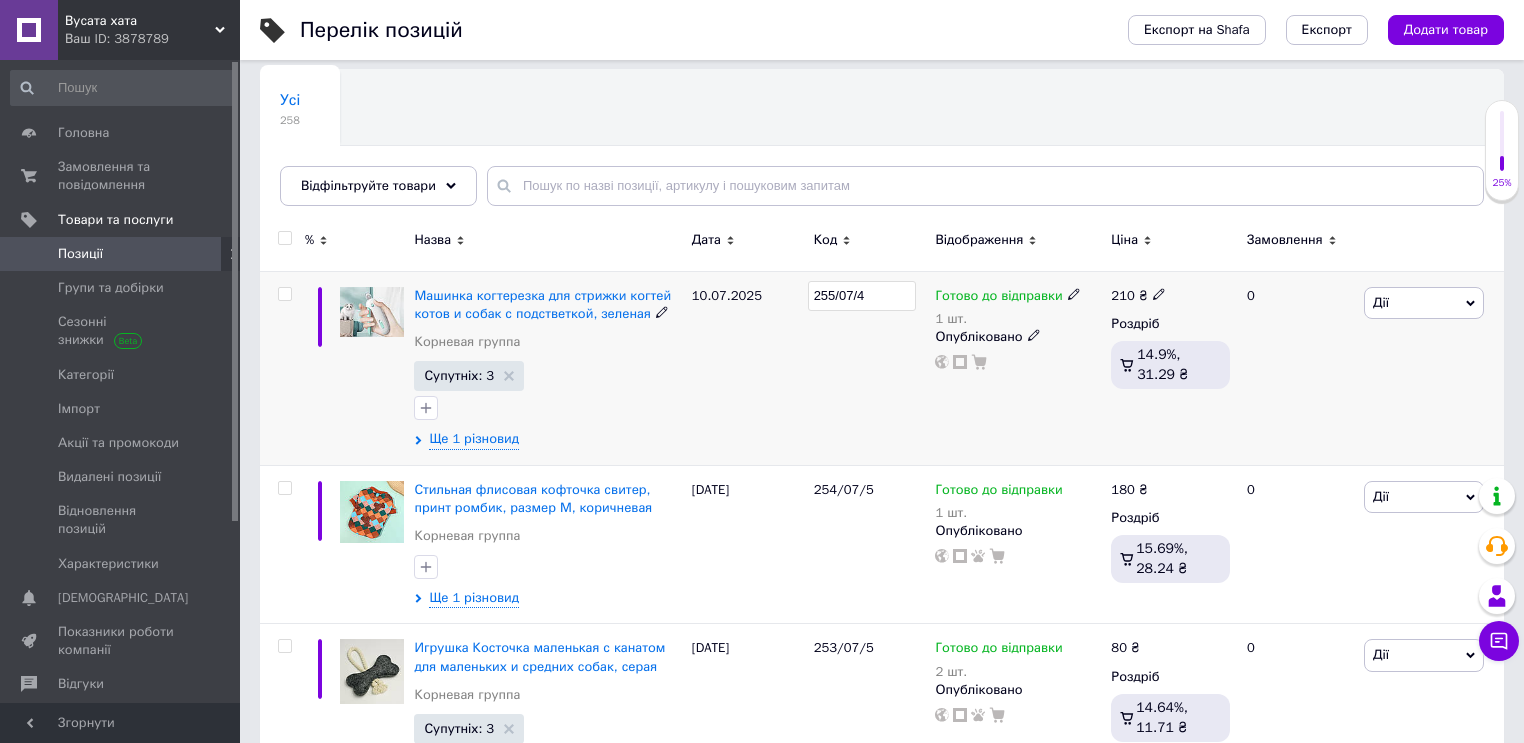 click on "255/07/4" at bounding box center [862, 296] 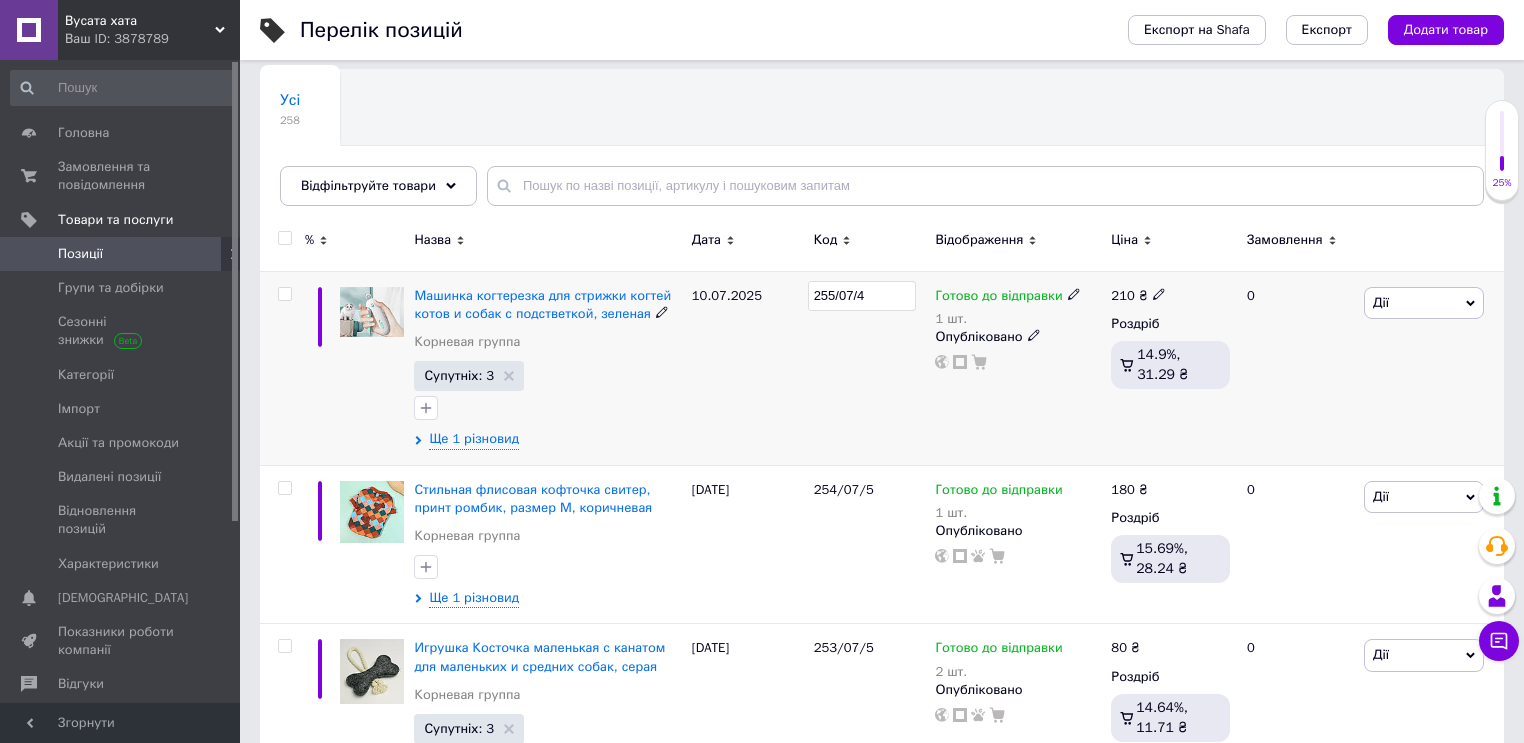 type on "255/07/5" 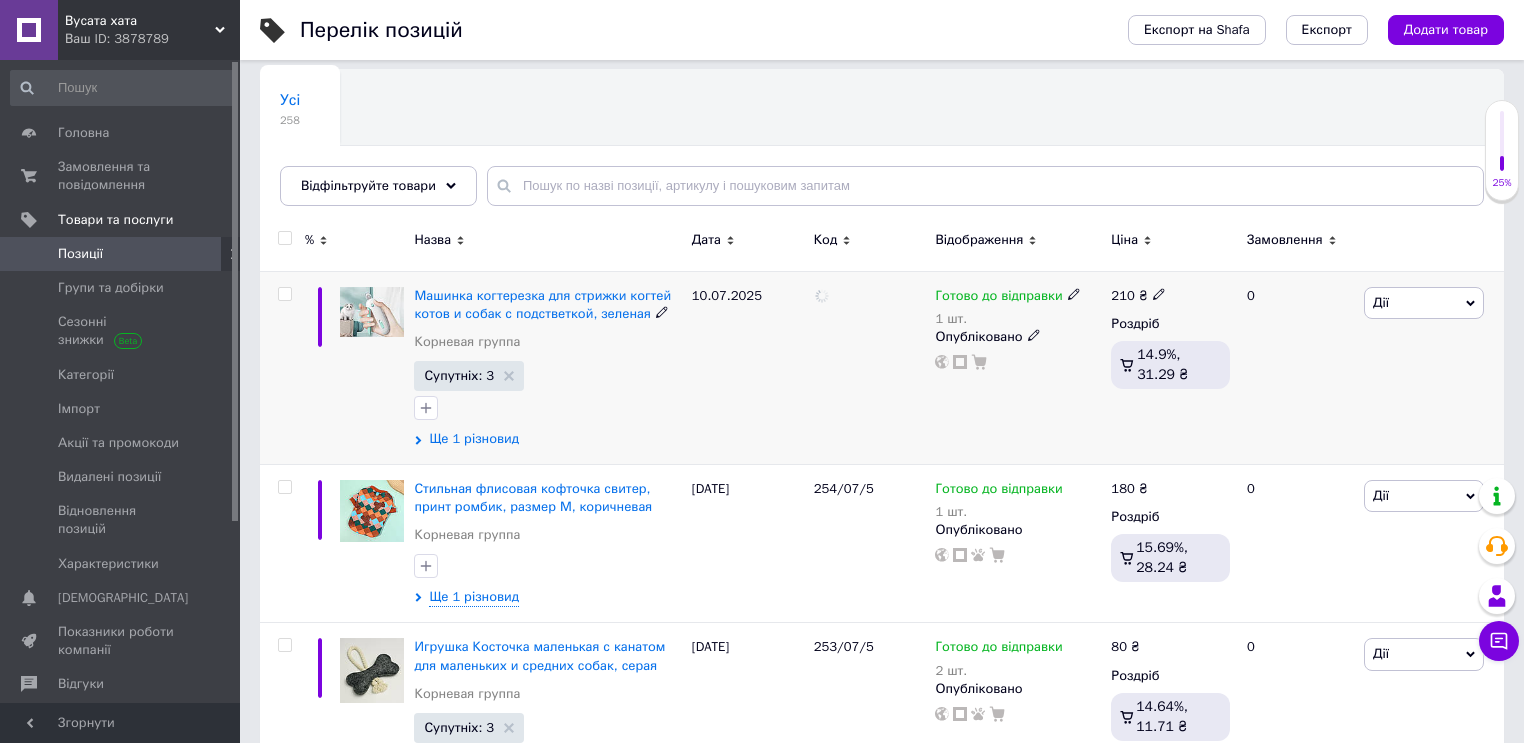 click on "Ще 1 різновид" at bounding box center [474, 439] 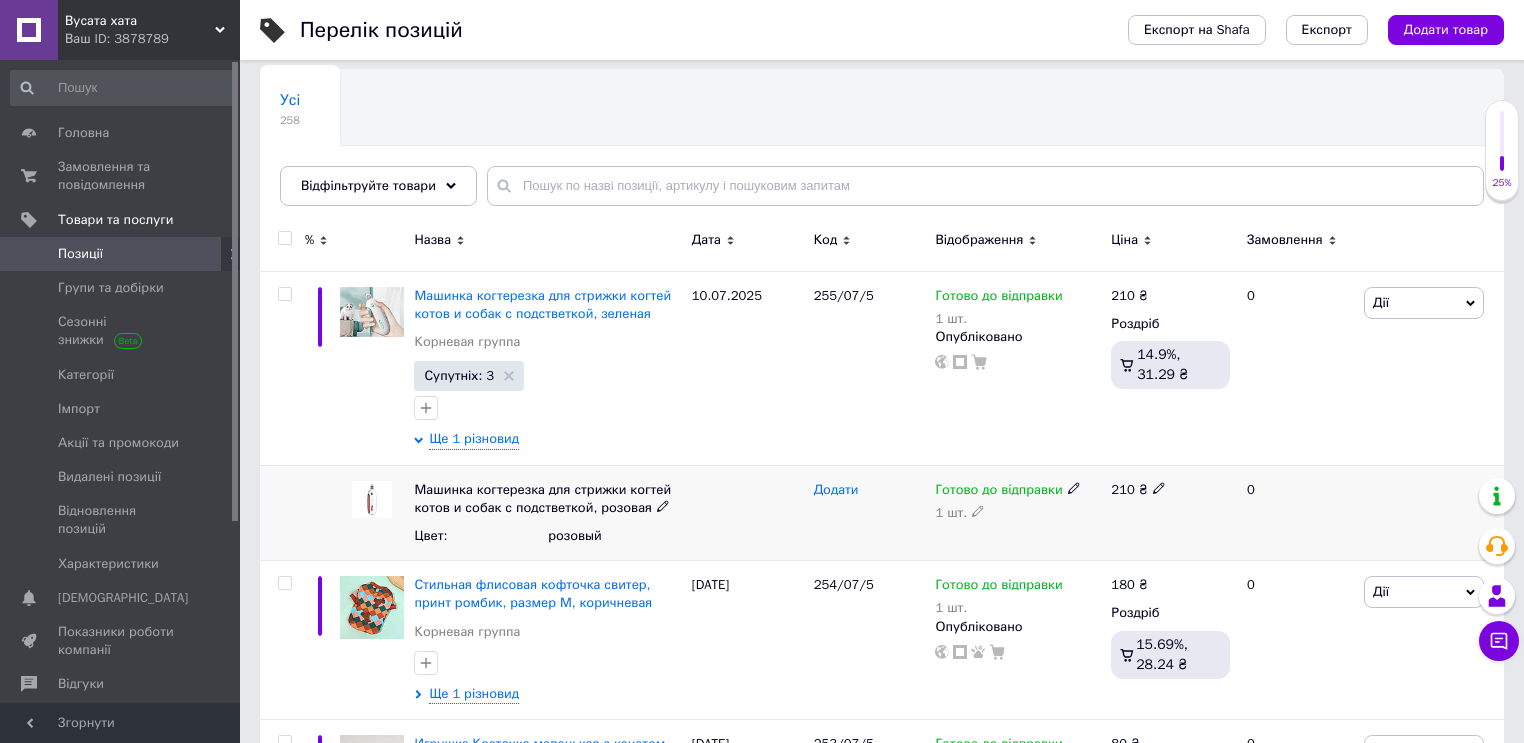 click on "Додати" at bounding box center [836, 490] 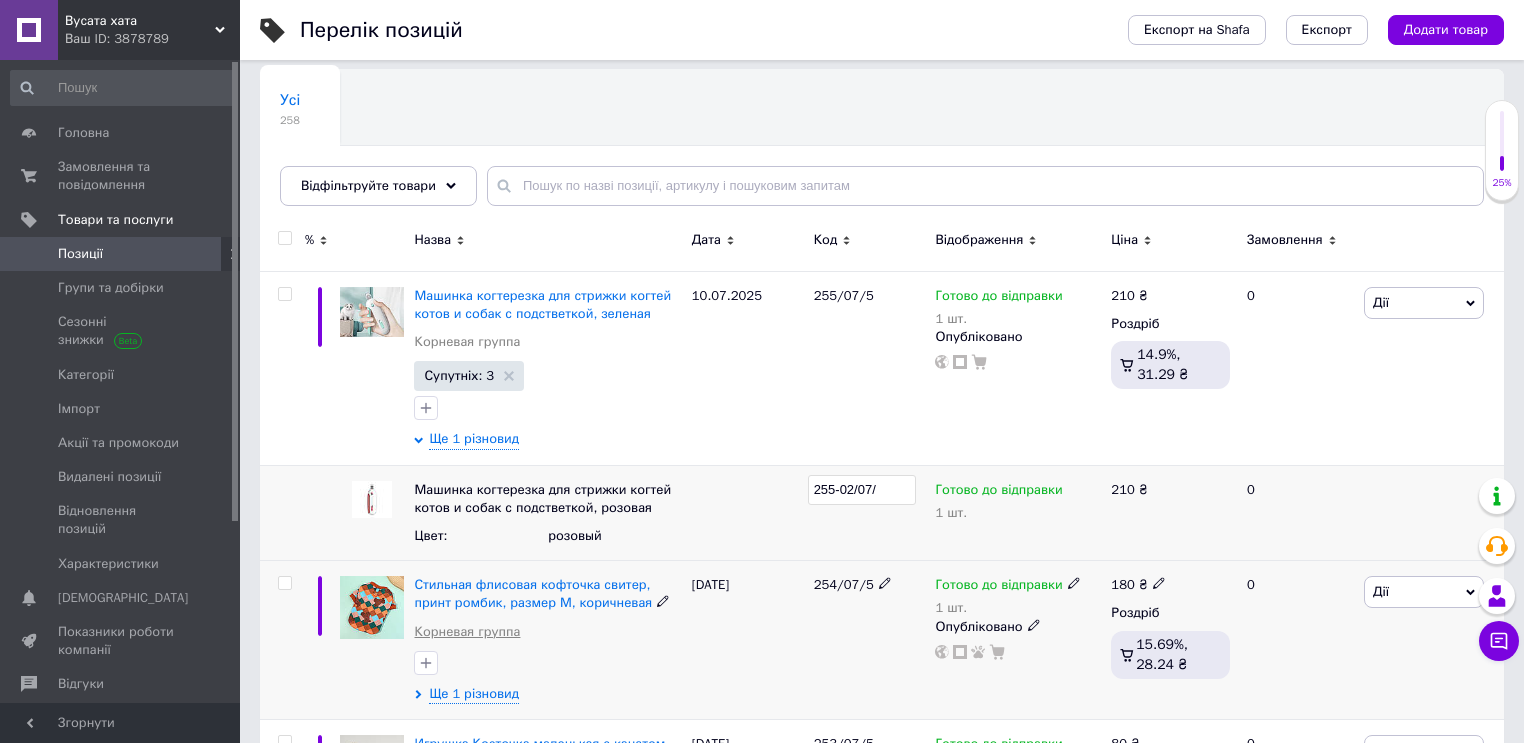 type on "255-02/07/5" 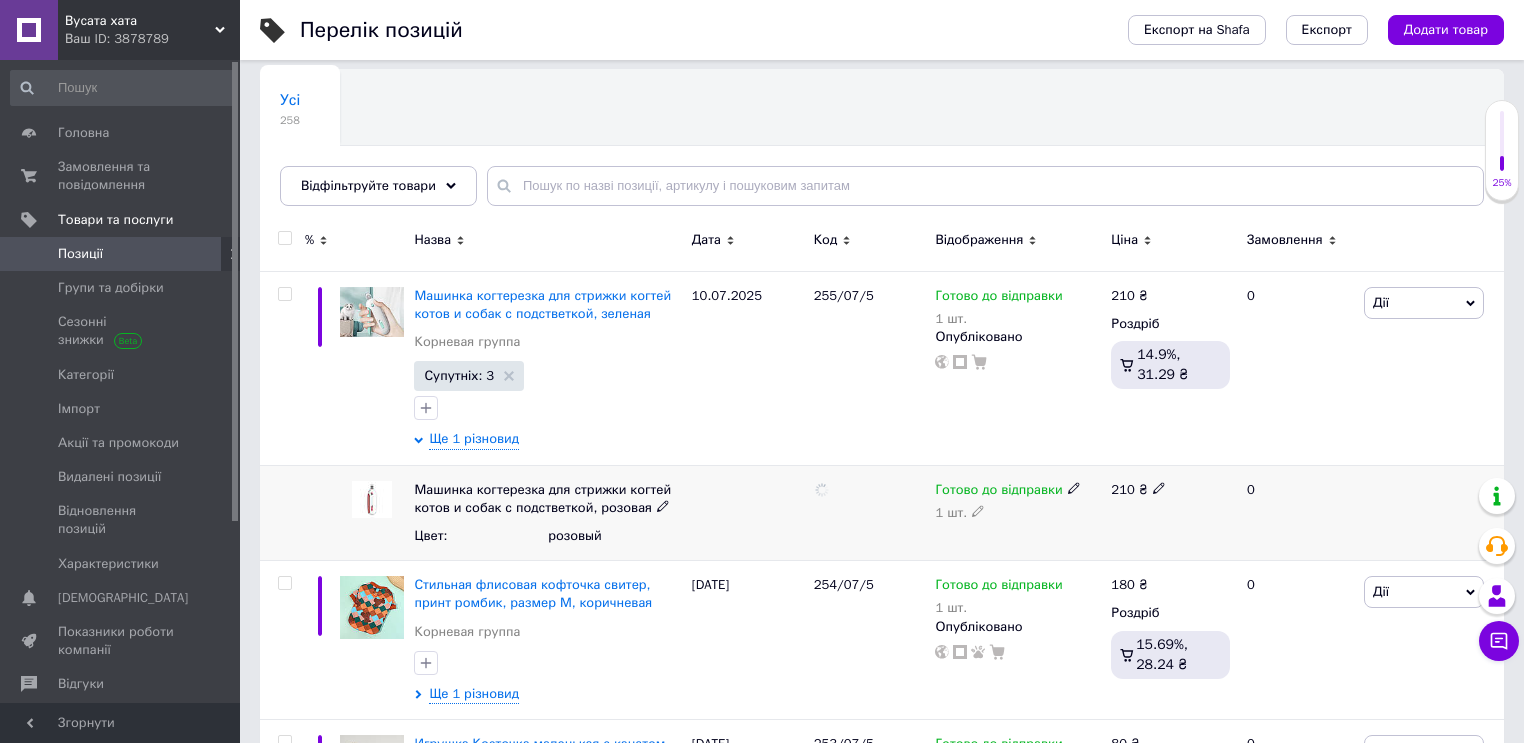 click at bounding box center [748, 513] 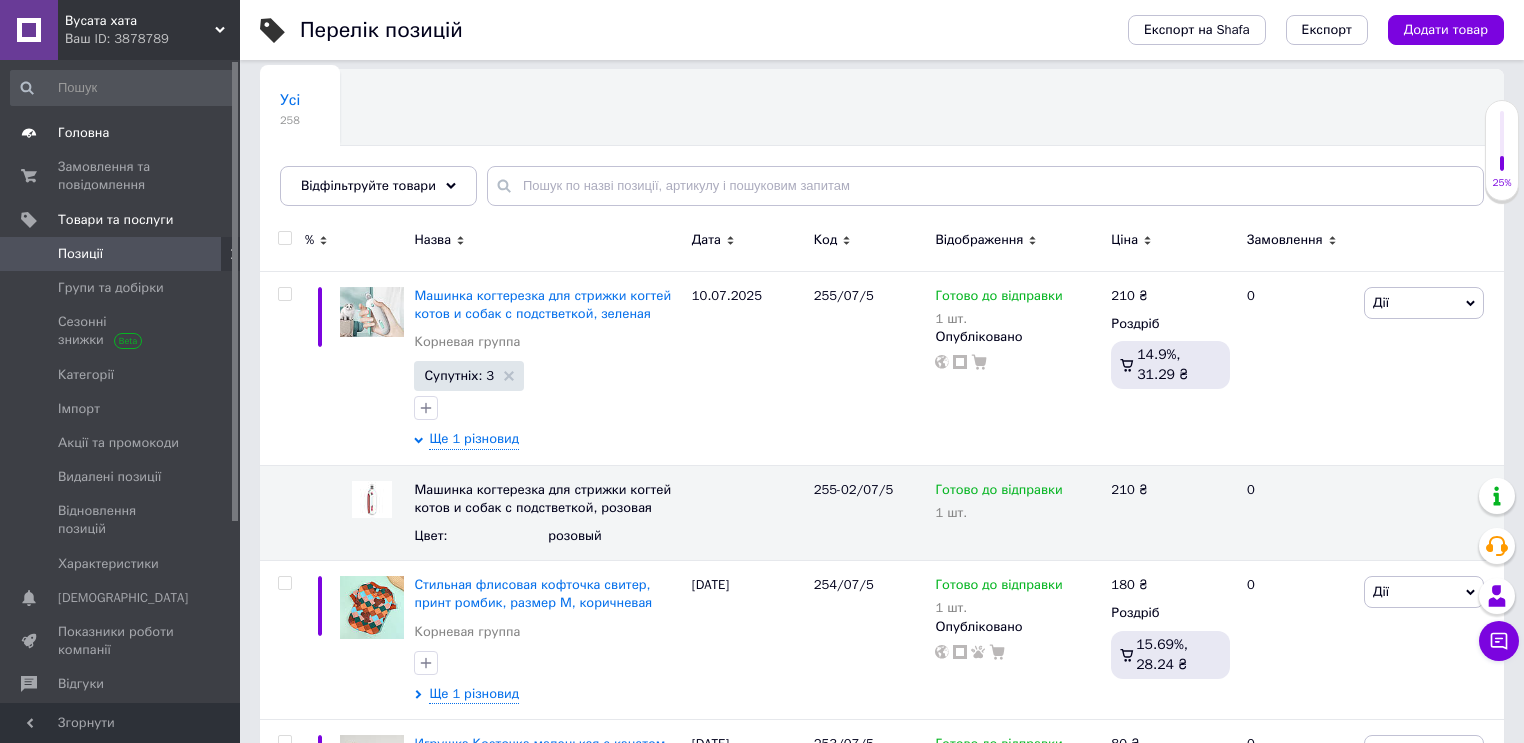 click on "Головна" at bounding box center (83, 133) 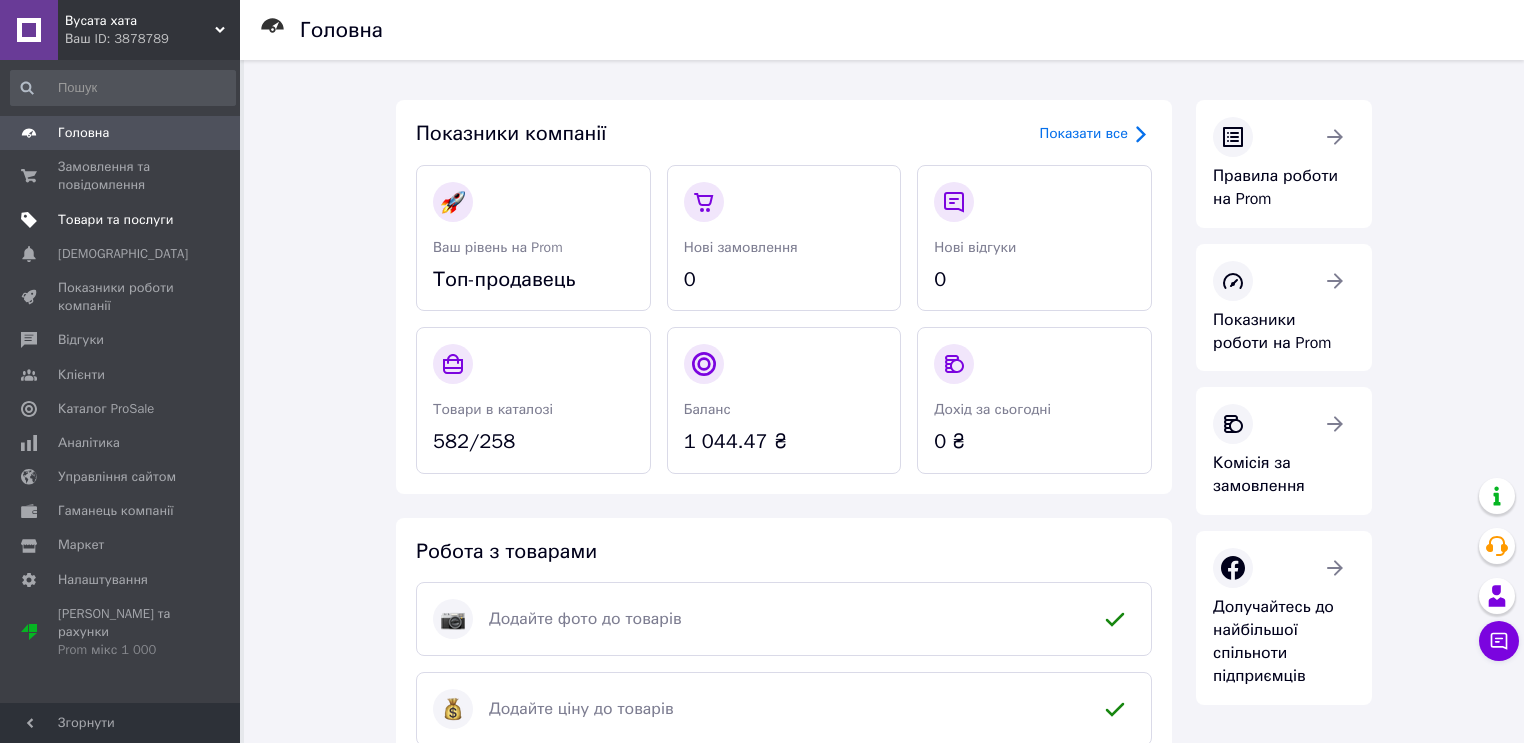 click on "Товари та послуги" at bounding box center [115, 220] 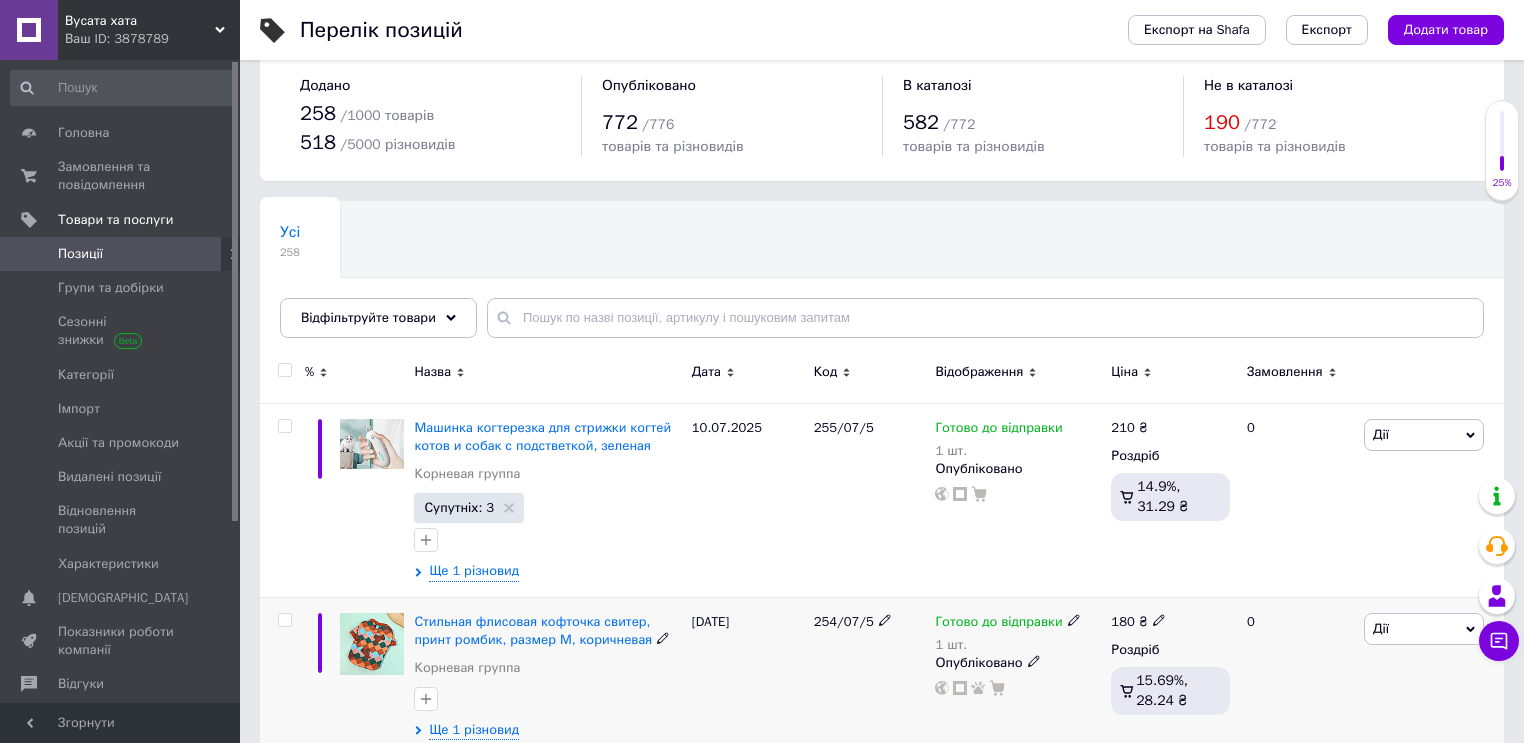 scroll, scrollTop: 0, scrollLeft: 0, axis: both 